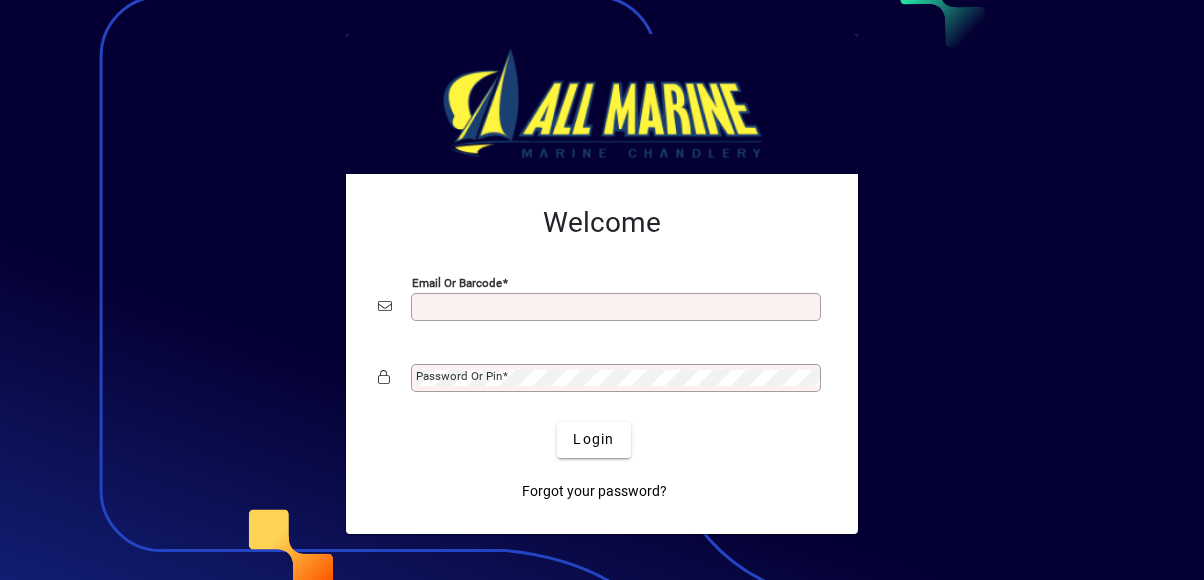 scroll, scrollTop: 0, scrollLeft: 0, axis: both 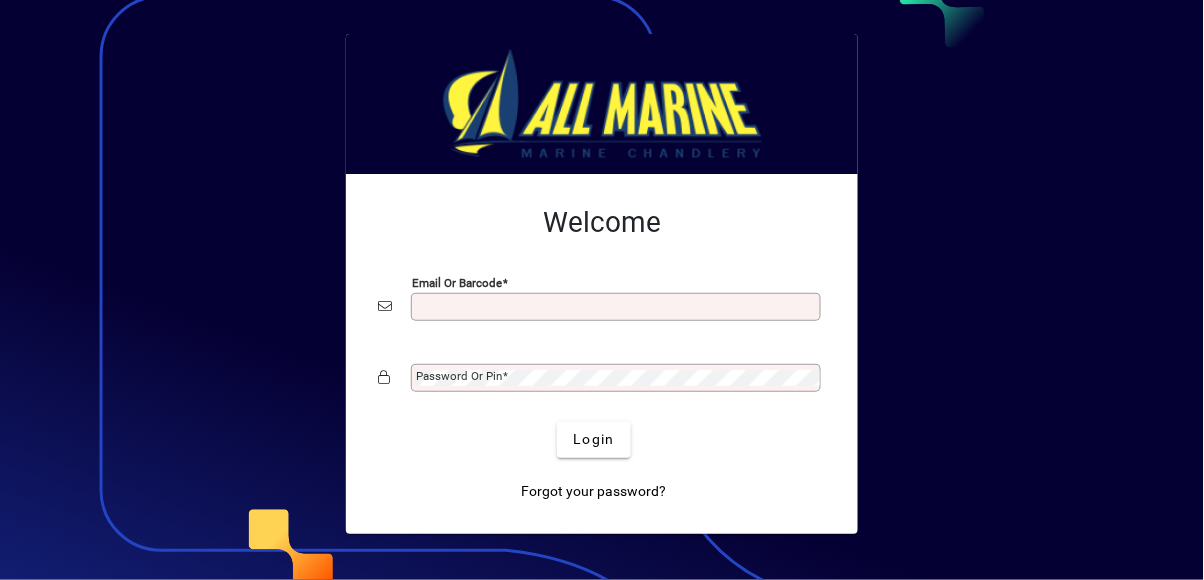 click 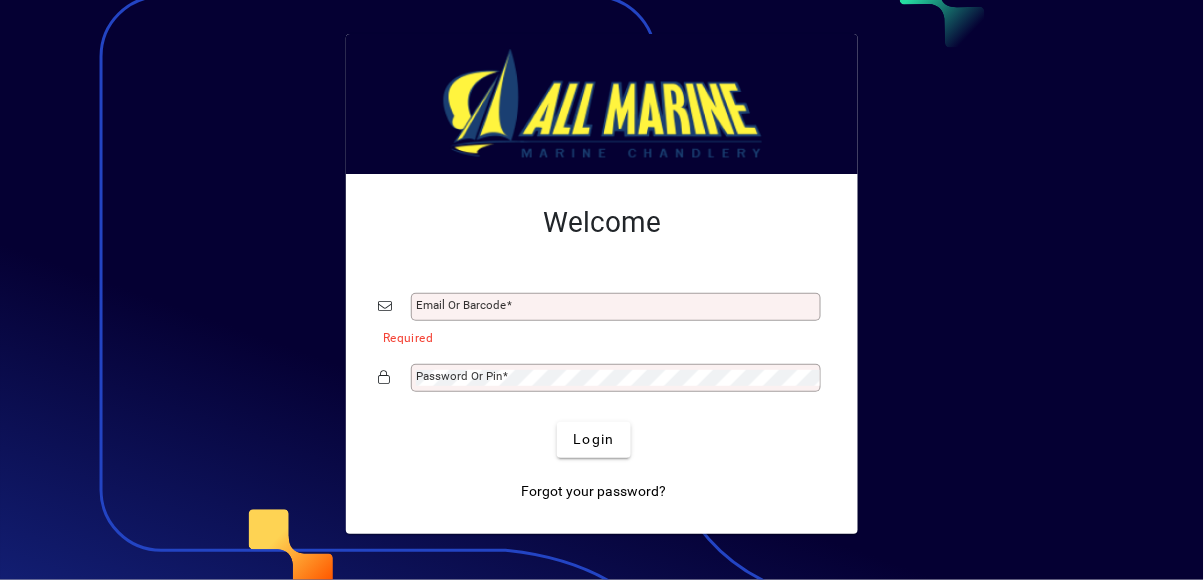 click on "Email or Barcode" 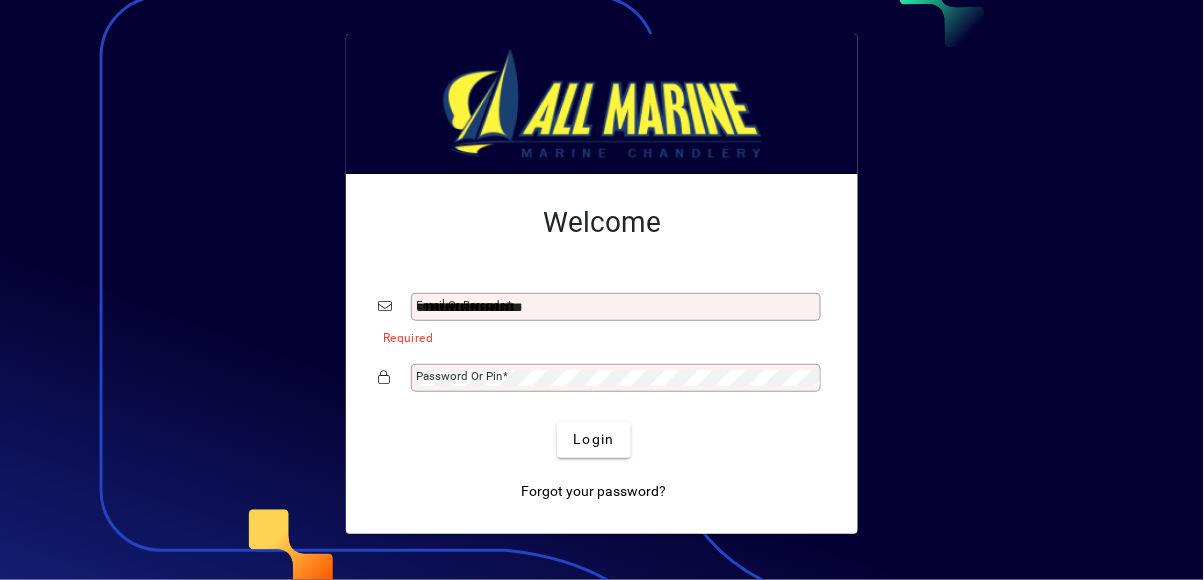 click on "Login" 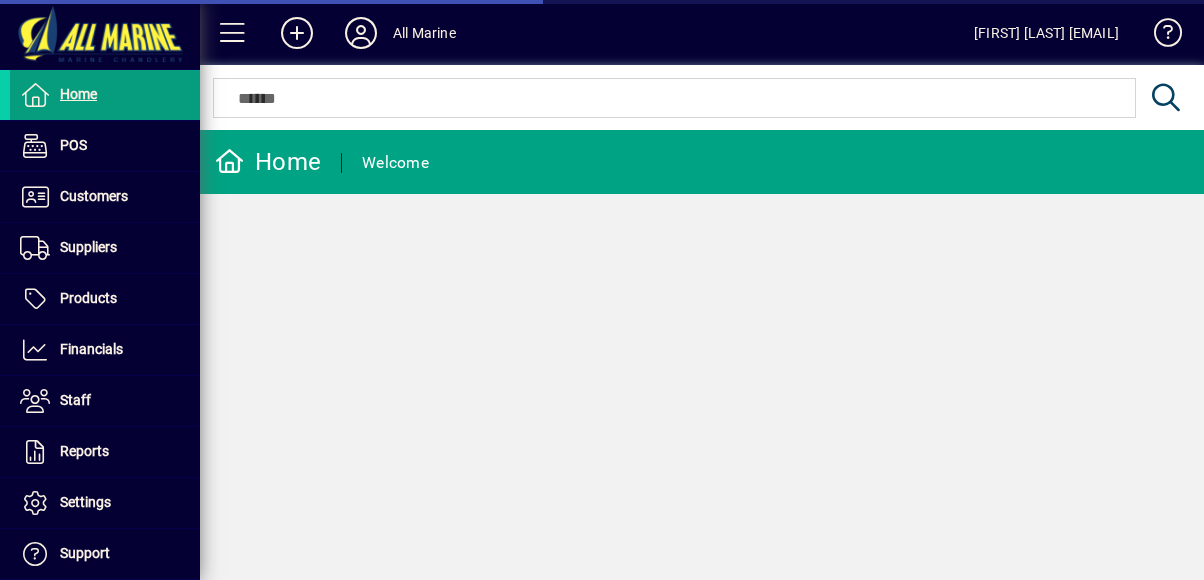 scroll, scrollTop: 0, scrollLeft: 0, axis: both 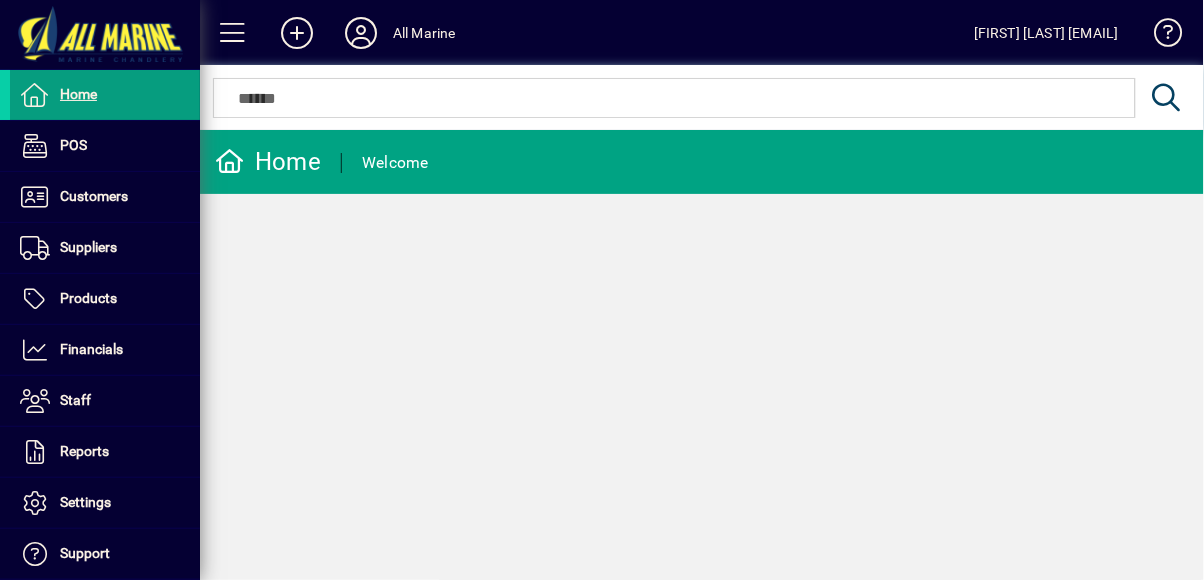 click on "Suppliers" at bounding box center (88, 247) 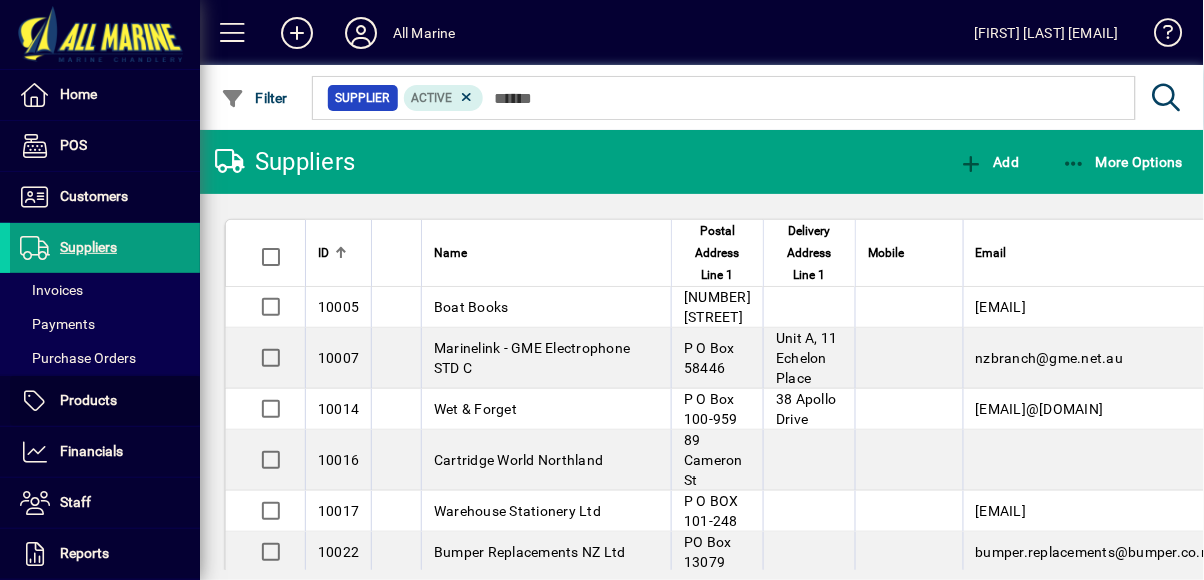 click at bounding box center [105, 401] 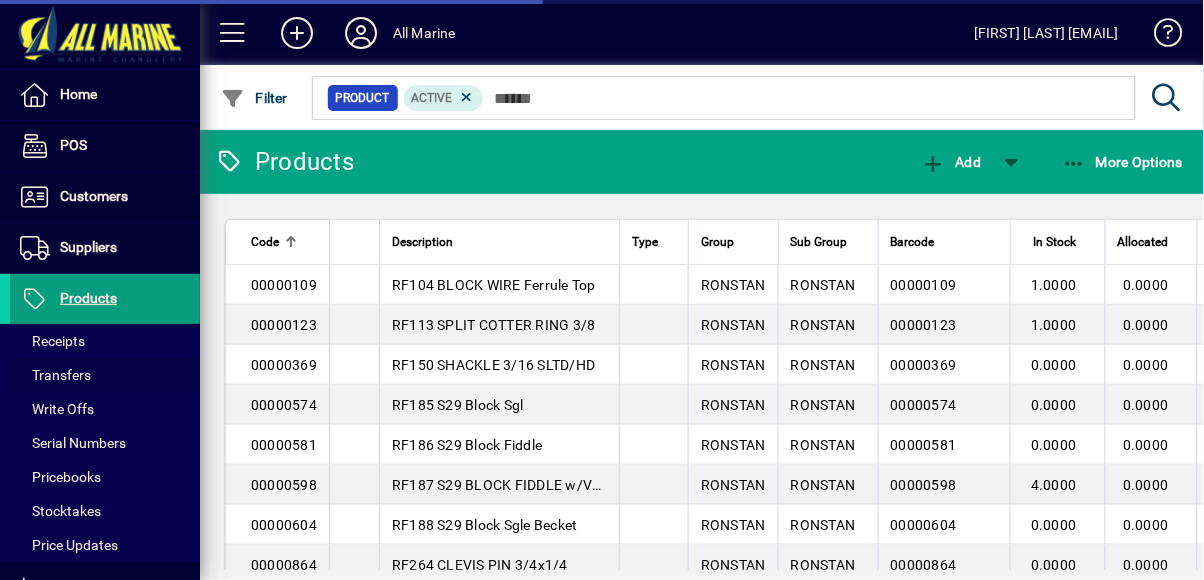click at bounding box center [105, 375] 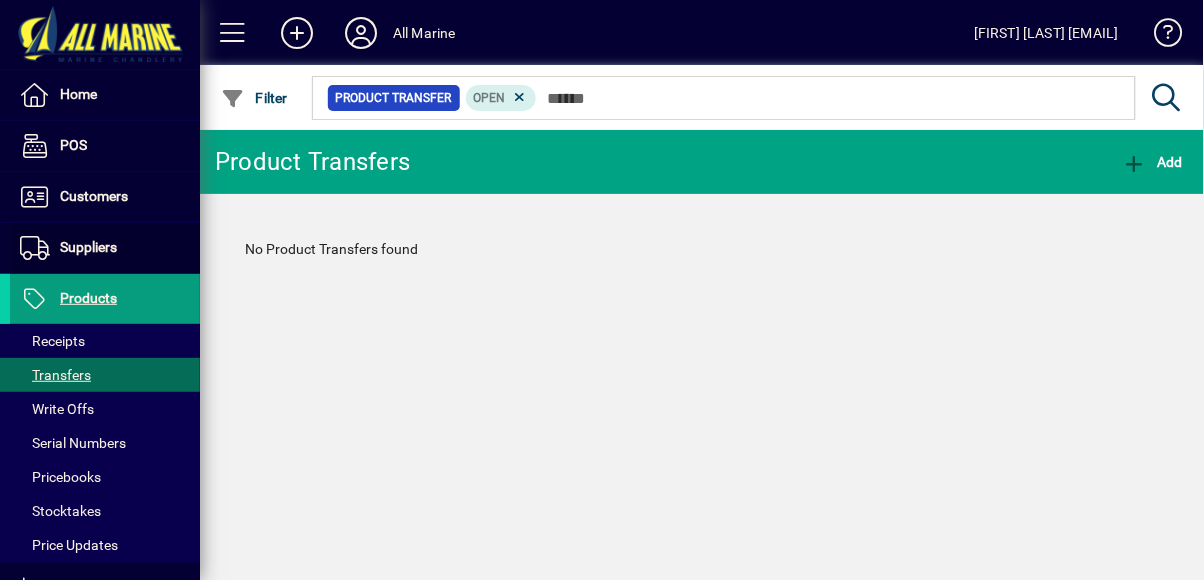 click on "Suppliers" at bounding box center (88, 247) 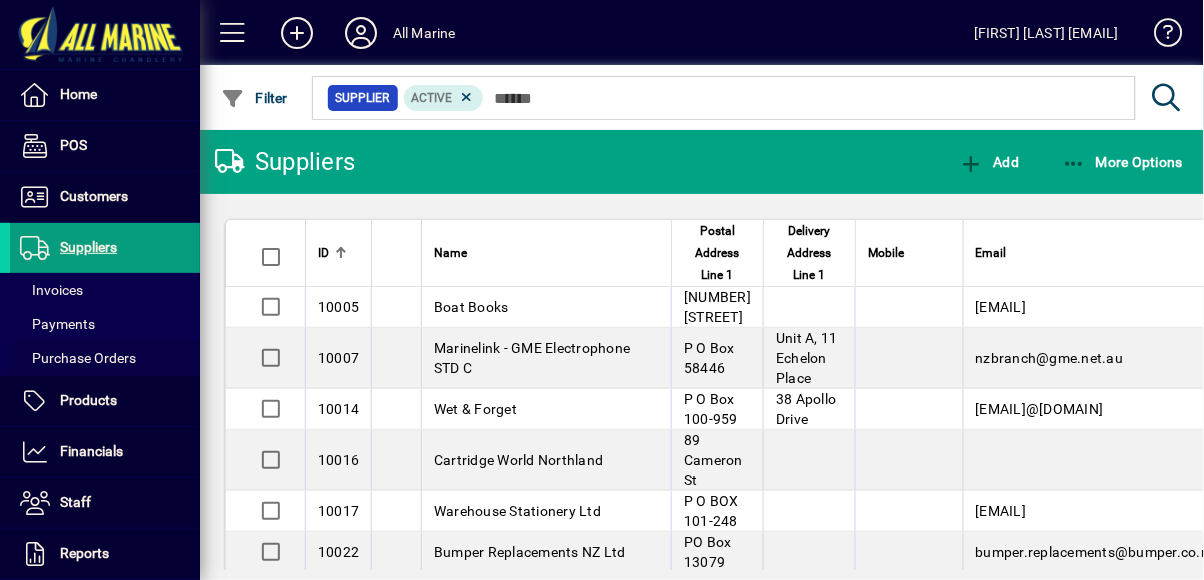 click on "Purchase Orders" at bounding box center [78, 358] 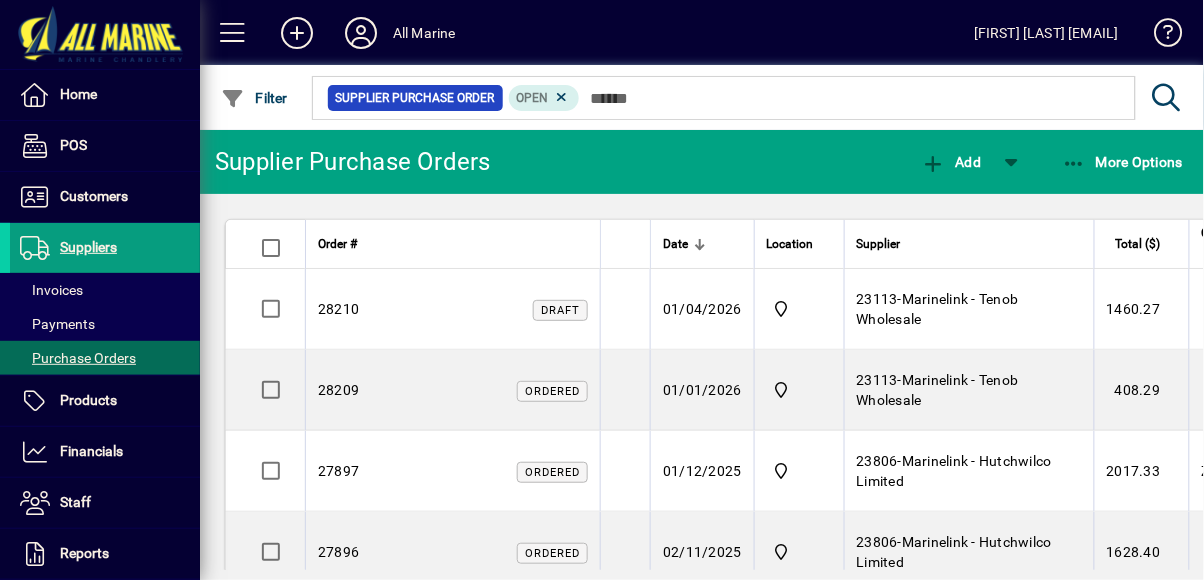 click on "Add" 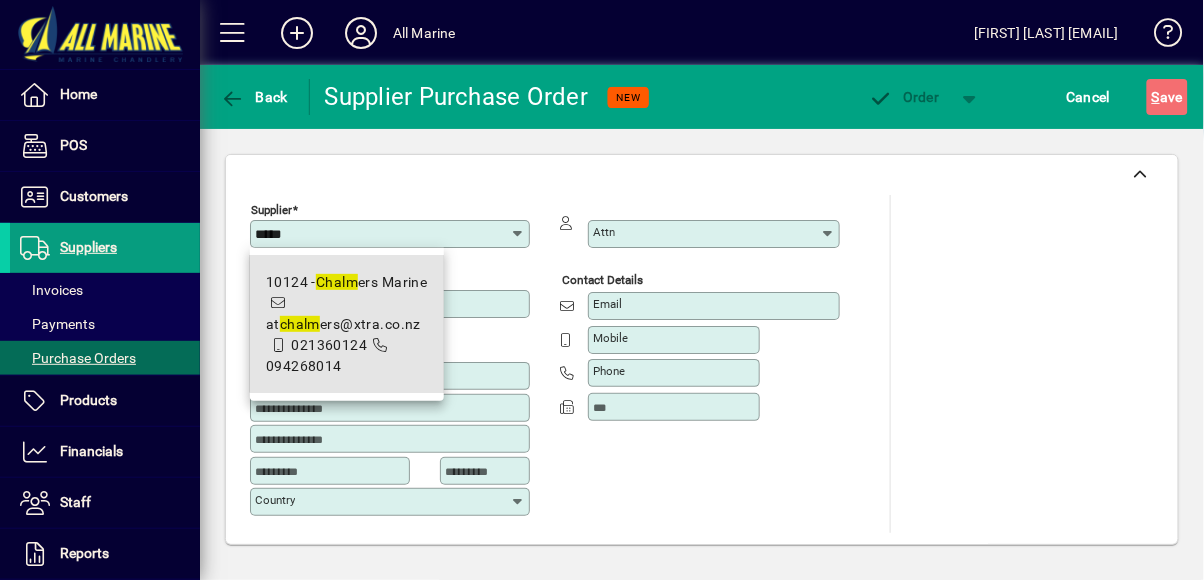 click on "[NUMBER] - [NAME] at [EMAIL] [PHONE] [PHONE]" at bounding box center [347, 324] 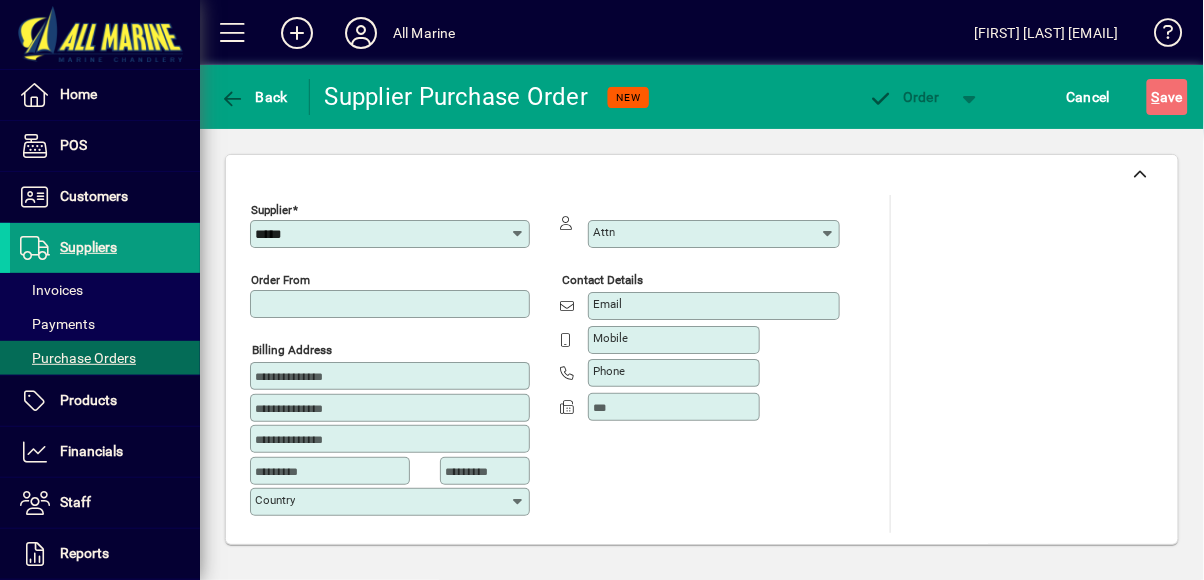 type on "**********" 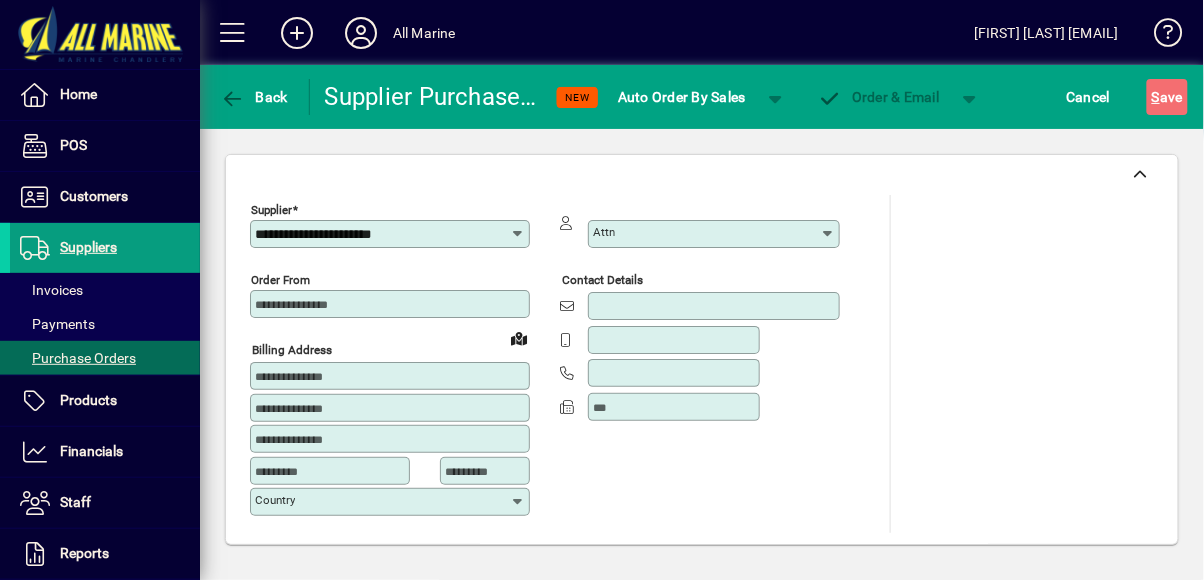 type on "**********" 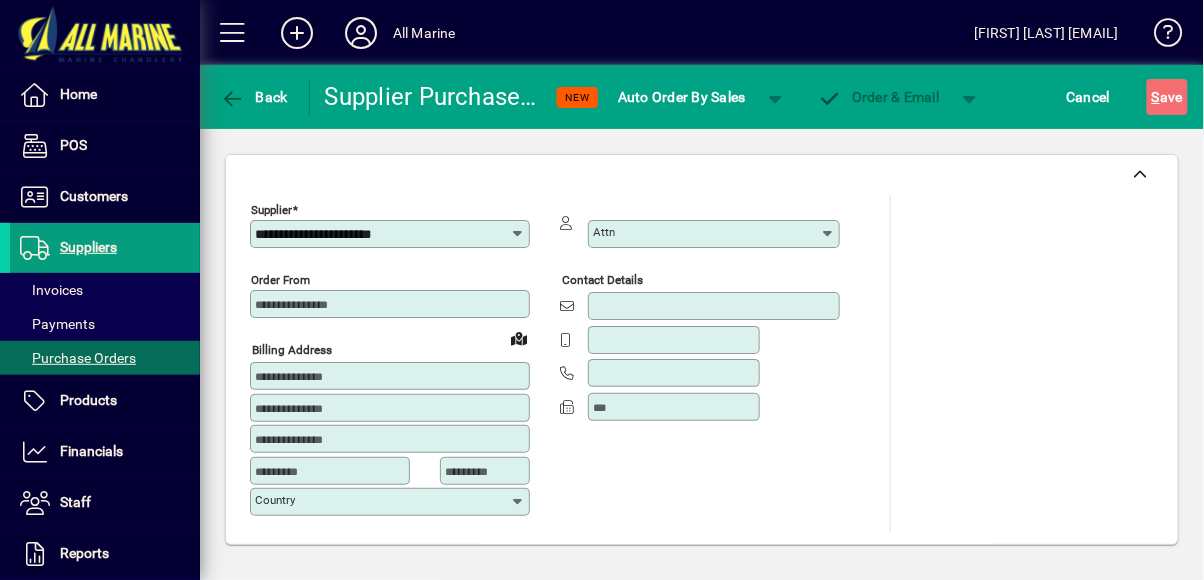 type on "**********" 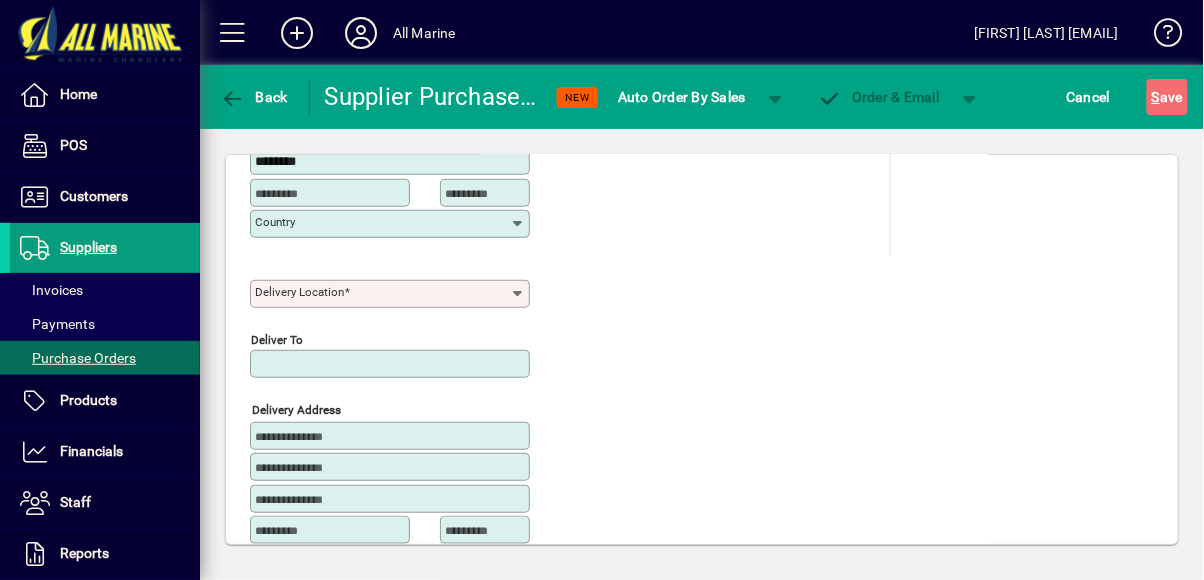 scroll, scrollTop: 283, scrollLeft: 0, axis: vertical 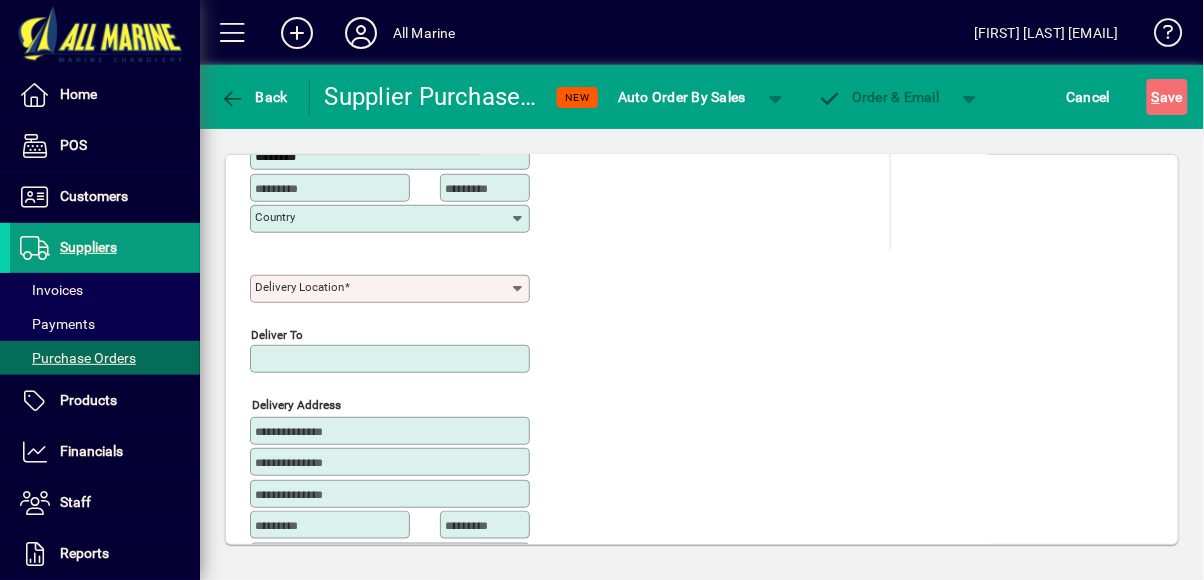 click on "Delivery Location" at bounding box center (382, 289) 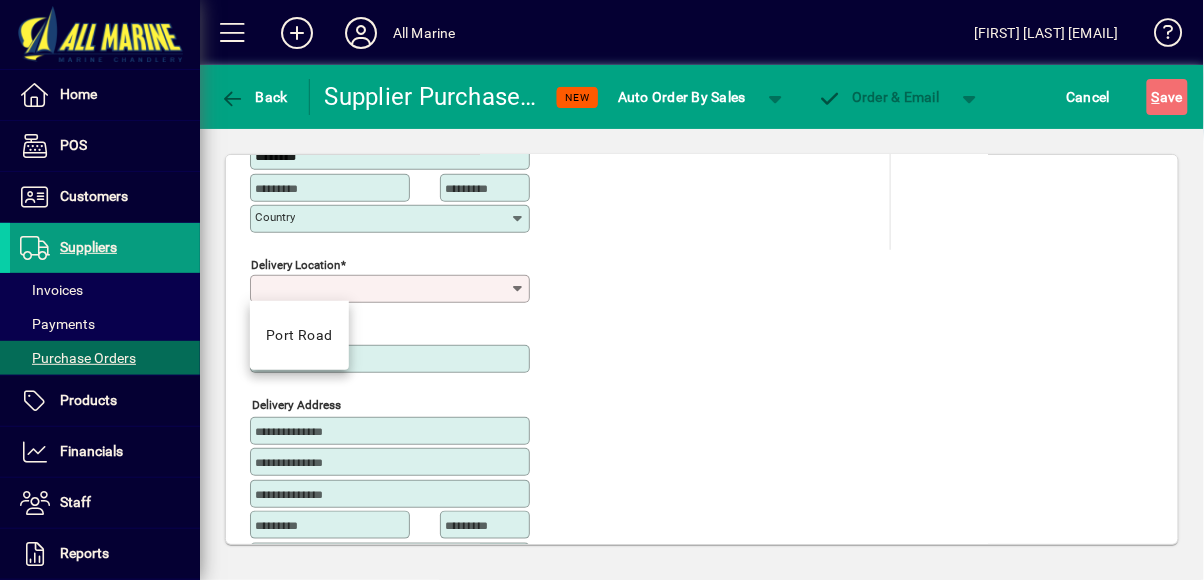 click on "Port Road" at bounding box center [299, 335] 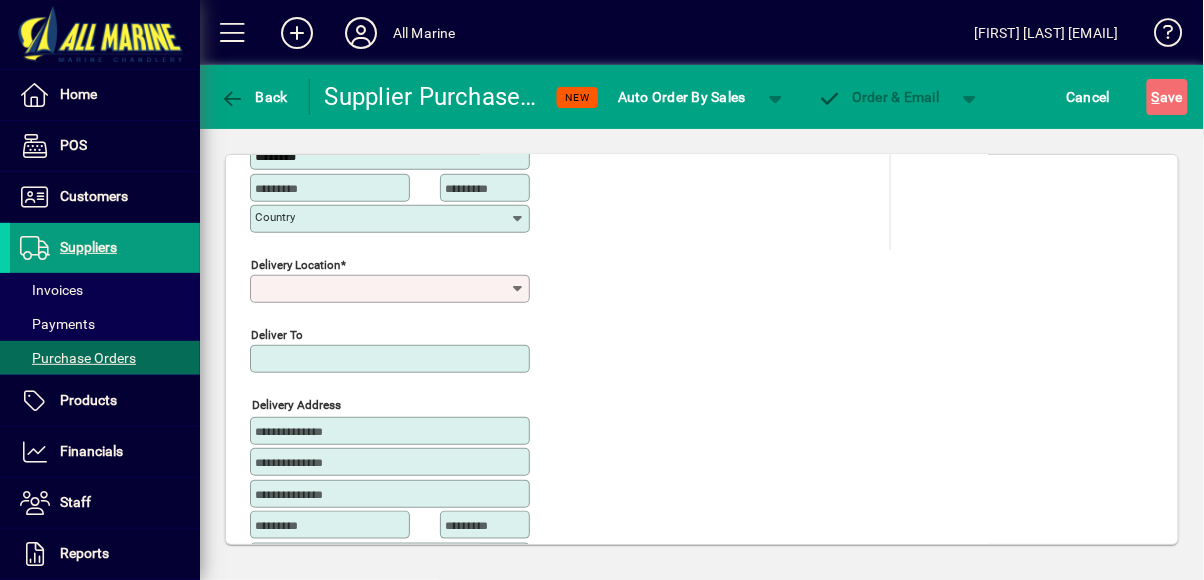 type on "*********" 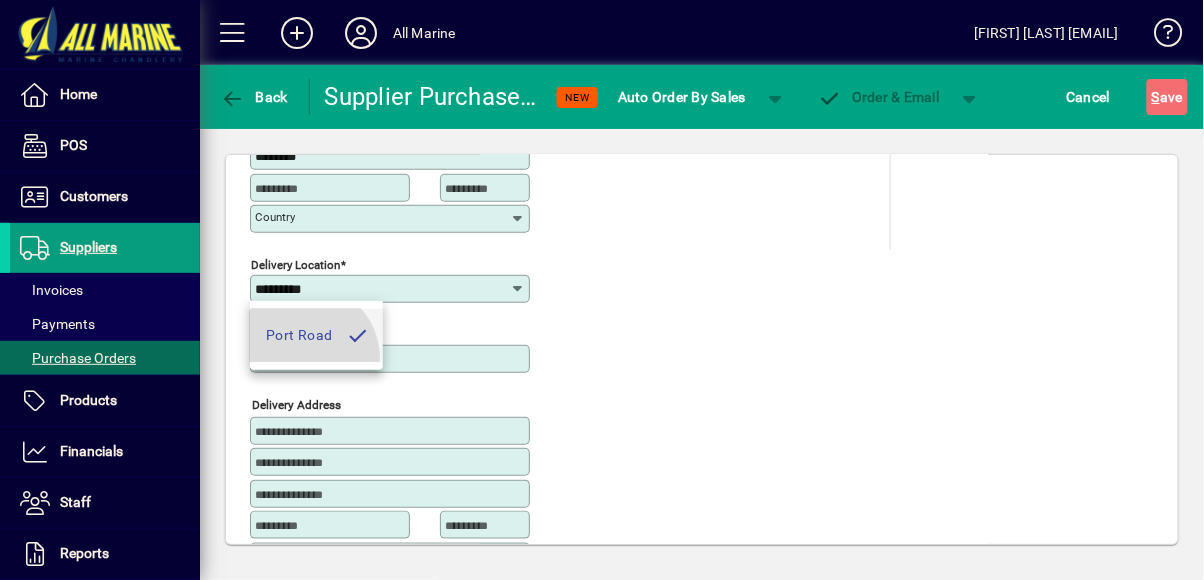 type on "**********" 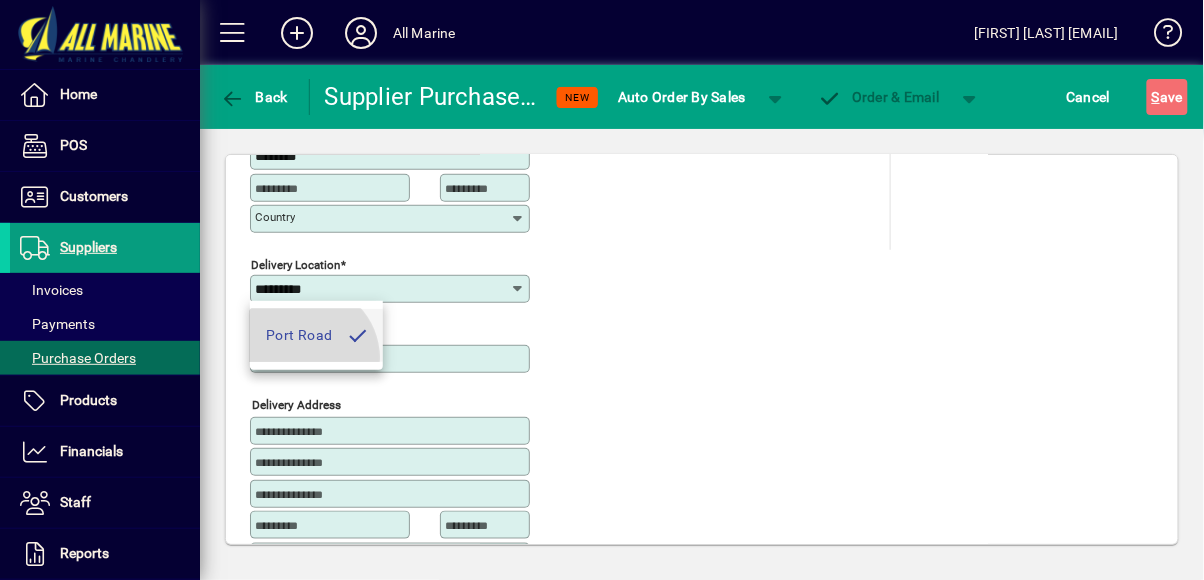 type on "**********" 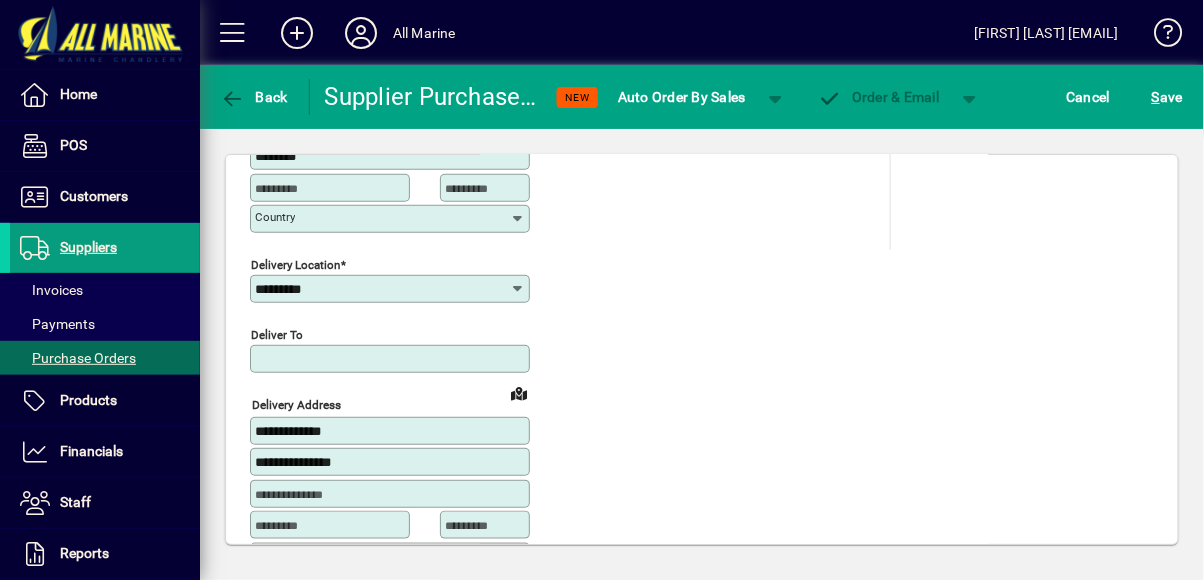 type on "**********" 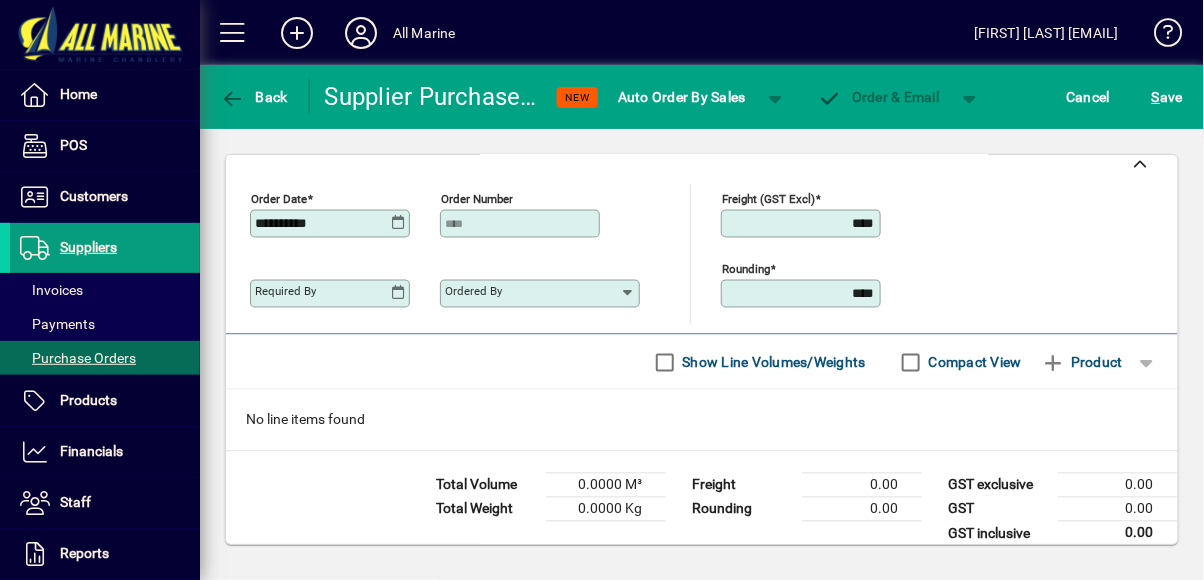 scroll, scrollTop: 822, scrollLeft: 0, axis: vertical 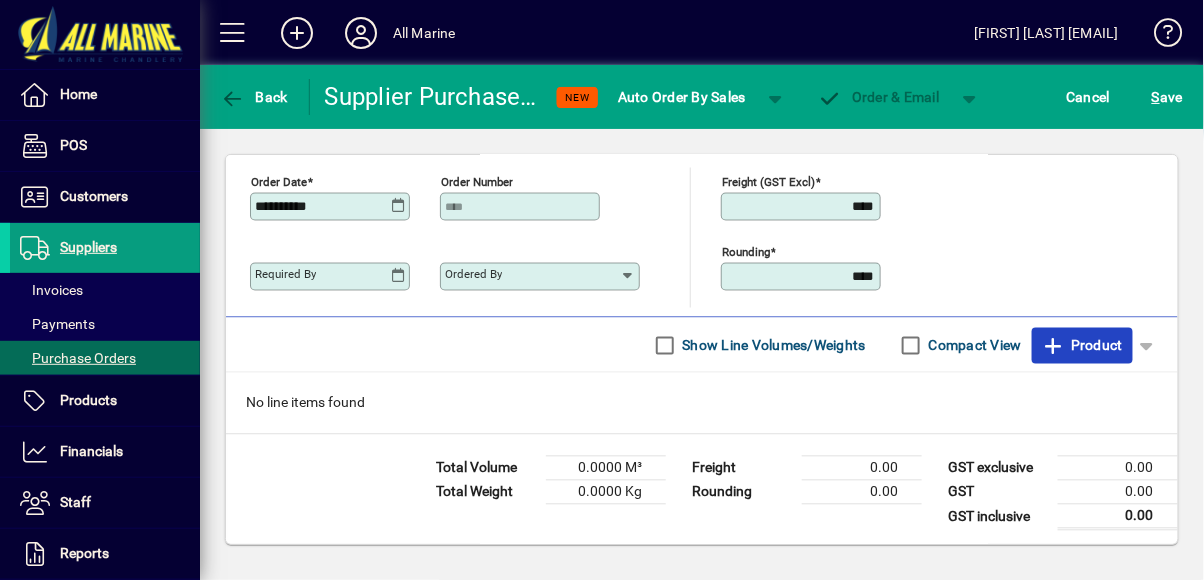 click on "Product" 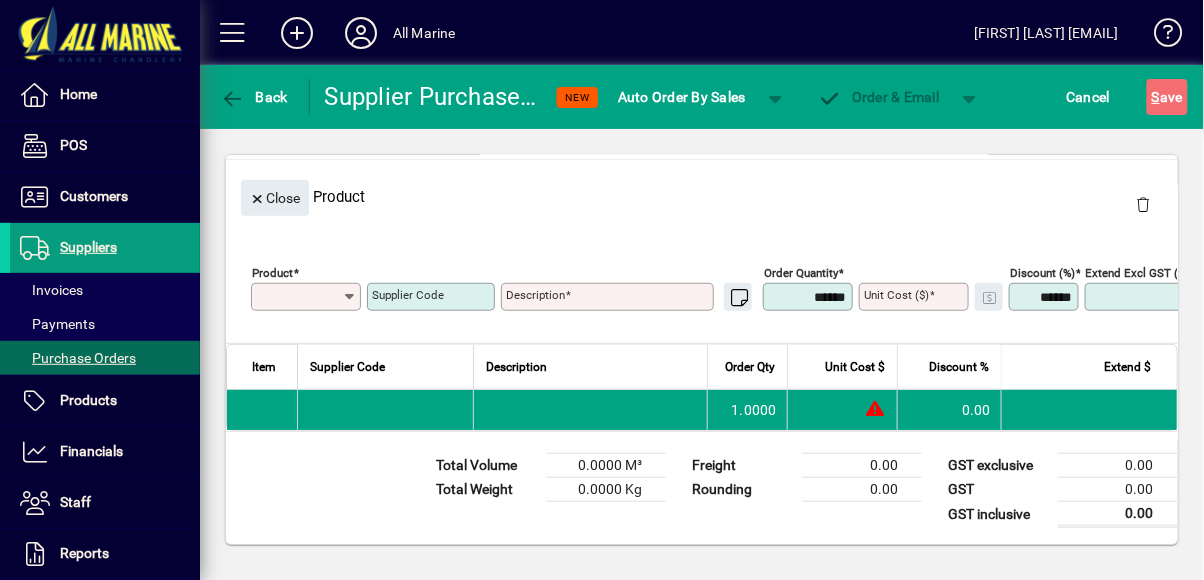 scroll, scrollTop: 186, scrollLeft: 0, axis: vertical 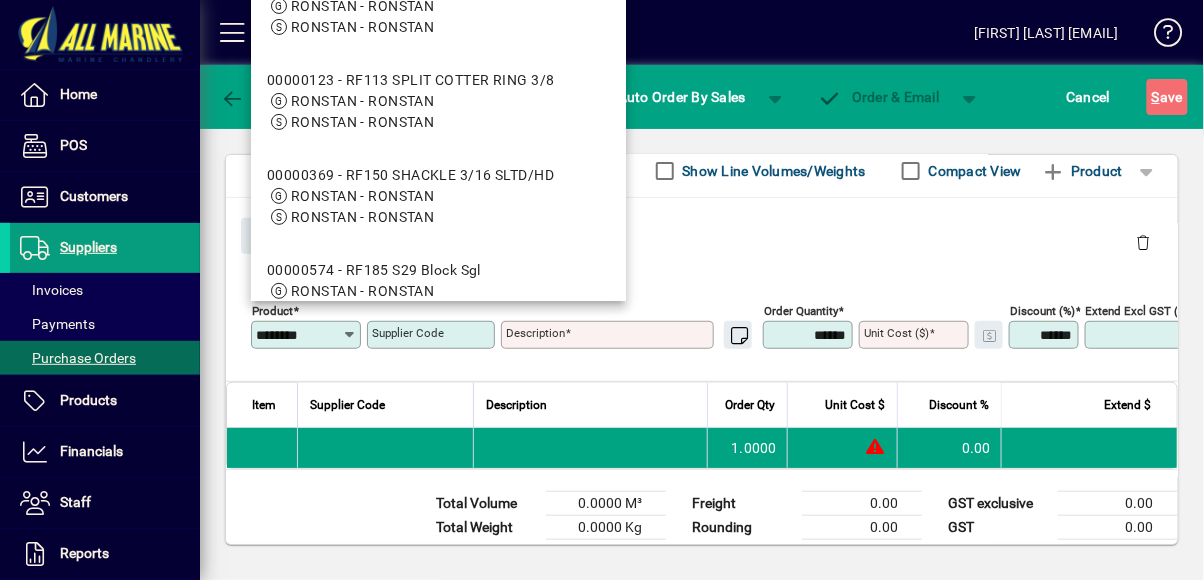 type on "********" 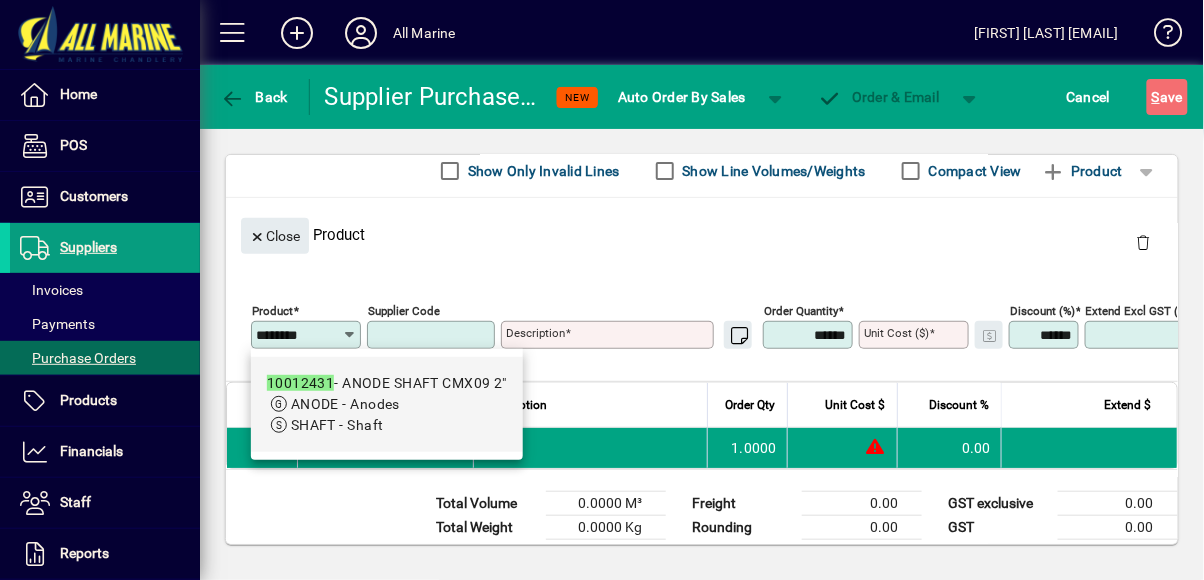click on "ANODE - Anodes" at bounding box center [387, 404] 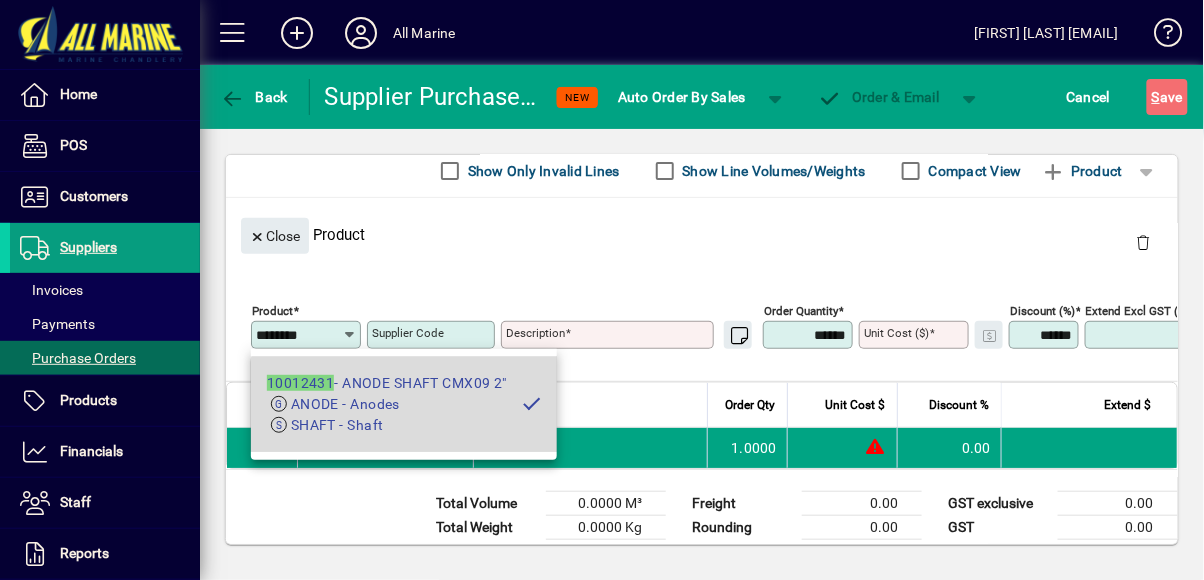 type on "**********" 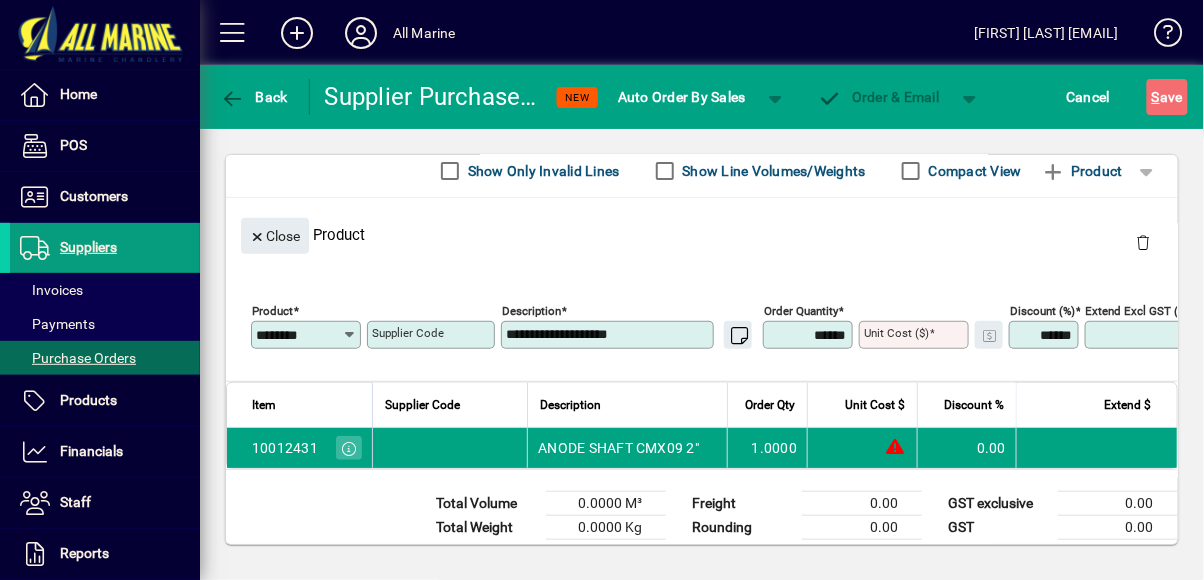 type on "****" 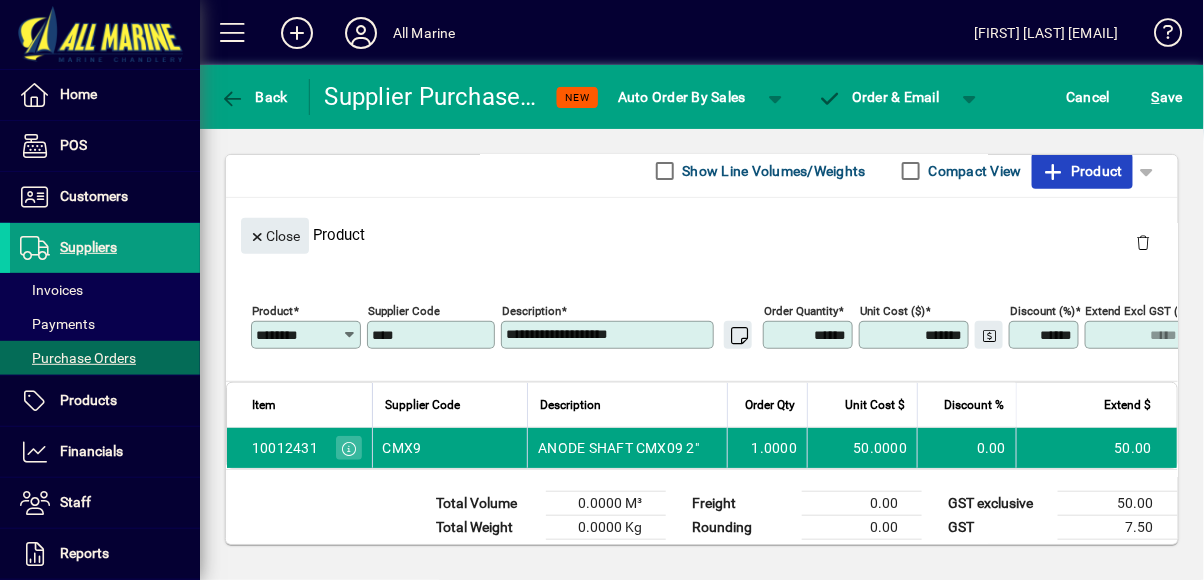 click on "Product" 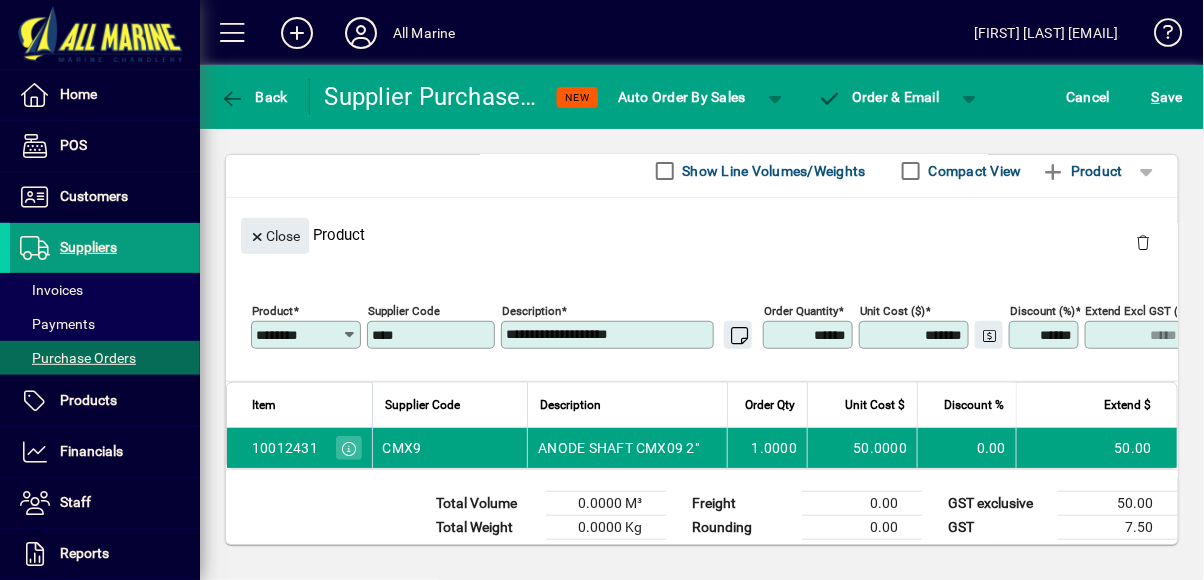 type 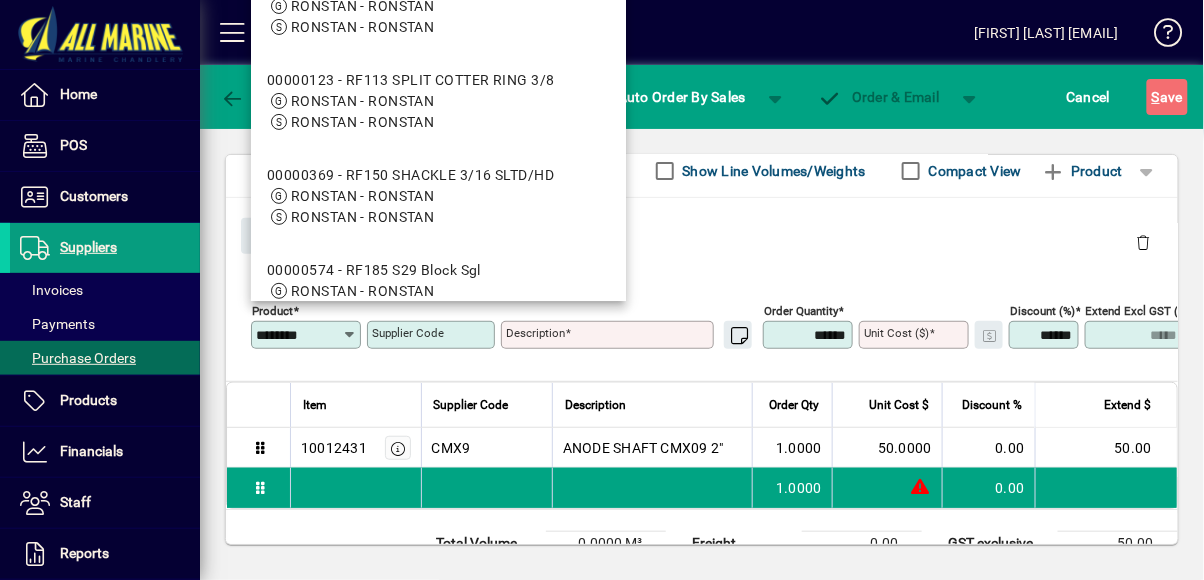 type on "********" 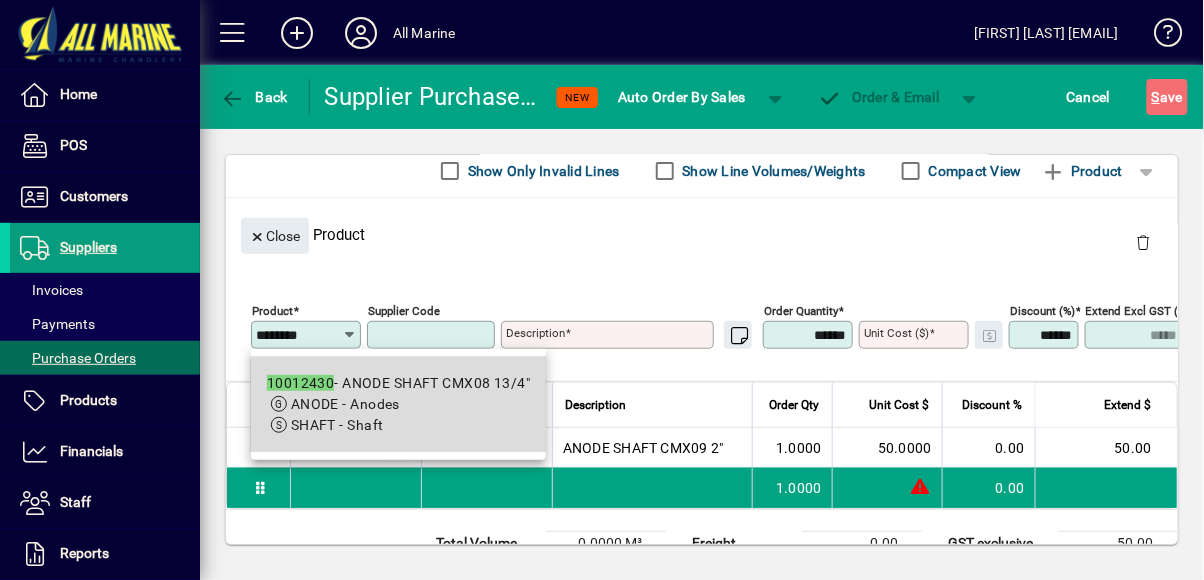 click on "ANODE - Anodes" at bounding box center [398, 404] 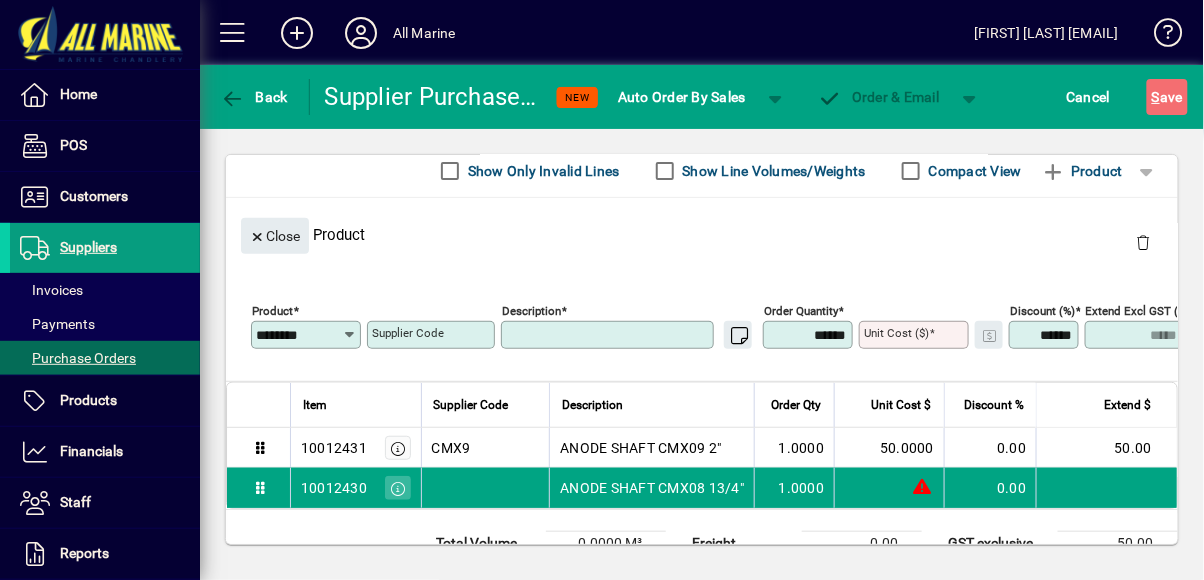 type on "**********" 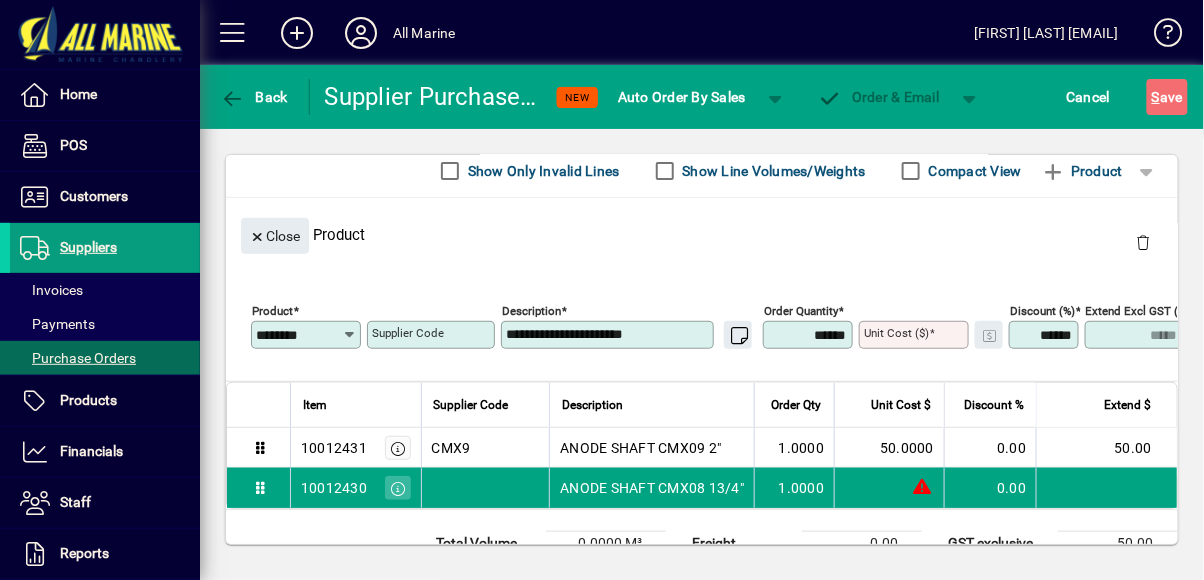 type on "****" 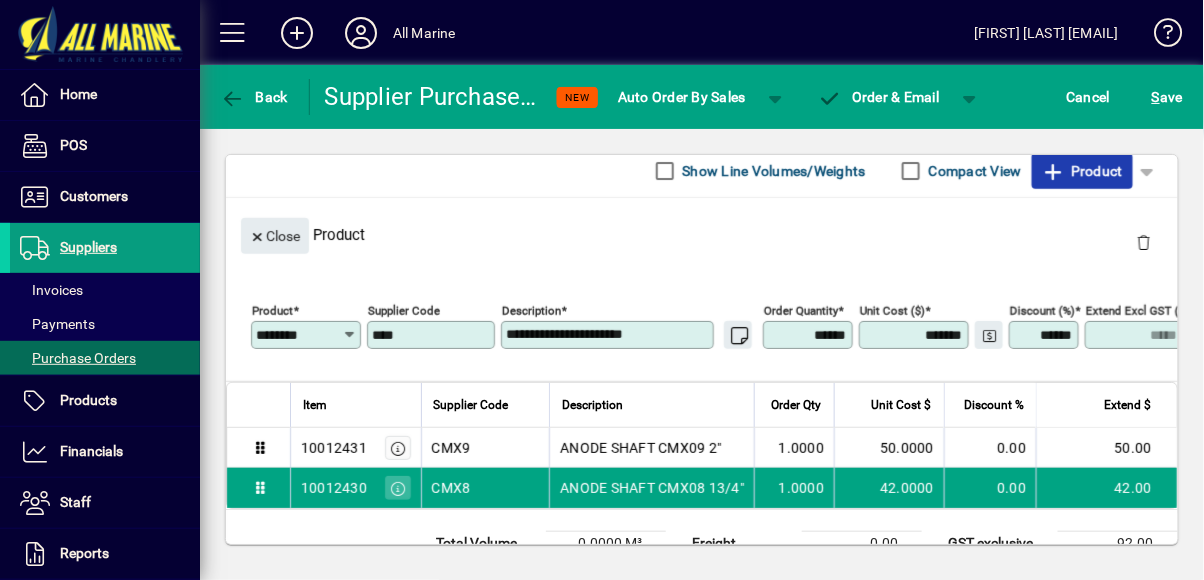 click on "Product" 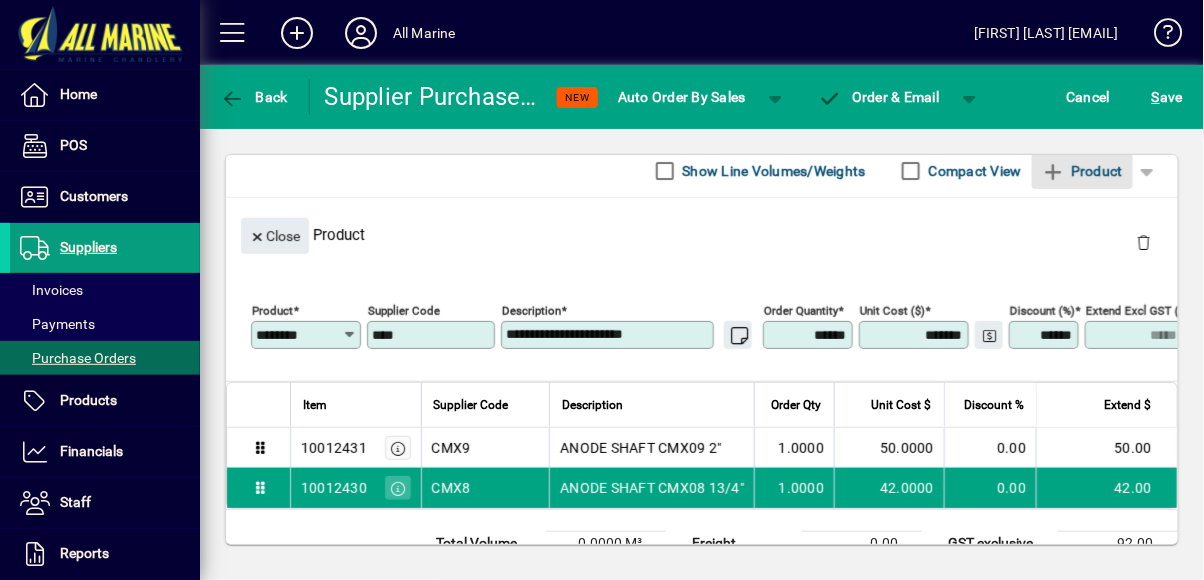 type 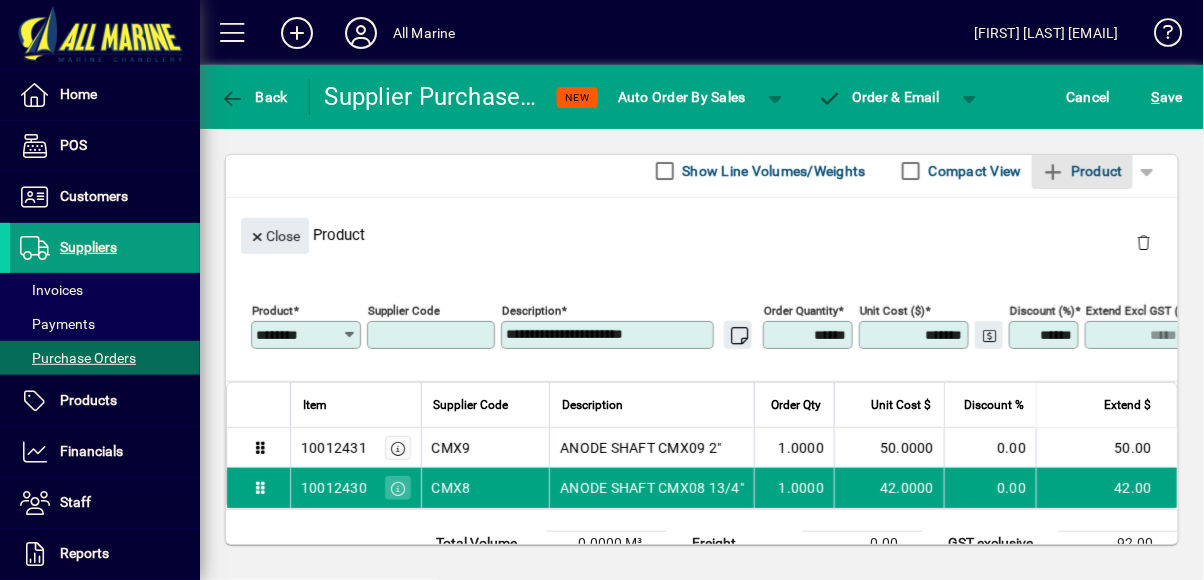 type 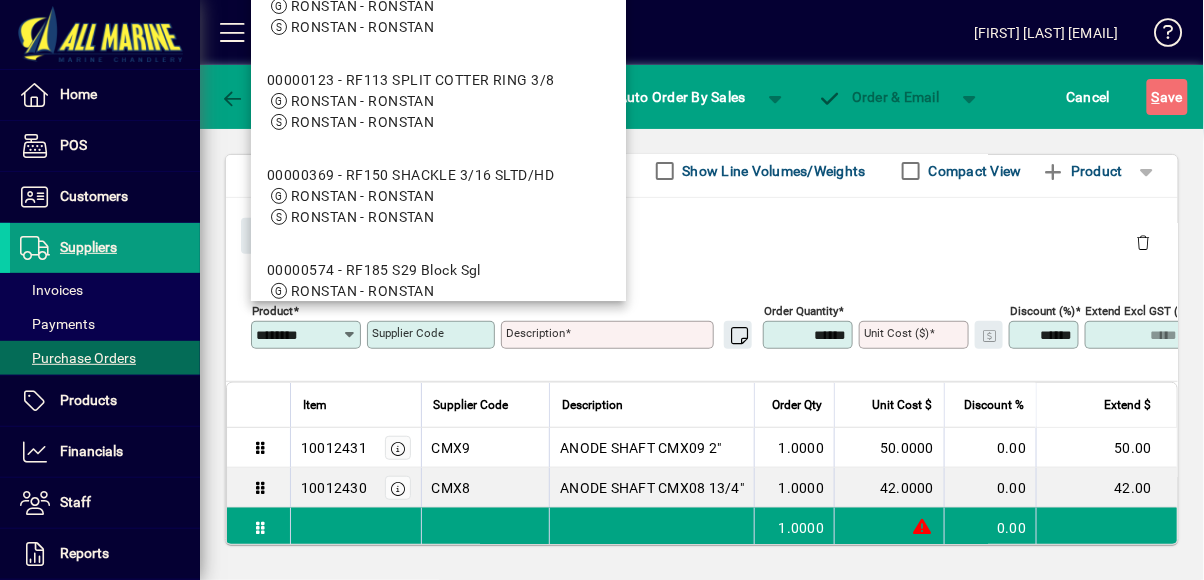 type on "********" 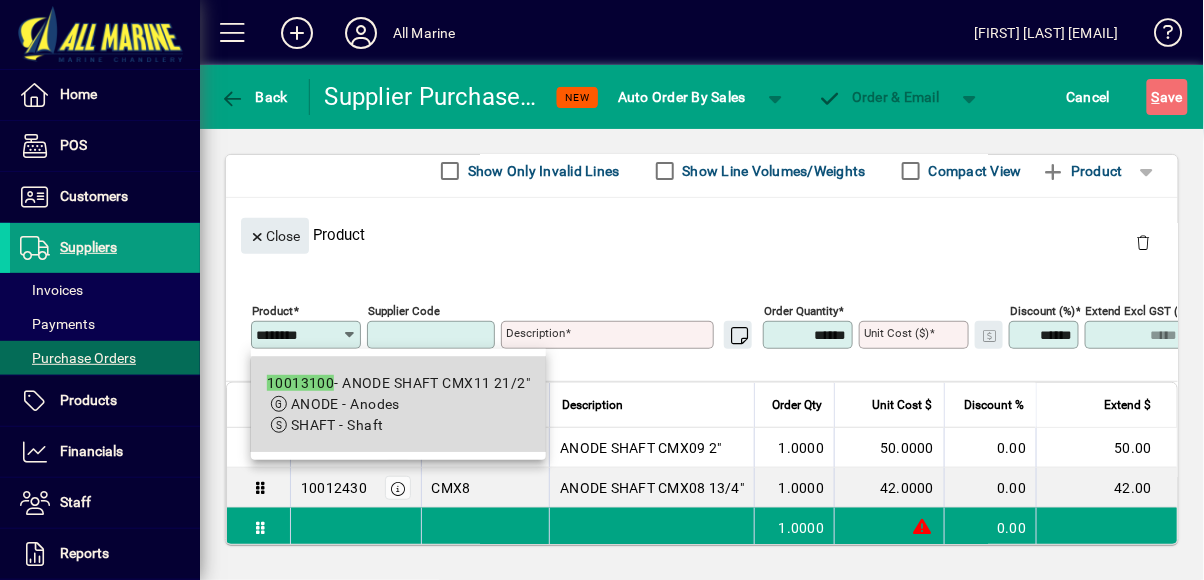 click on "SHAFT - Shaft" at bounding box center (398, 425) 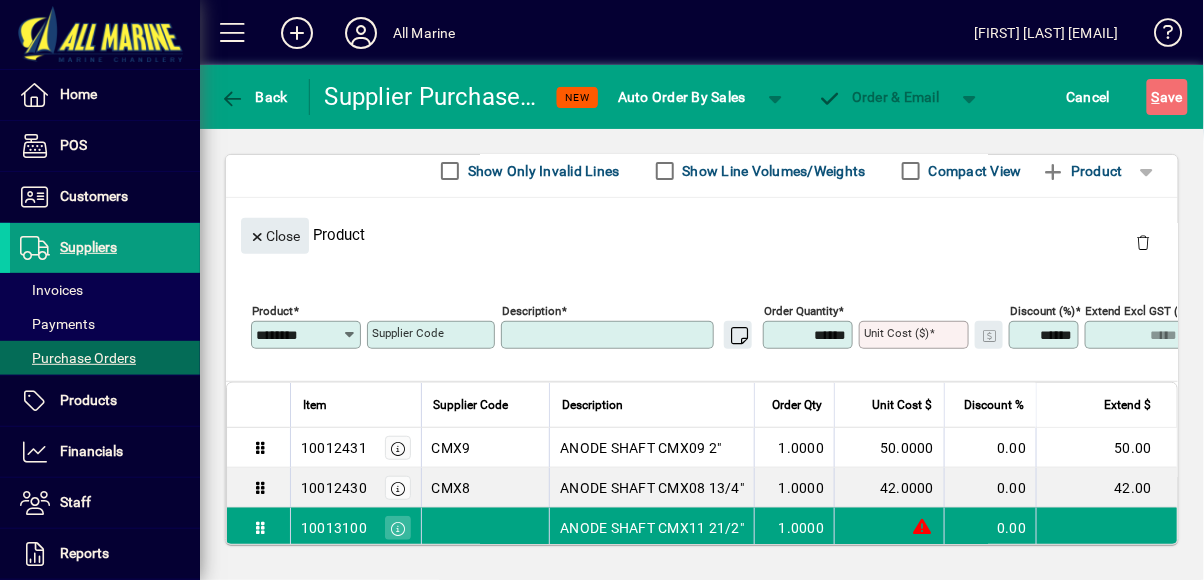 type on "**********" 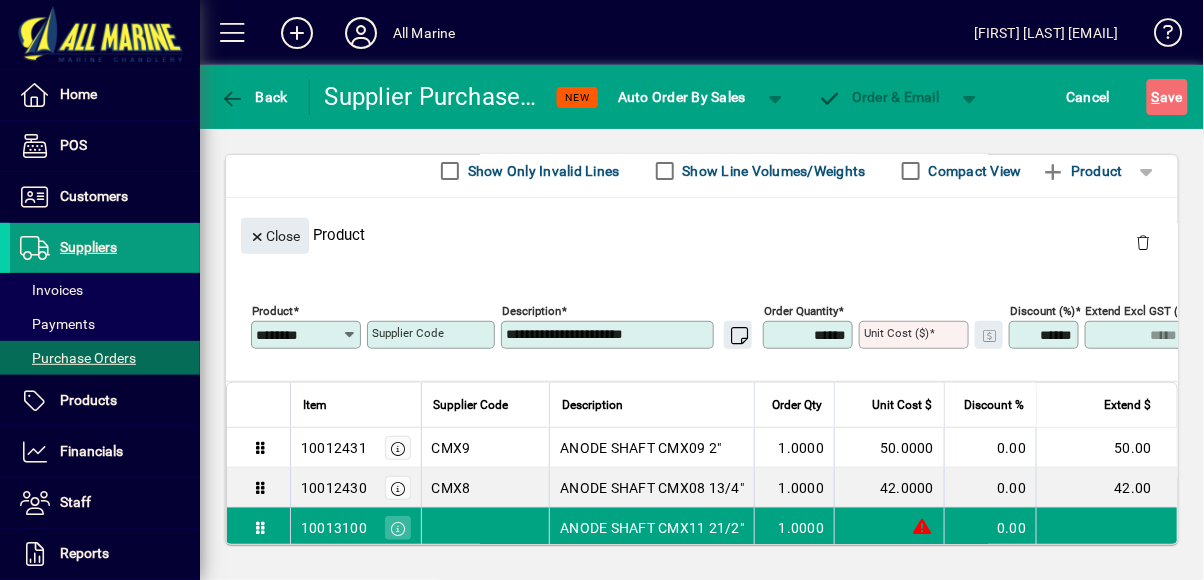 type on "*****" 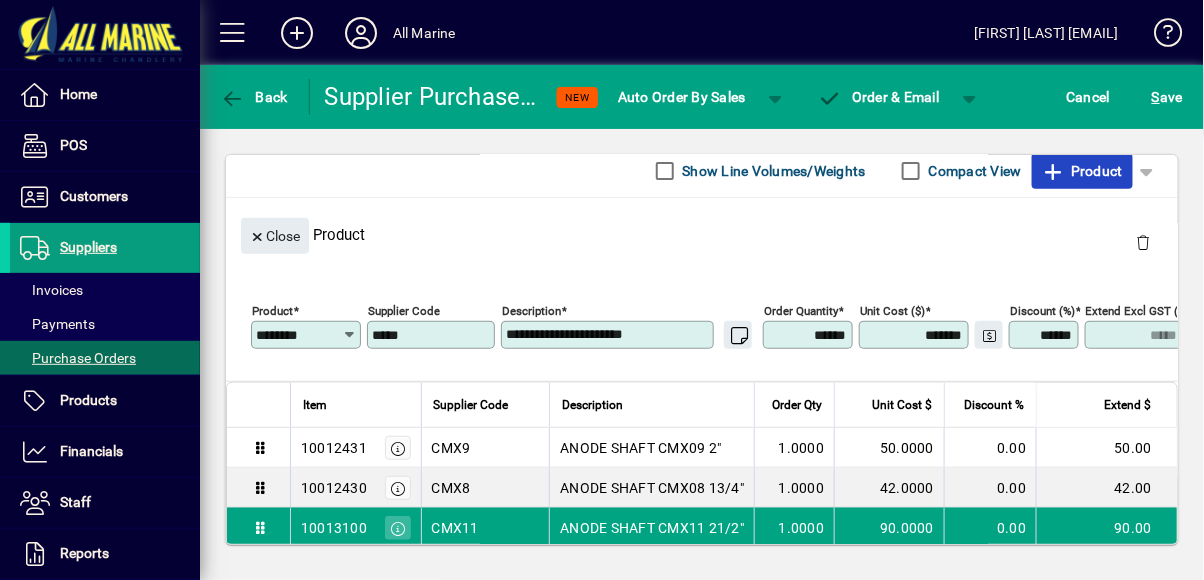 click on "Product" 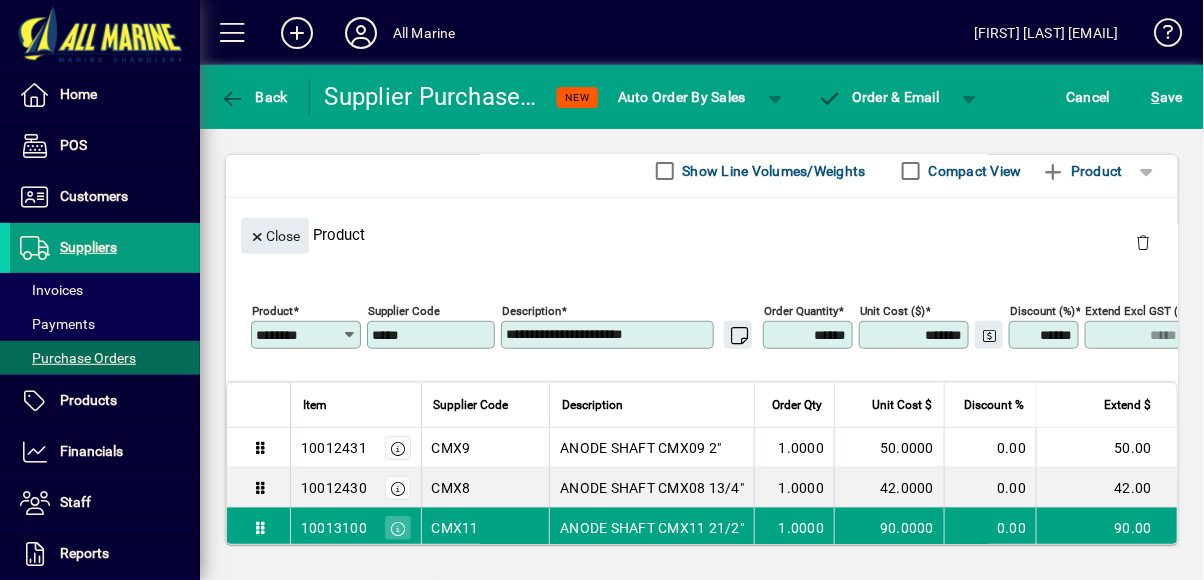 type 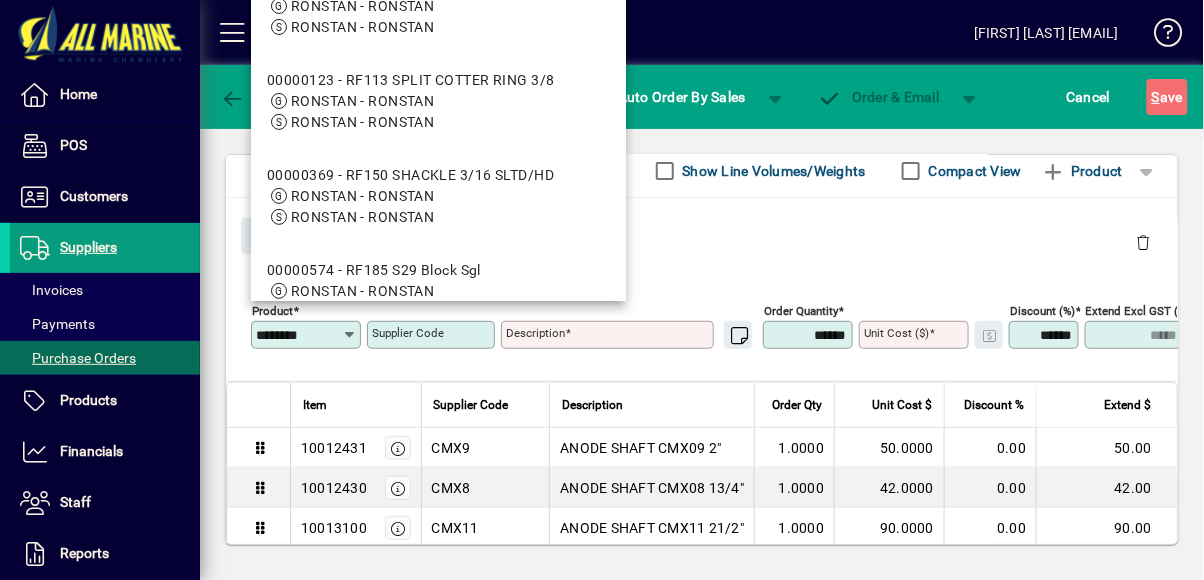 type on "********" 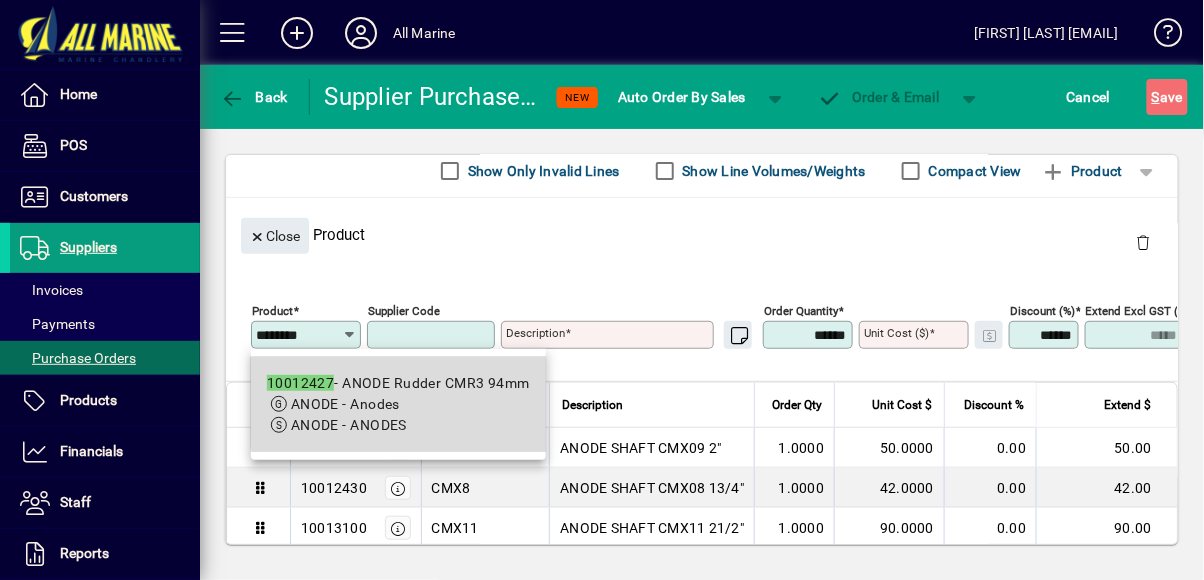 click on "ANODE - Anodes" at bounding box center (398, 404) 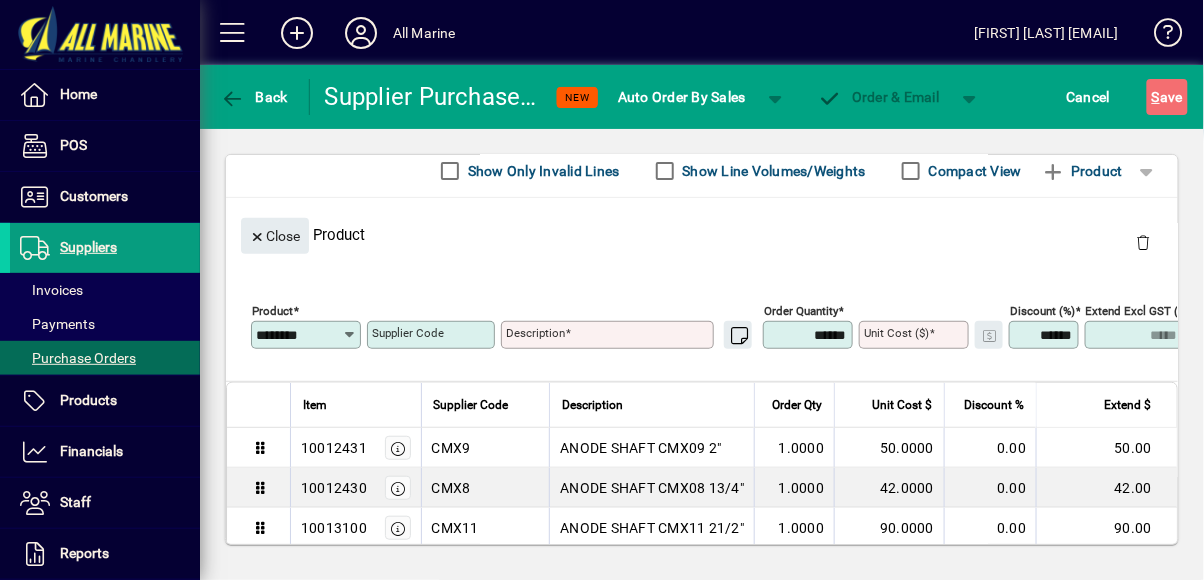 type on "**********" 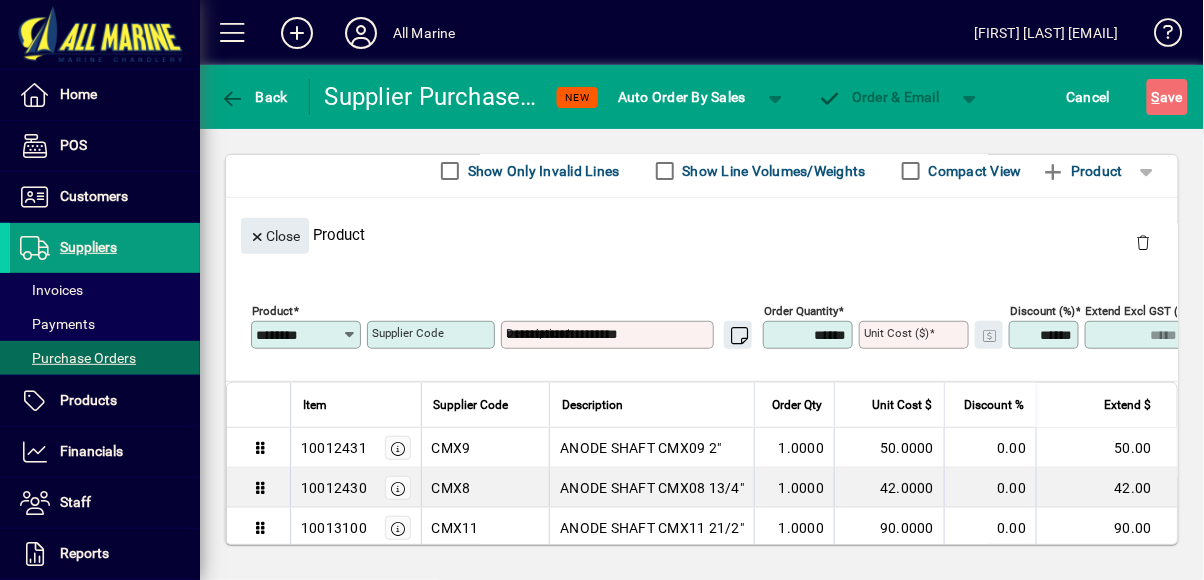 type on "****" 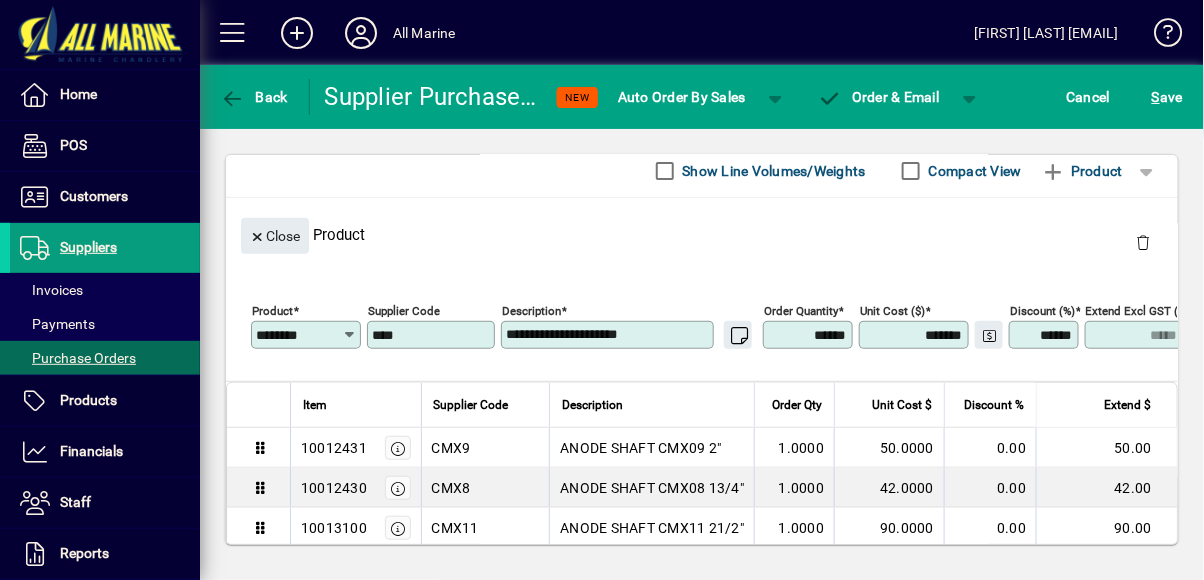 click on "******" at bounding box center (810, 335) 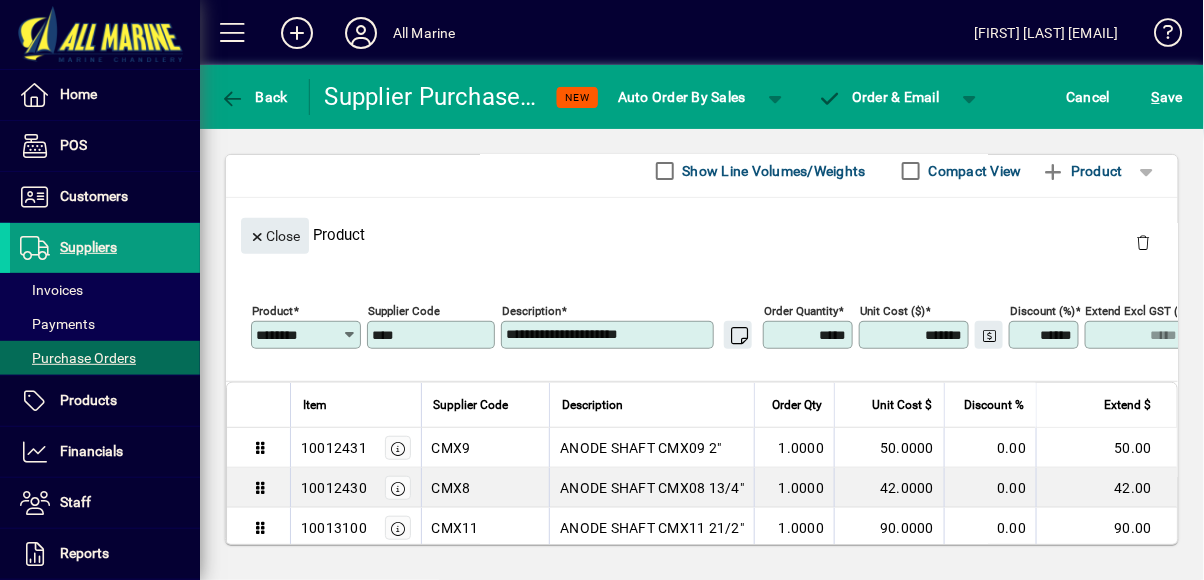 type on "******" 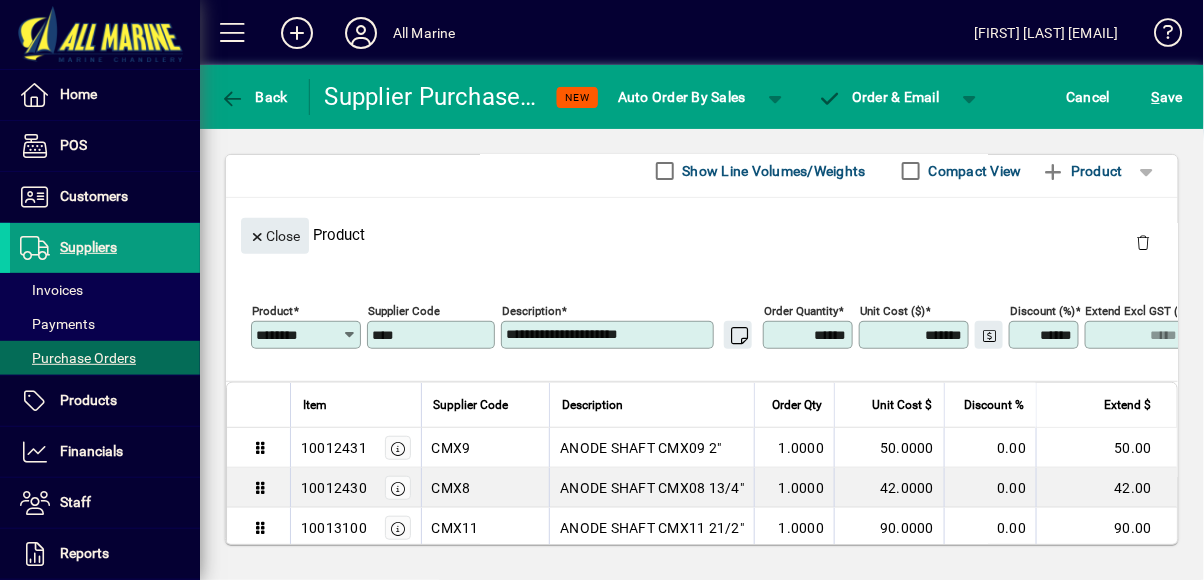 type on "******" 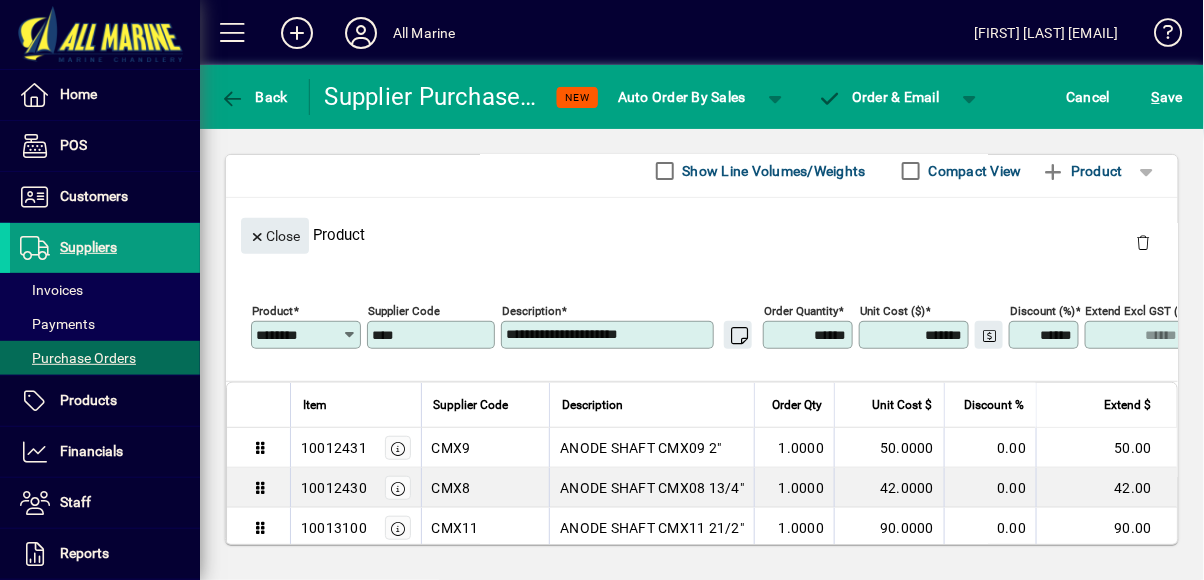type on "******" 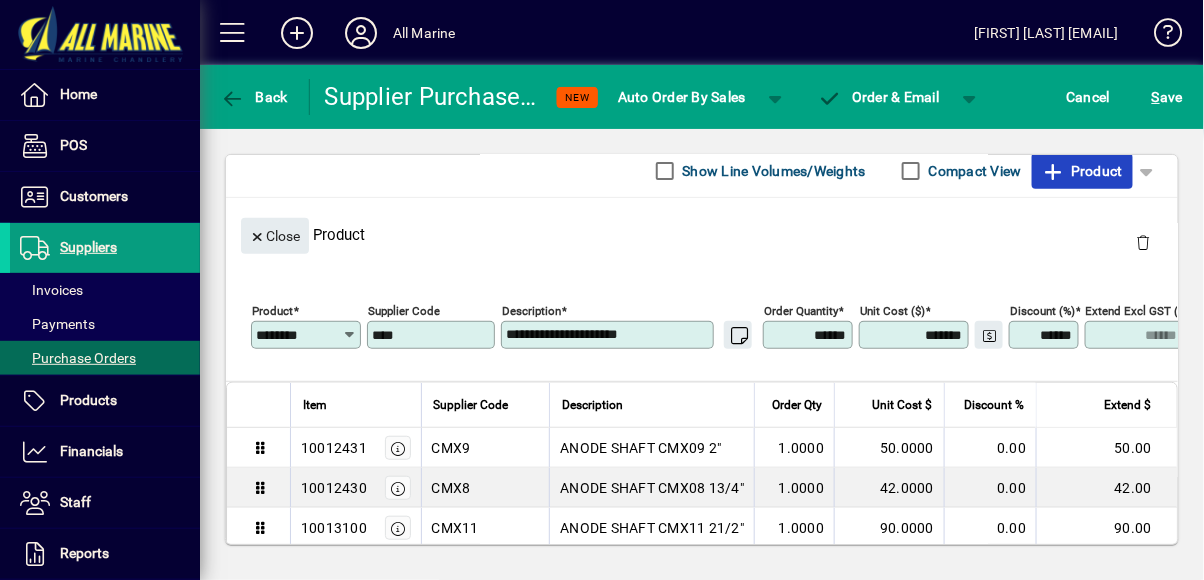 click on "Product" 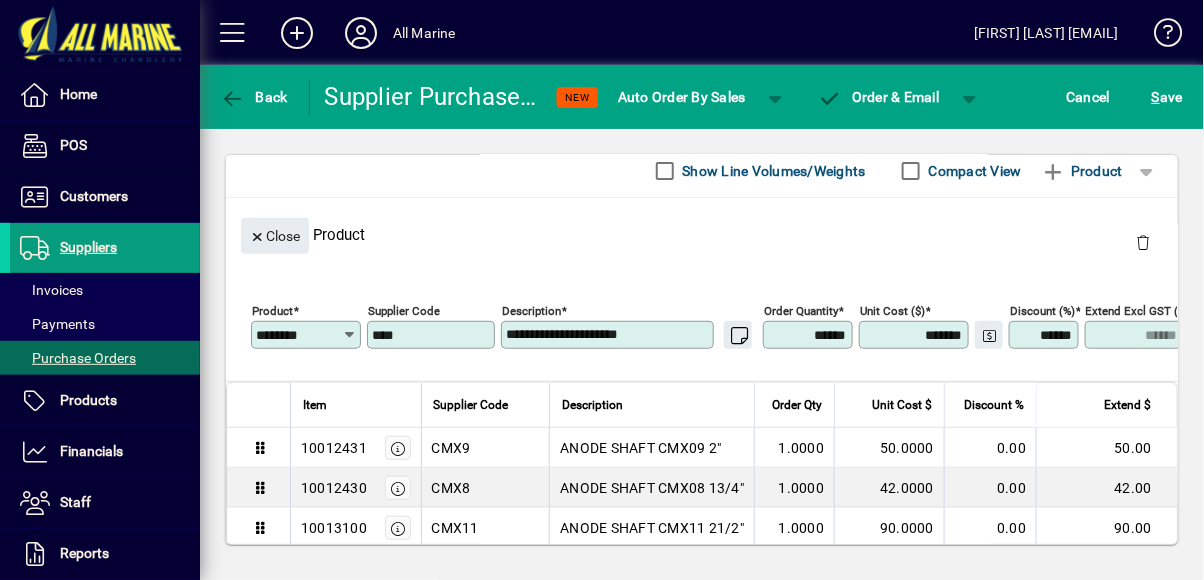 type 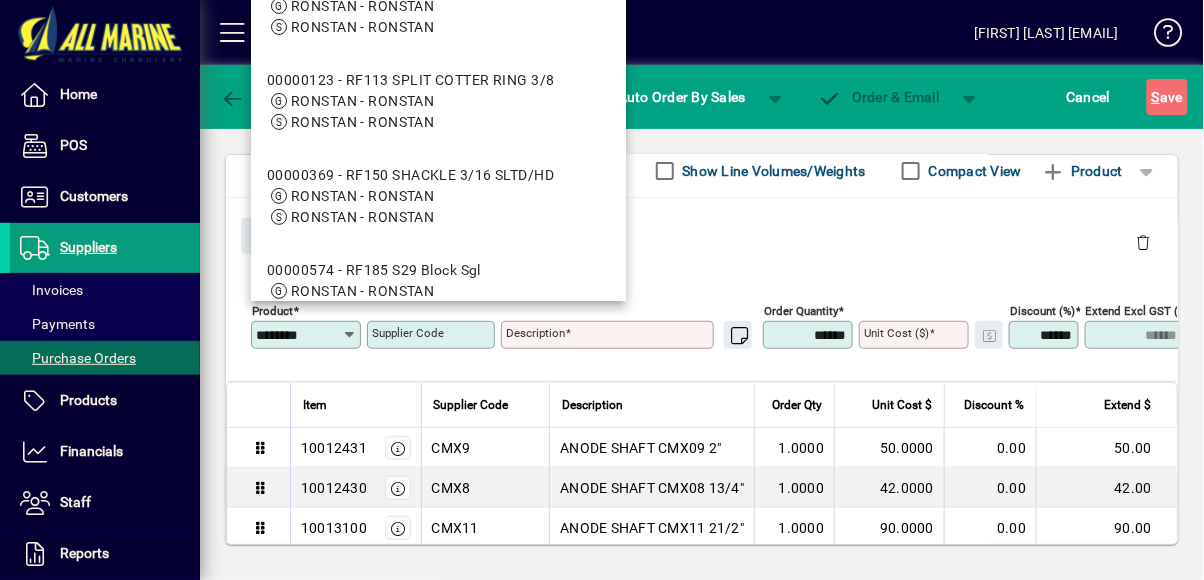 type on "********" 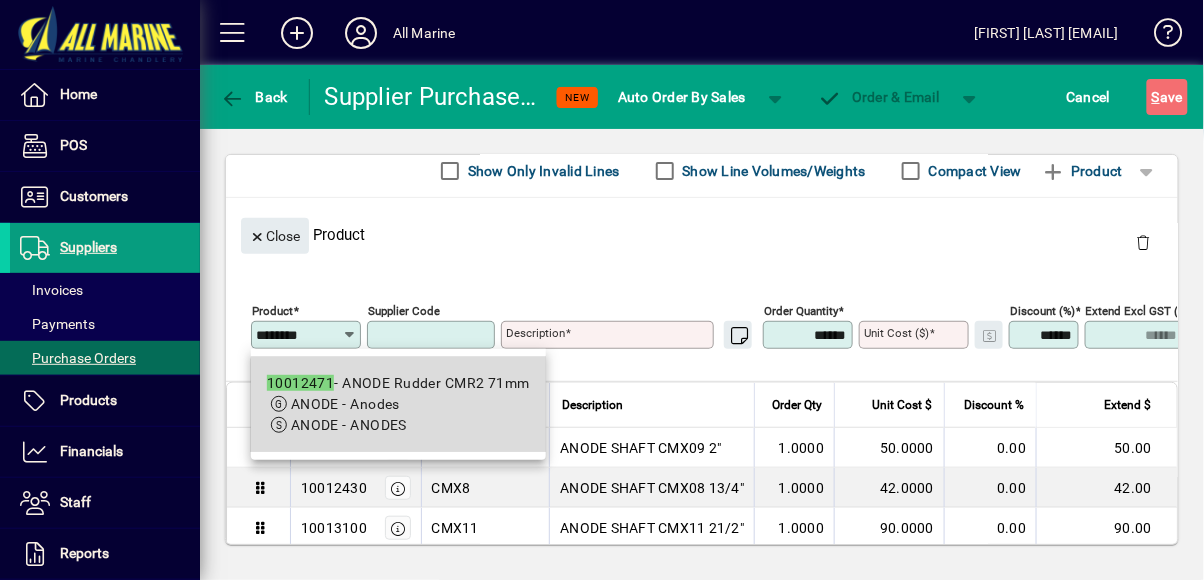 click on "ANODE - ANODES" at bounding box center (398, 425) 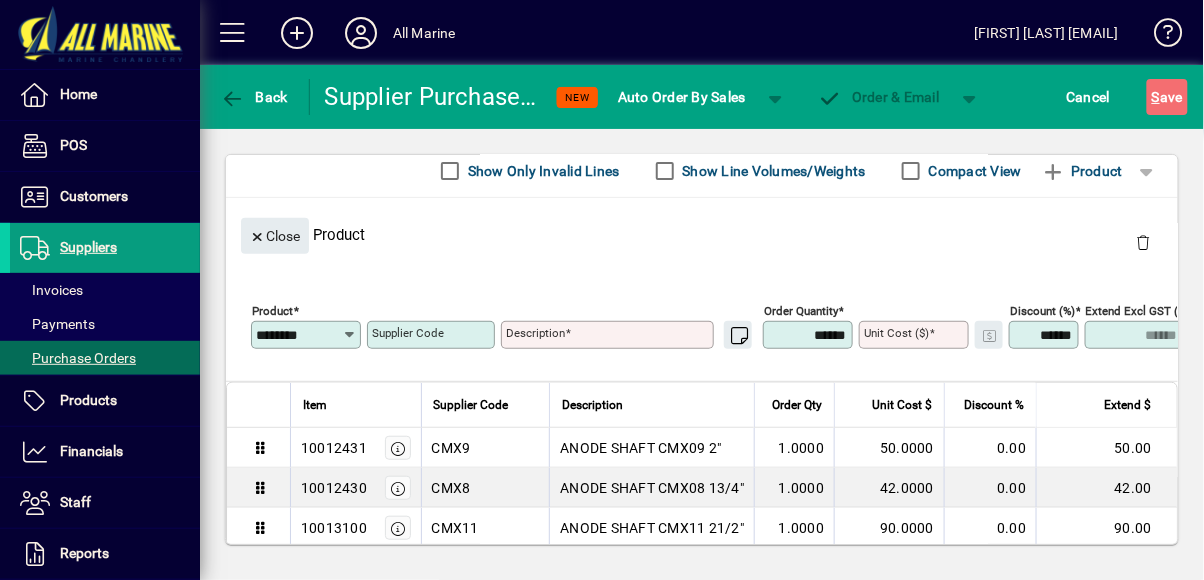 type on "**********" 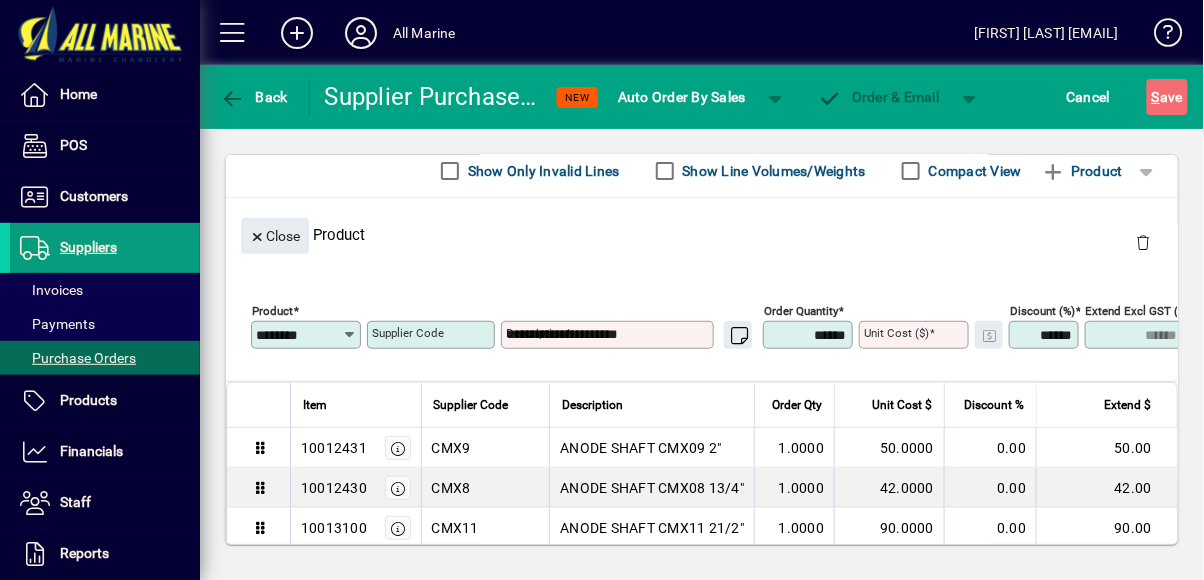 type on "****" 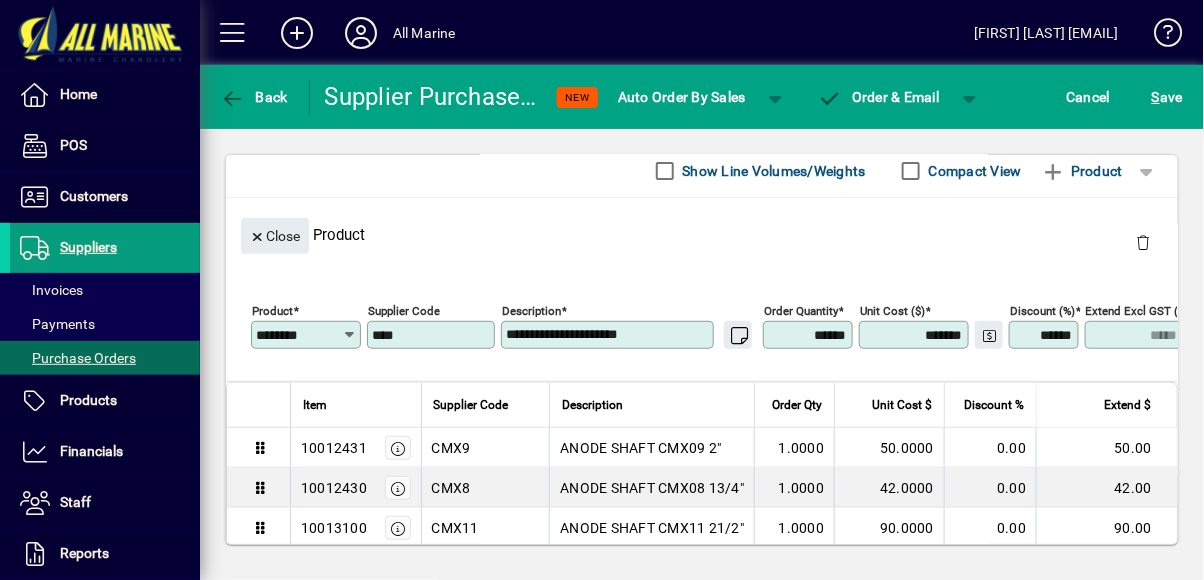 click on "******" at bounding box center [810, 335] 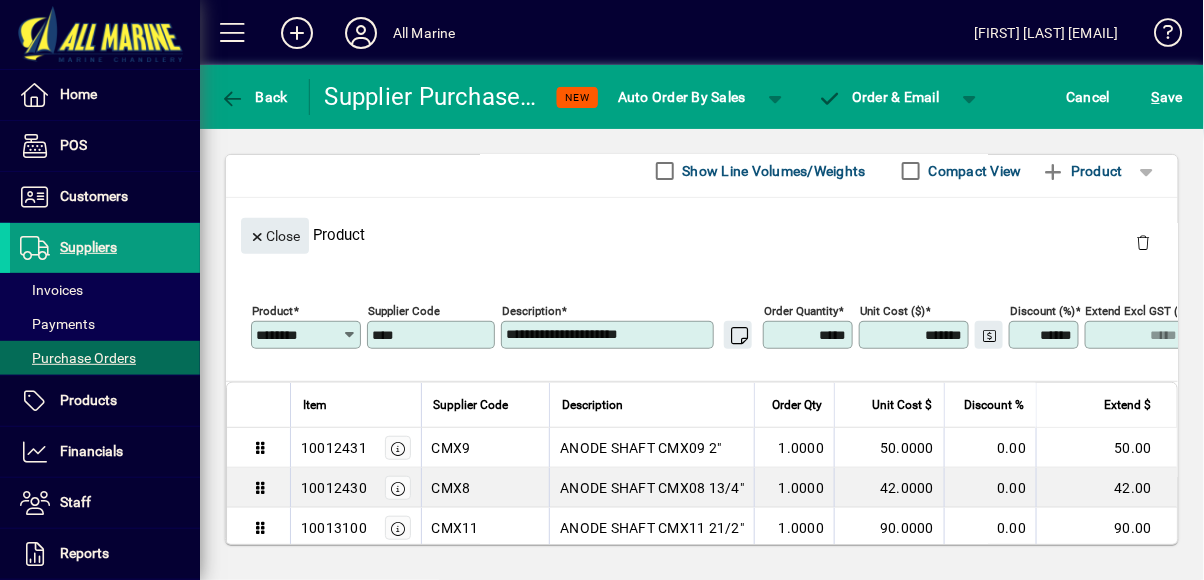 type on "******" 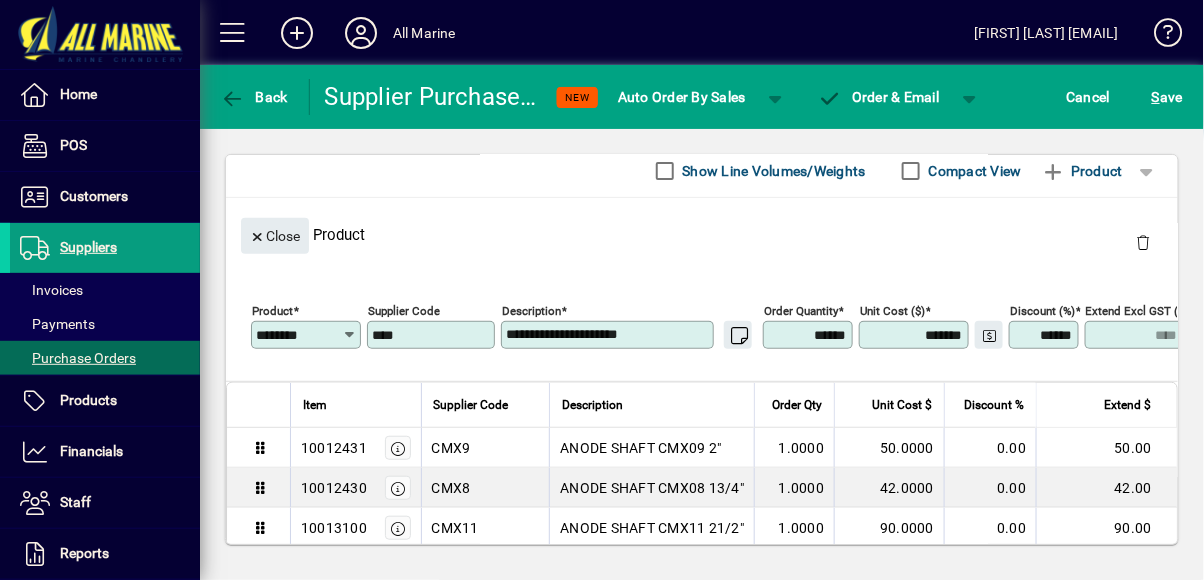 type on "******" 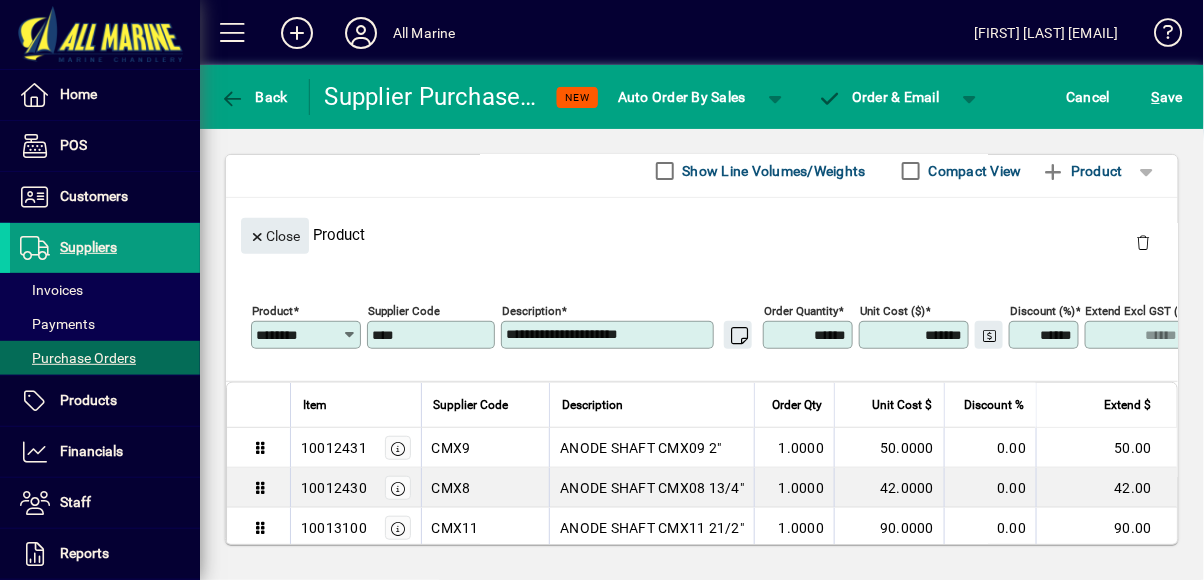 type on "******" 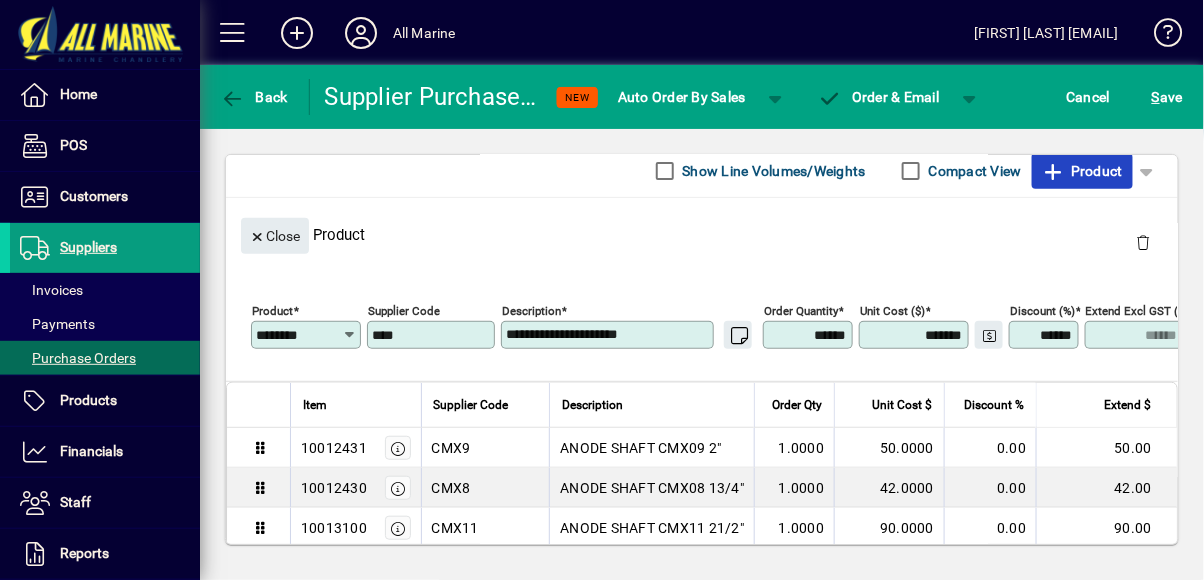 click on "Product" 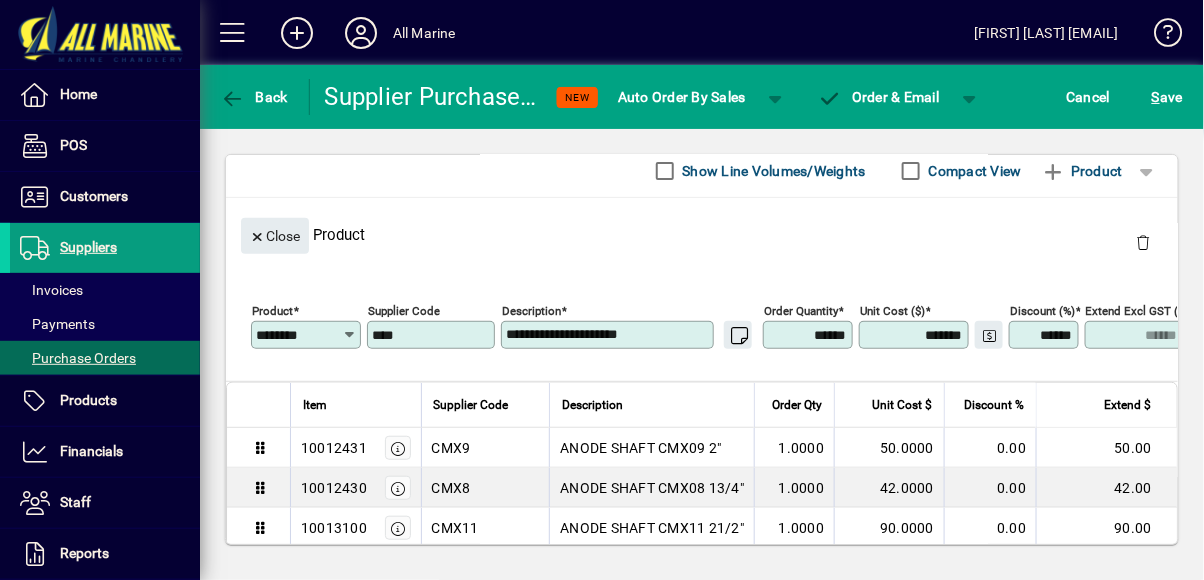 type 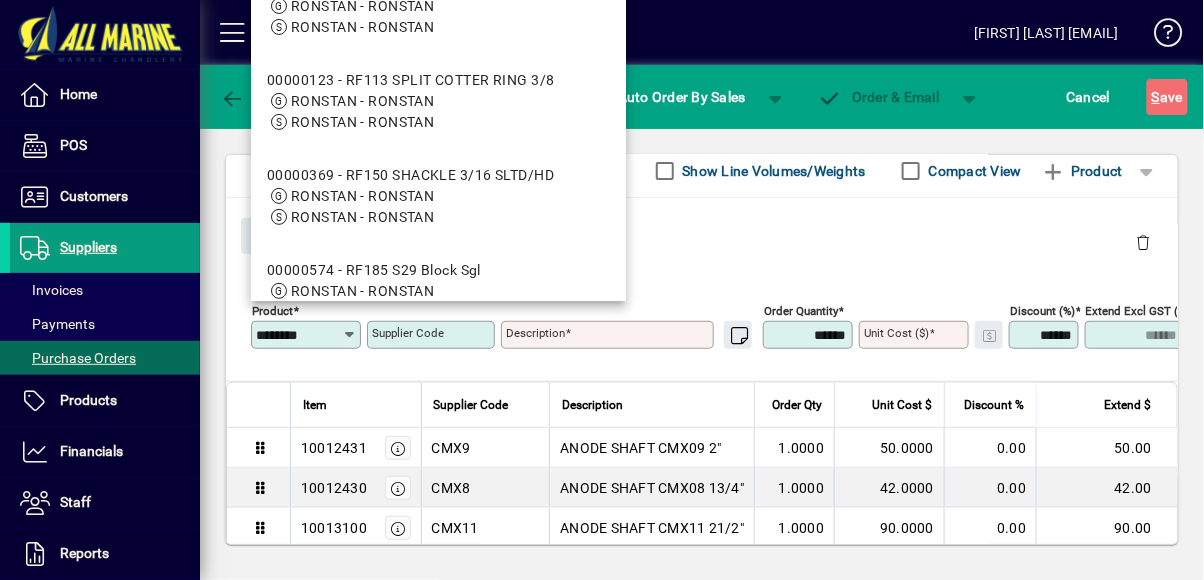 type on "********" 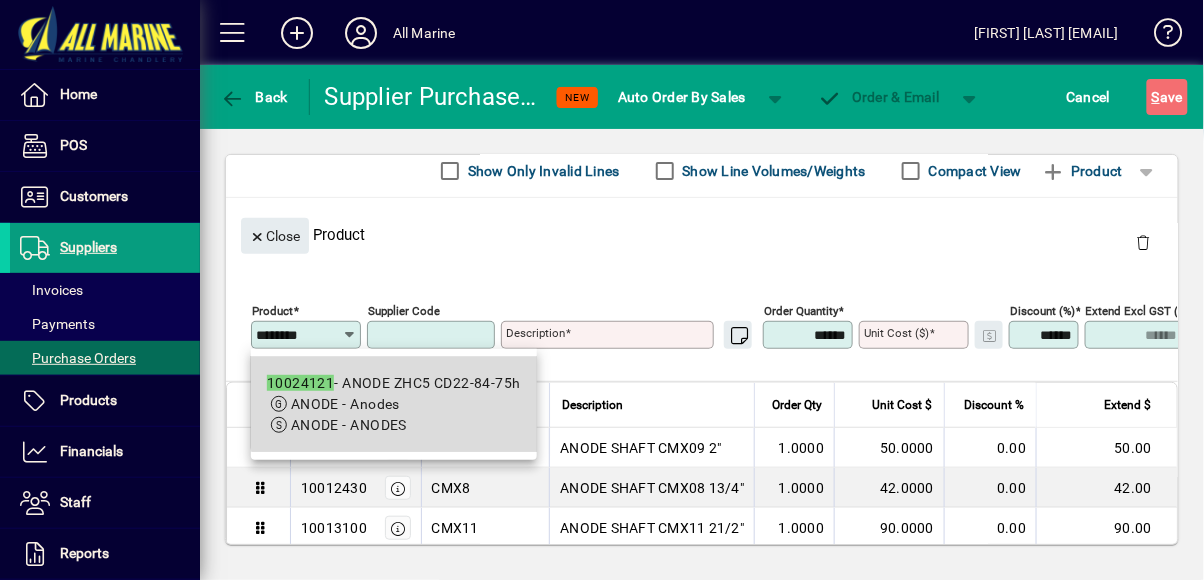 click on "10024121  - ANODE ZHC5 CD22-84-75h" at bounding box center (394, 383) 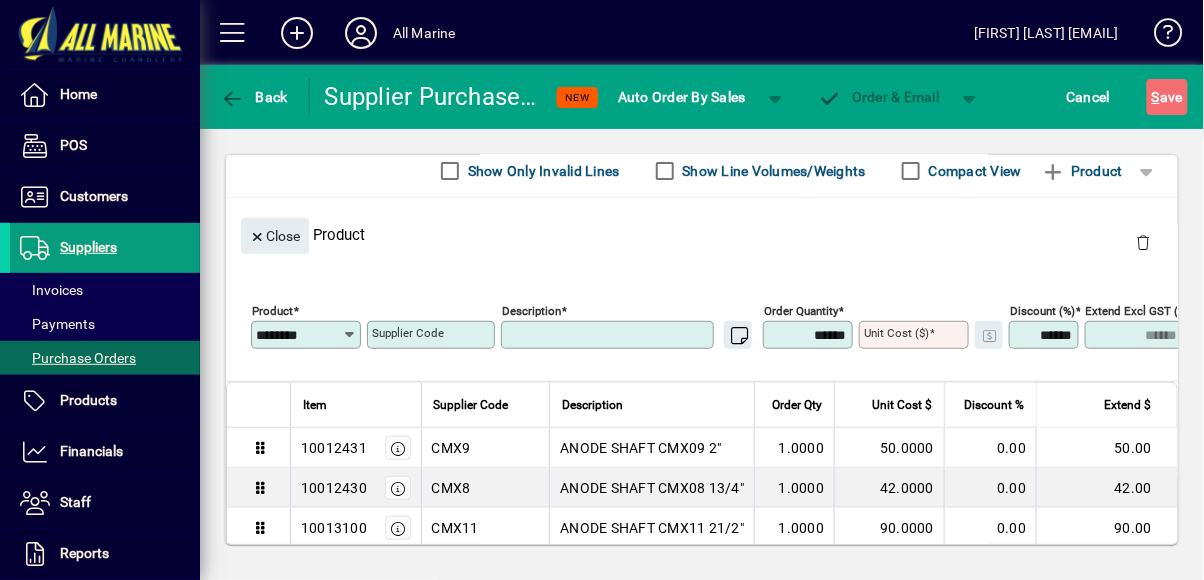 type on "**********" 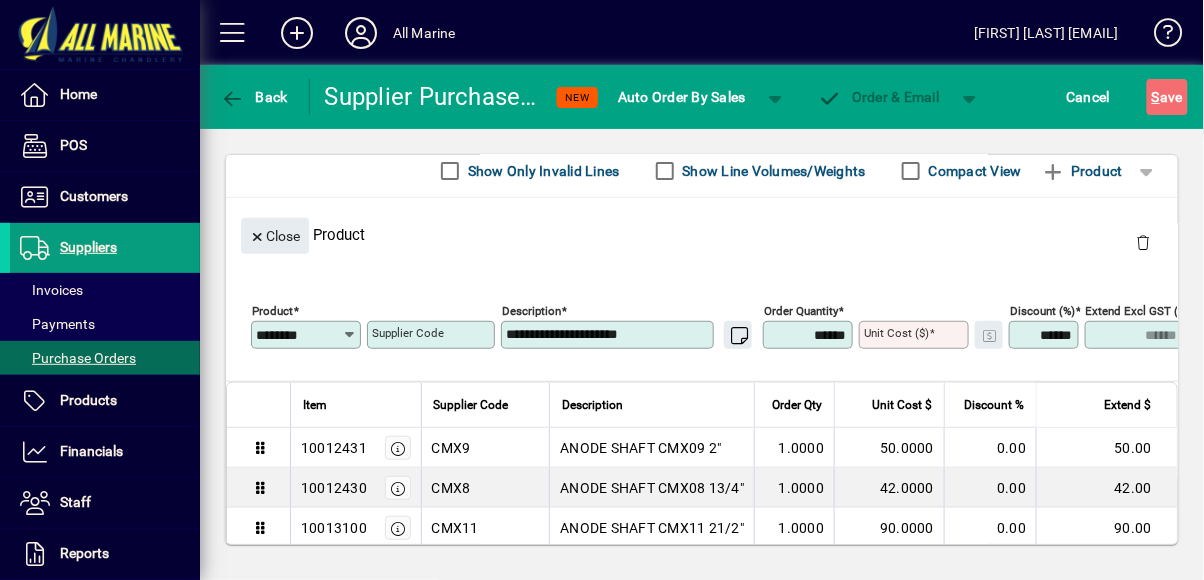 type on "****" 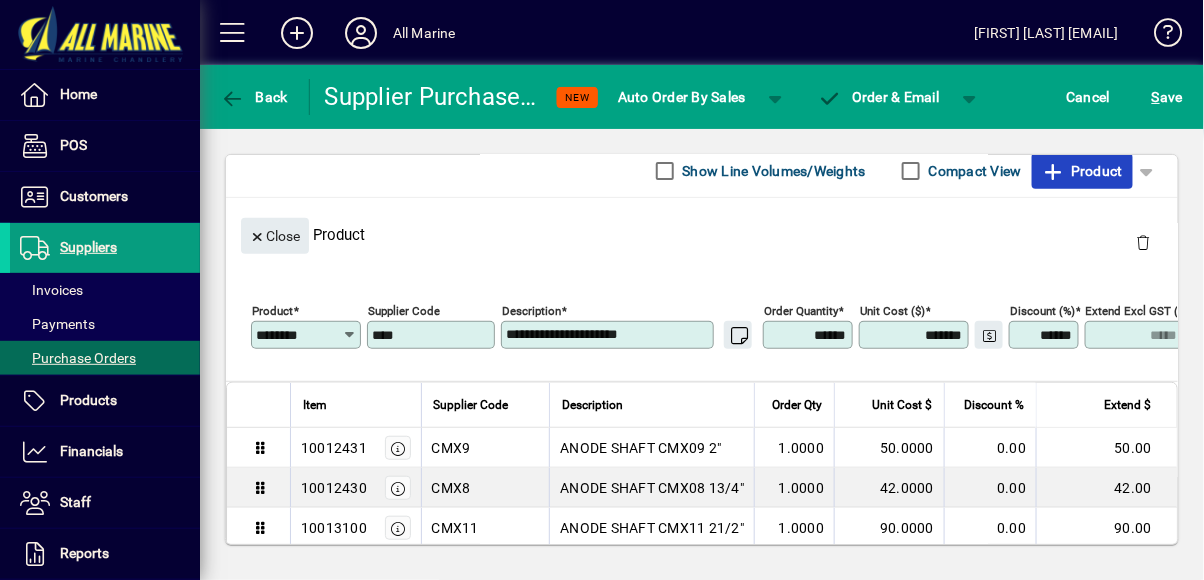 click on "Product" 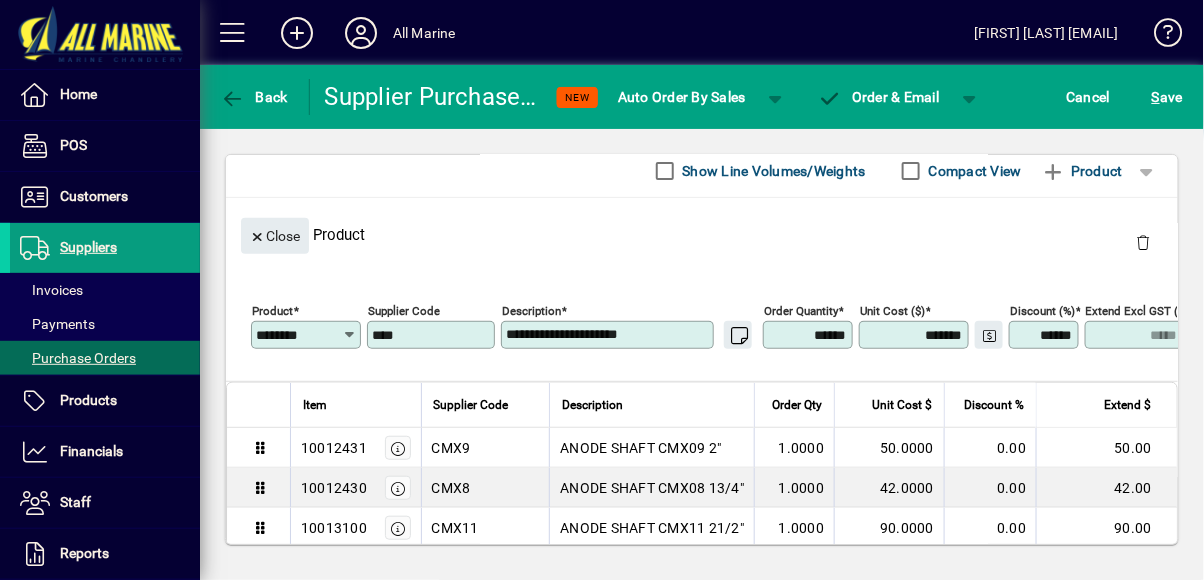 type 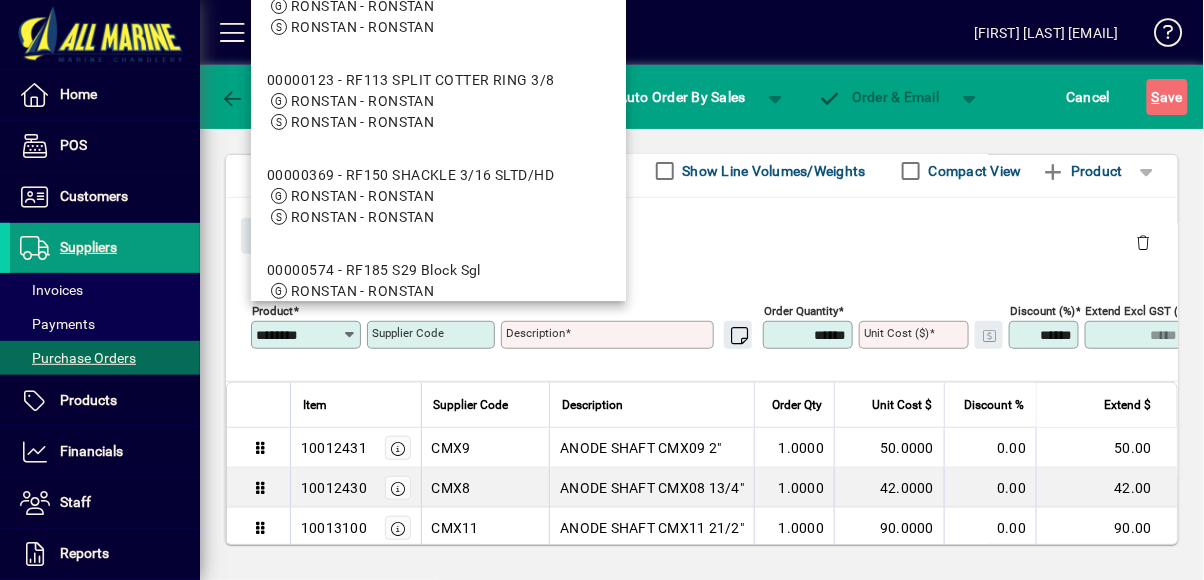 type on "********" 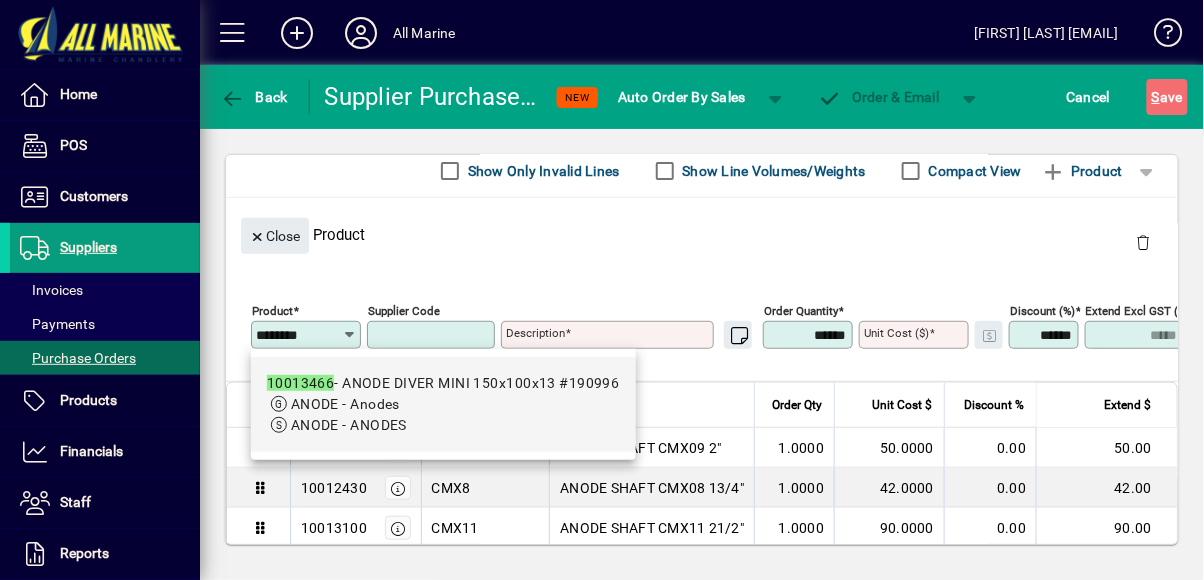 click on "ANODE - Anodes" at bounding box center [443, 404] 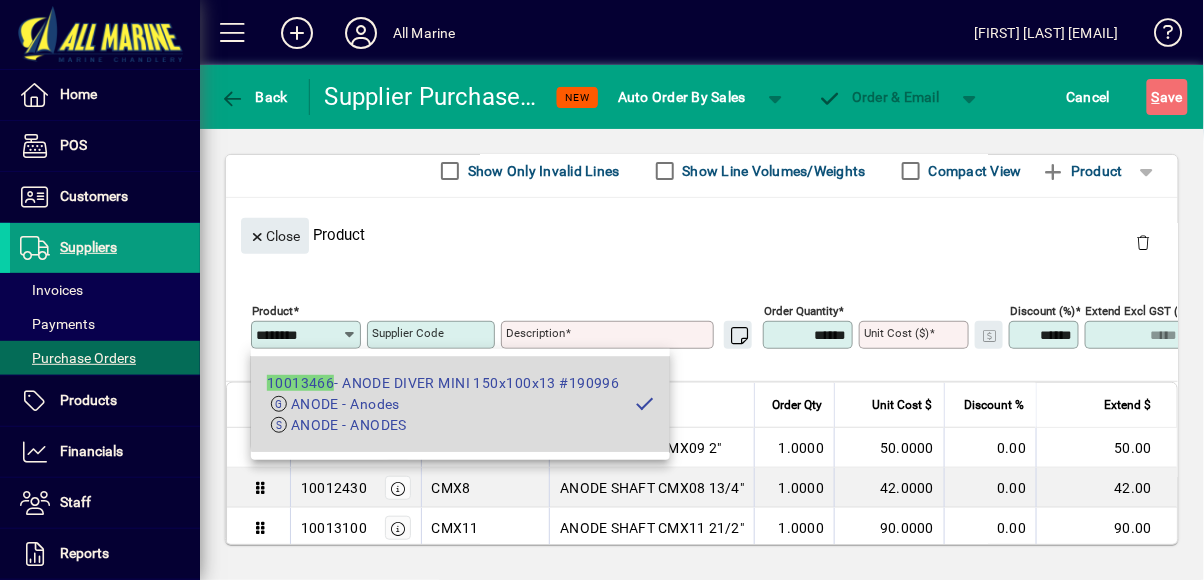 type on "**********" 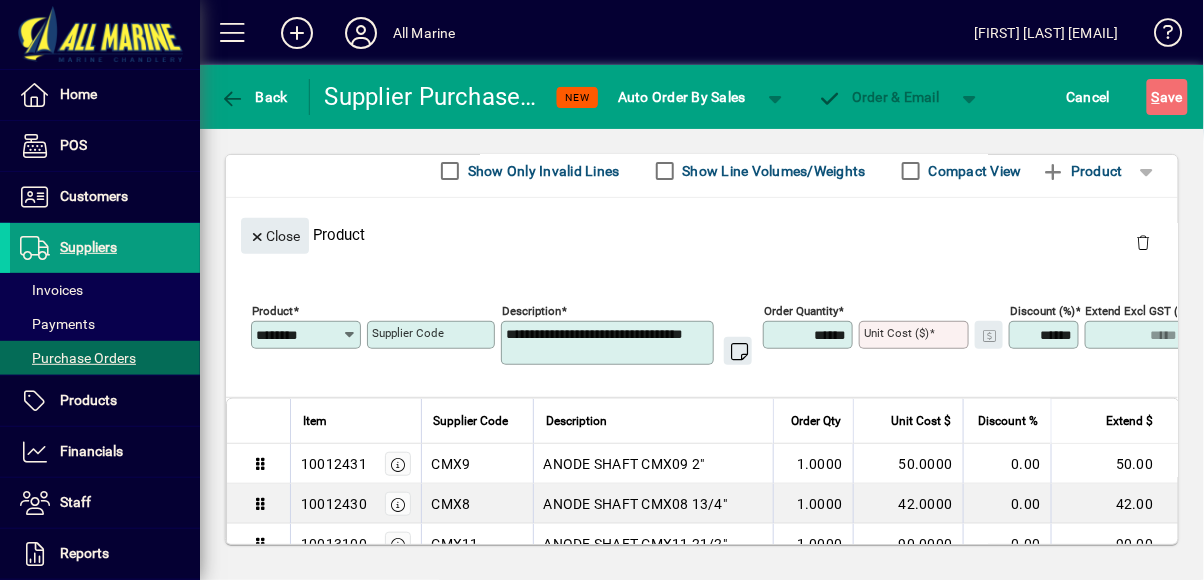 type on "*******" 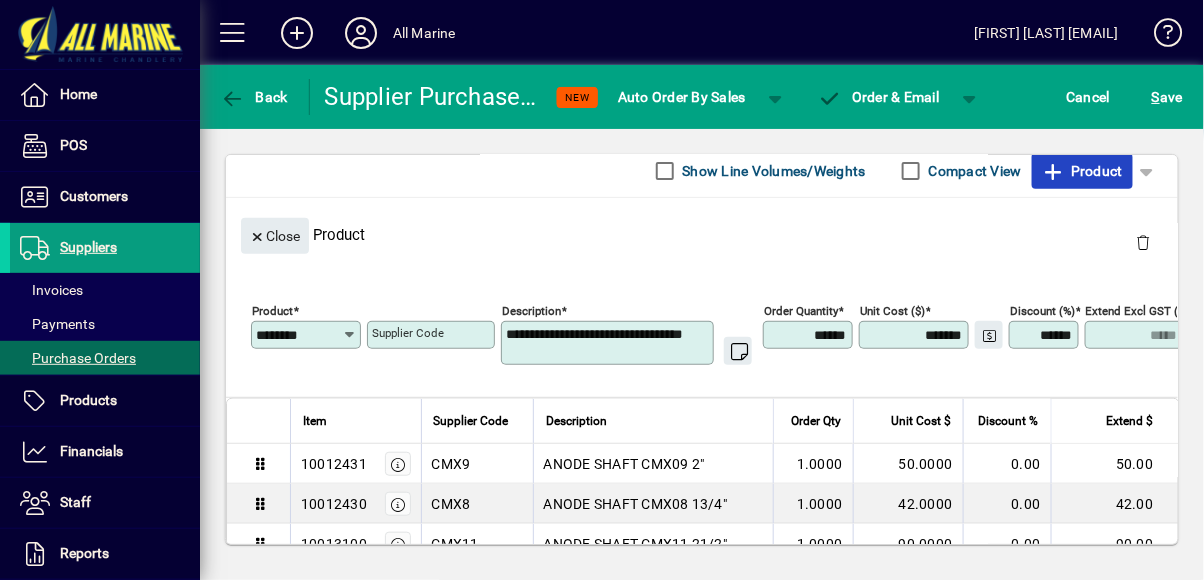 click on "Product" 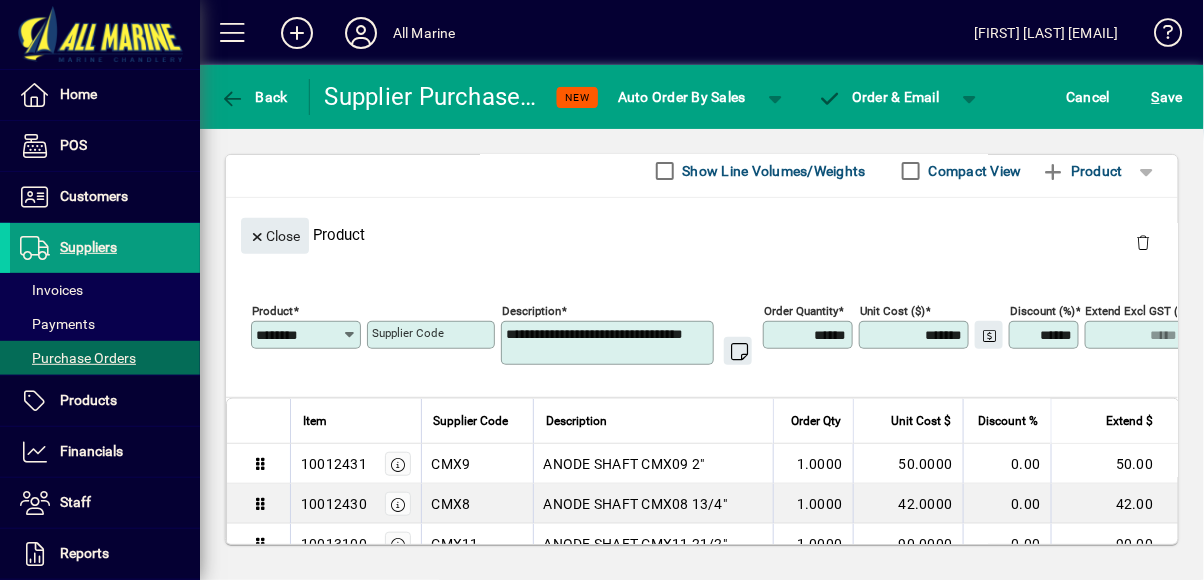 type 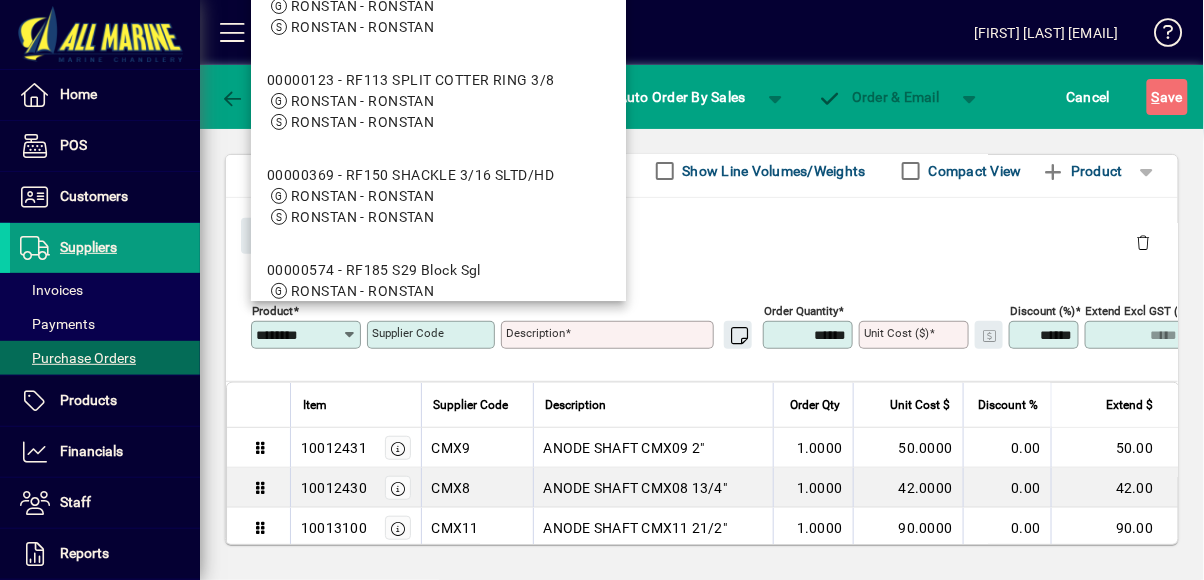 type on "********" 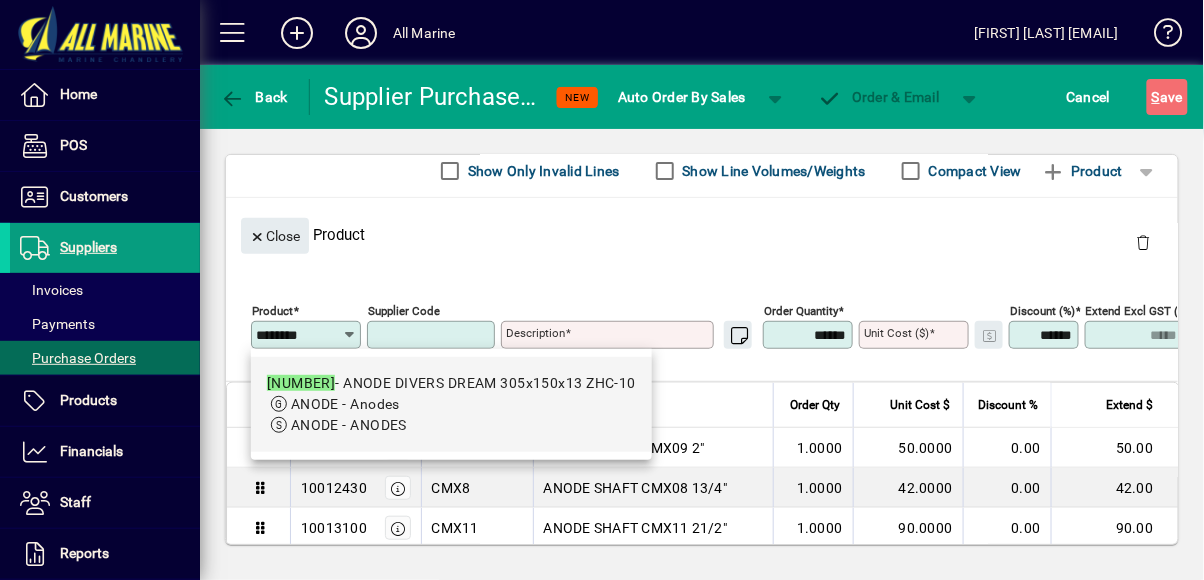 click on "10012674  - ANODE DIVERS DREAM 305x150x13 ZHC-10" at bounding box center (451, 383) 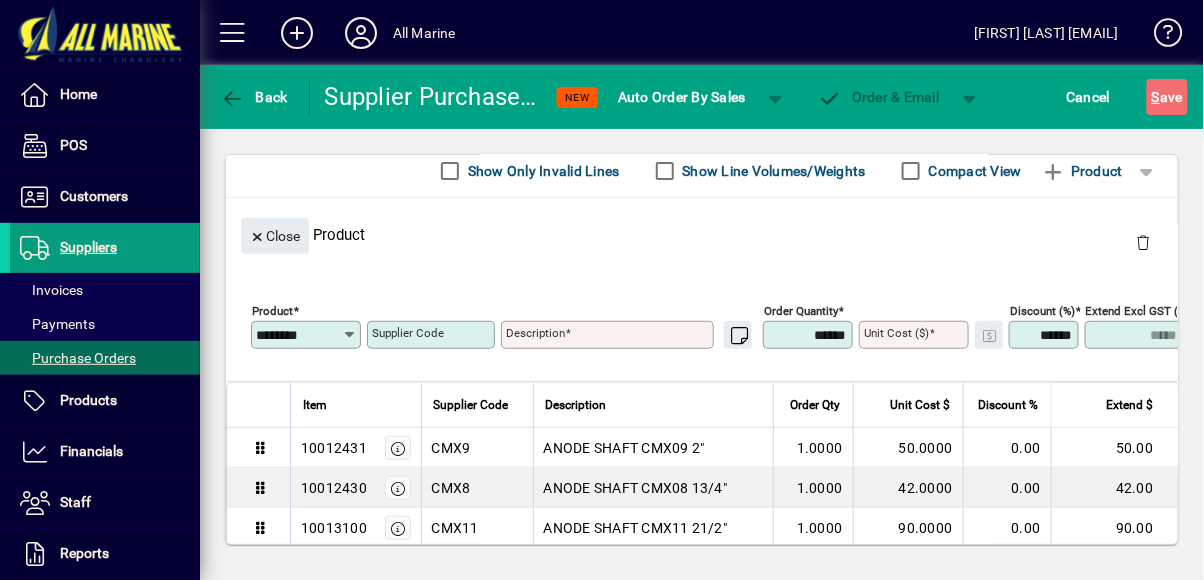 type on "**********" 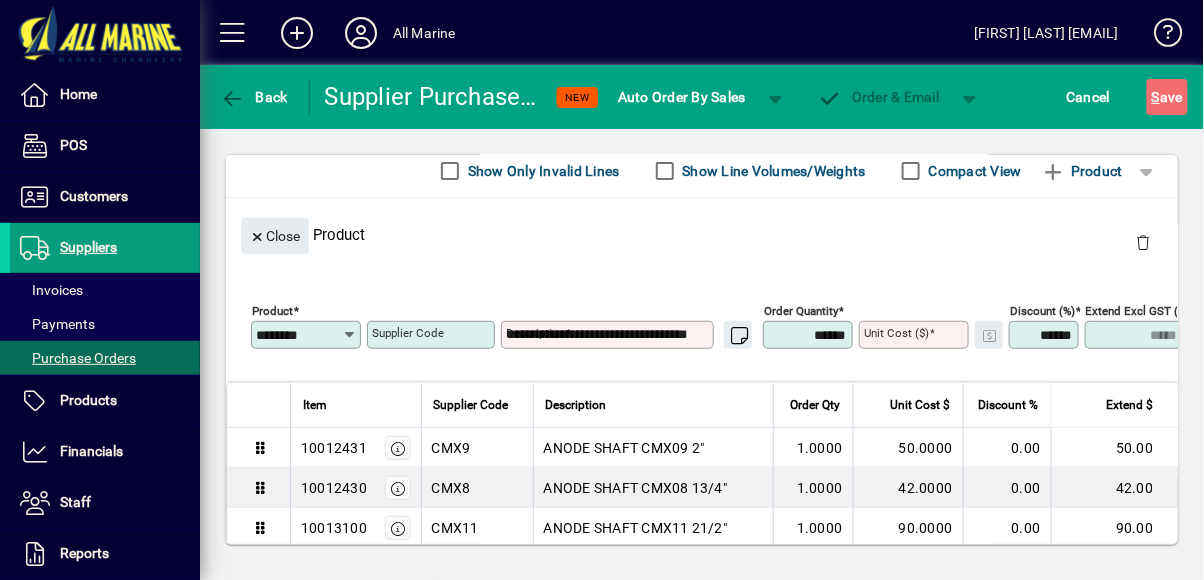 type on "******" 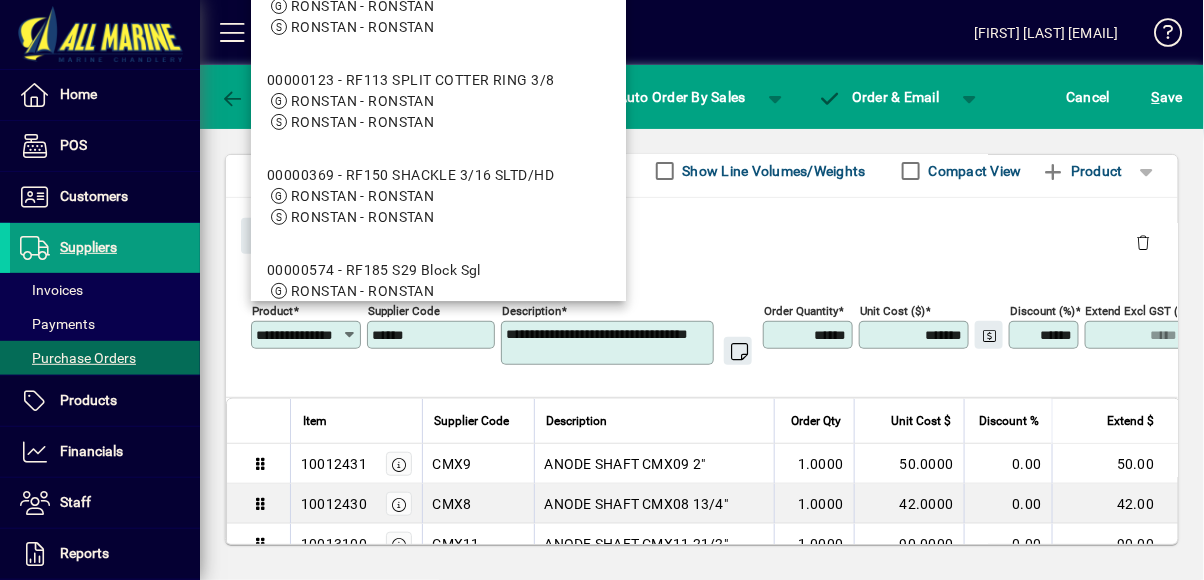 scroll, scrollTop: 0, scrollLeft: 35, axis: horizontal 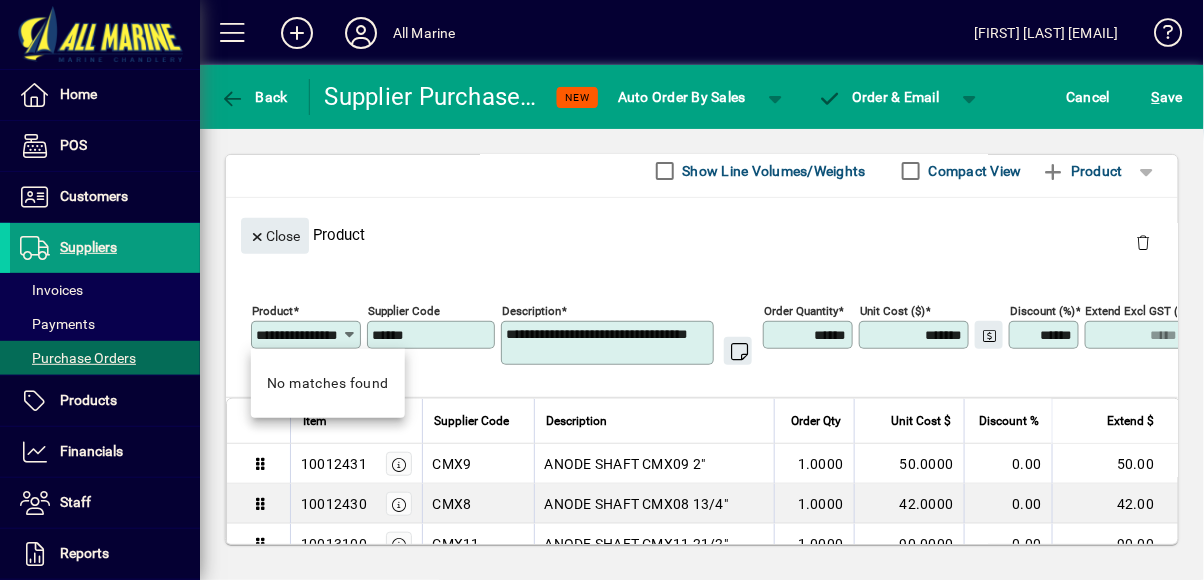 click on "**********" at bounding box center [299, 335] 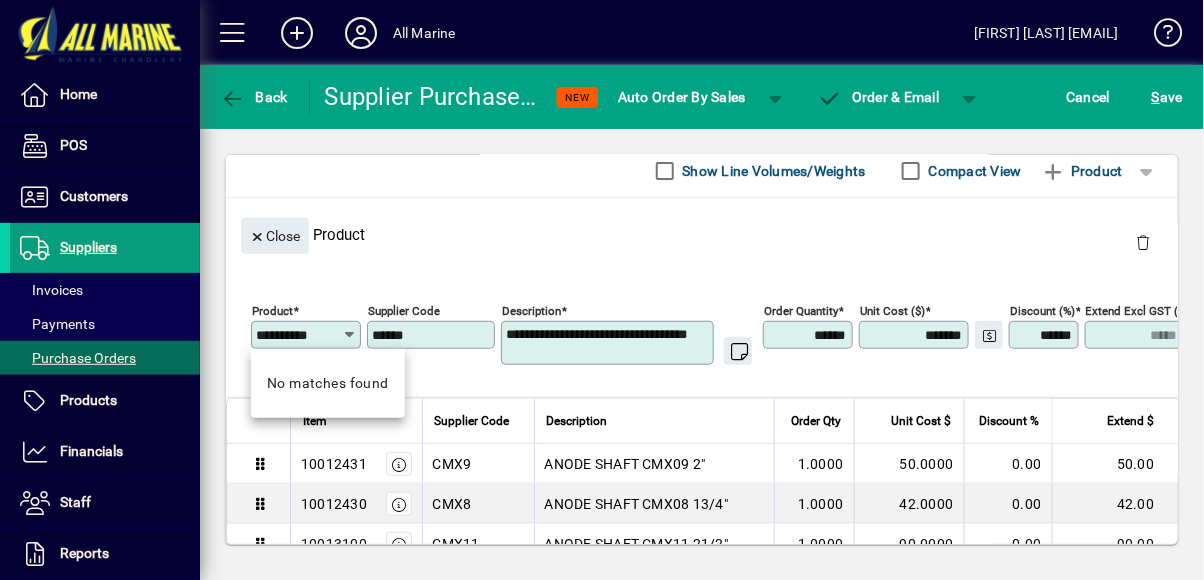 scroll, scrollTop: 0, scrollLeft: 0, axis: both 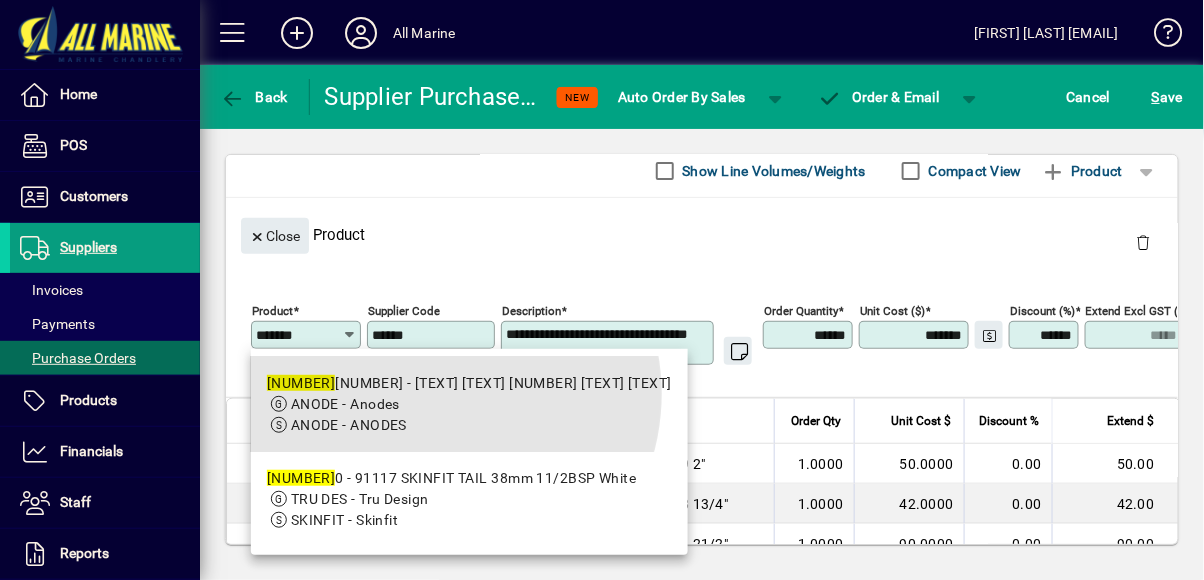 click on "ANODE - Anodes" at bounding box center [469, 404] 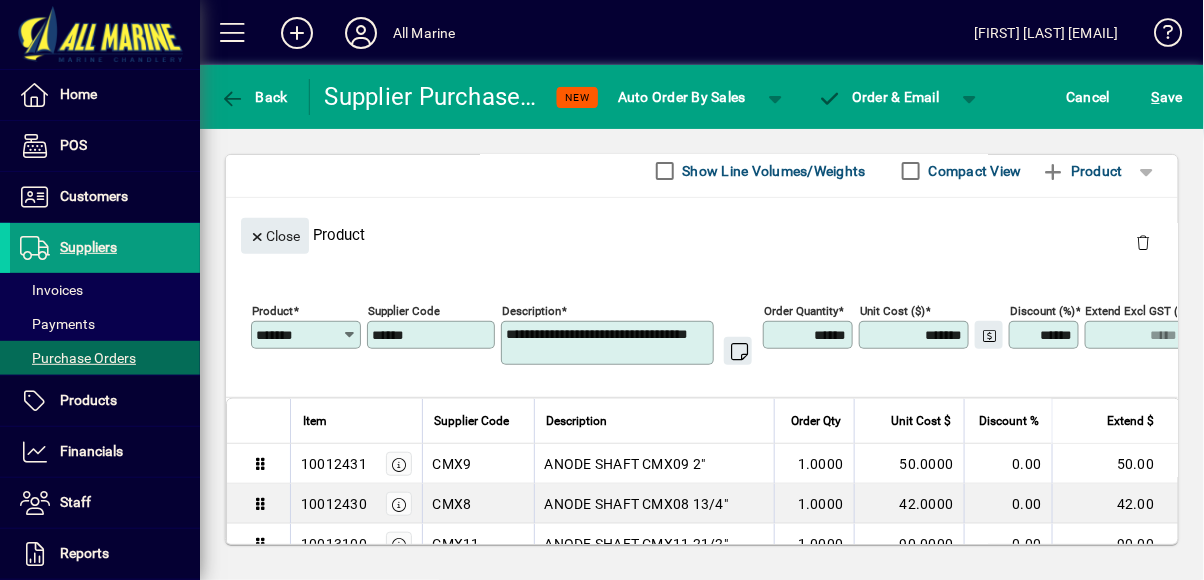 type on "********" 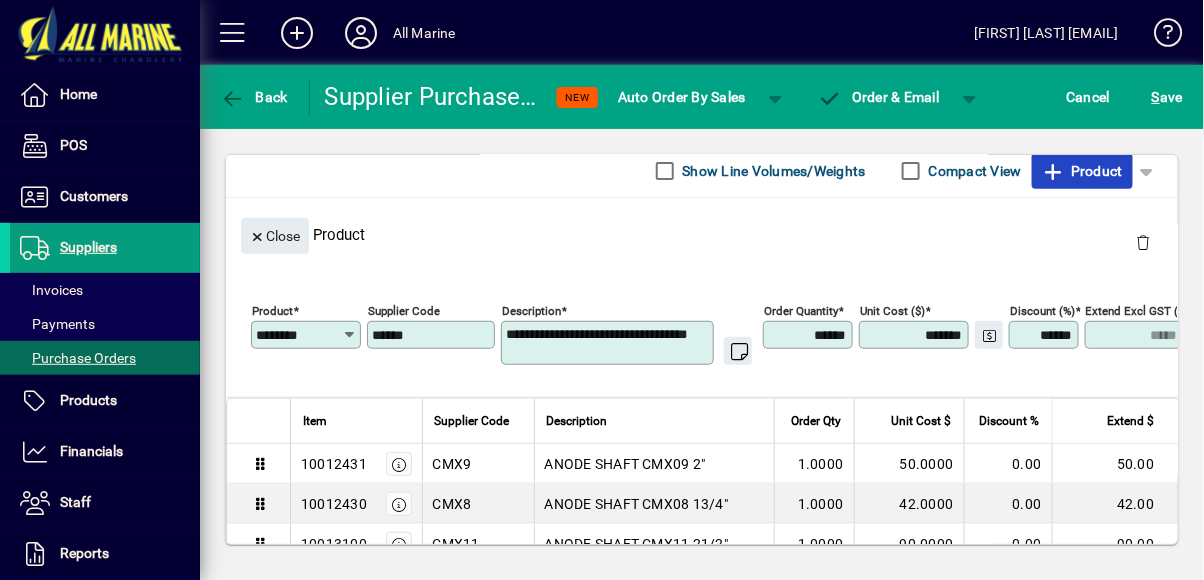 click on "Product" 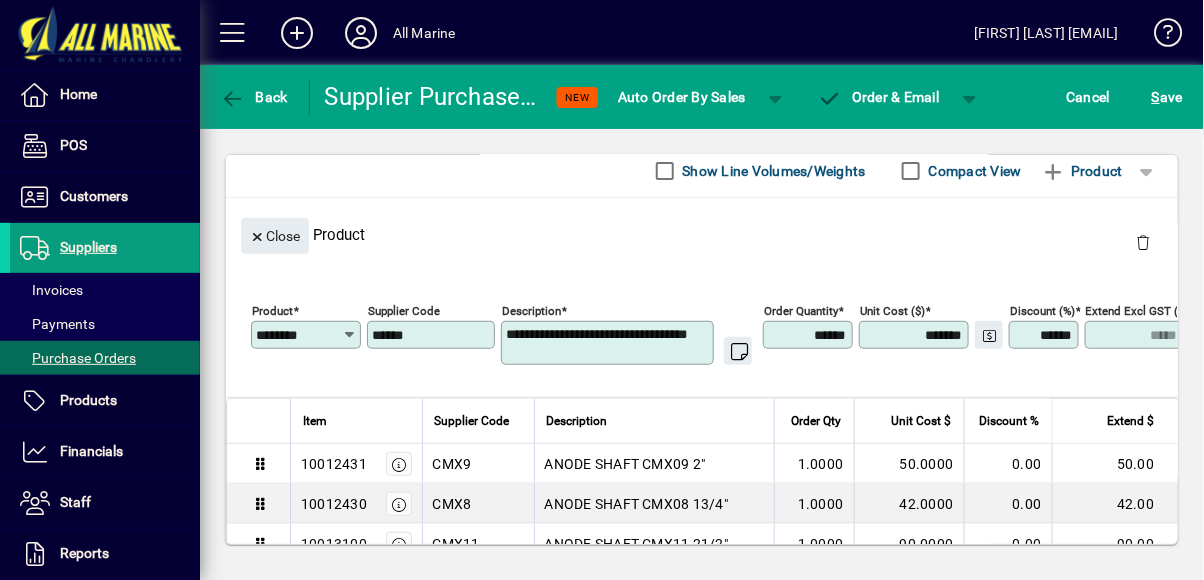 type 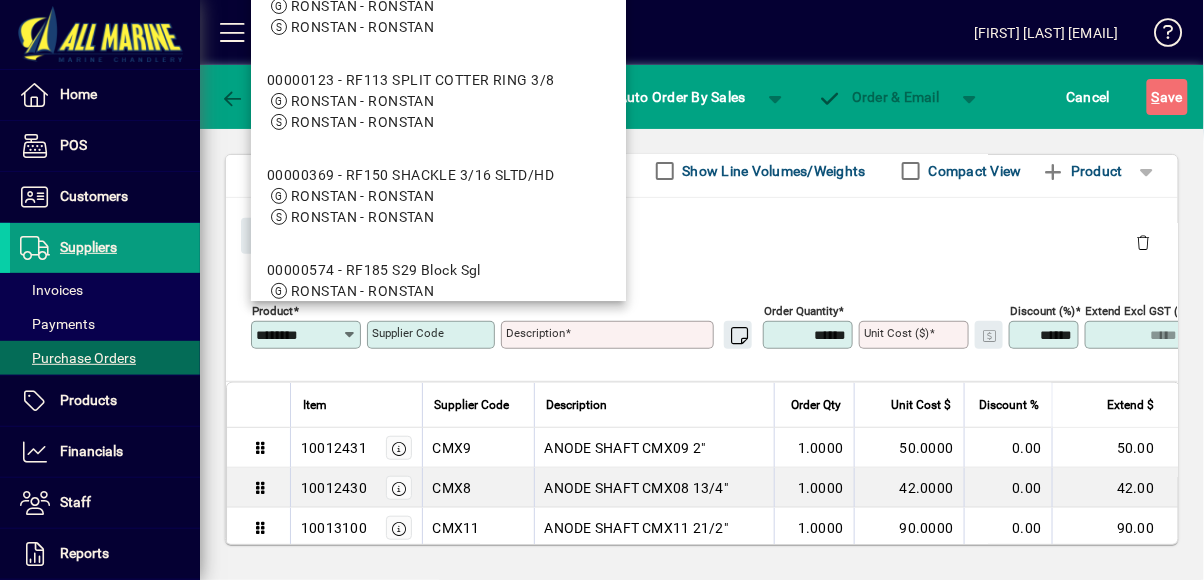 type on "********" 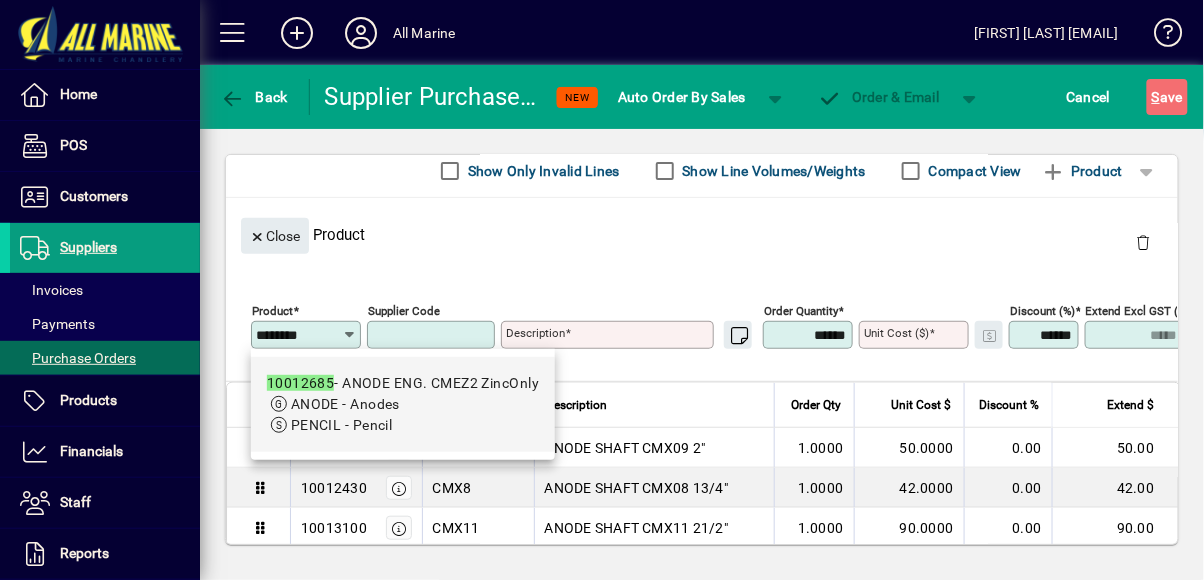 click on "PENCIL - Pencil" at bounding box center [403, 425] 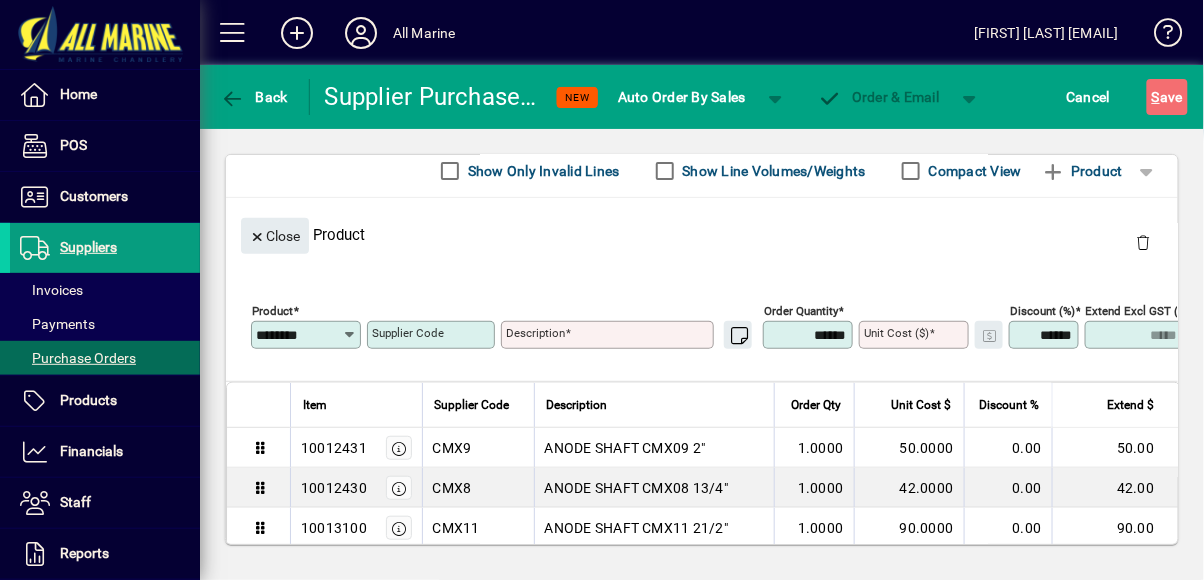 type on "**********" 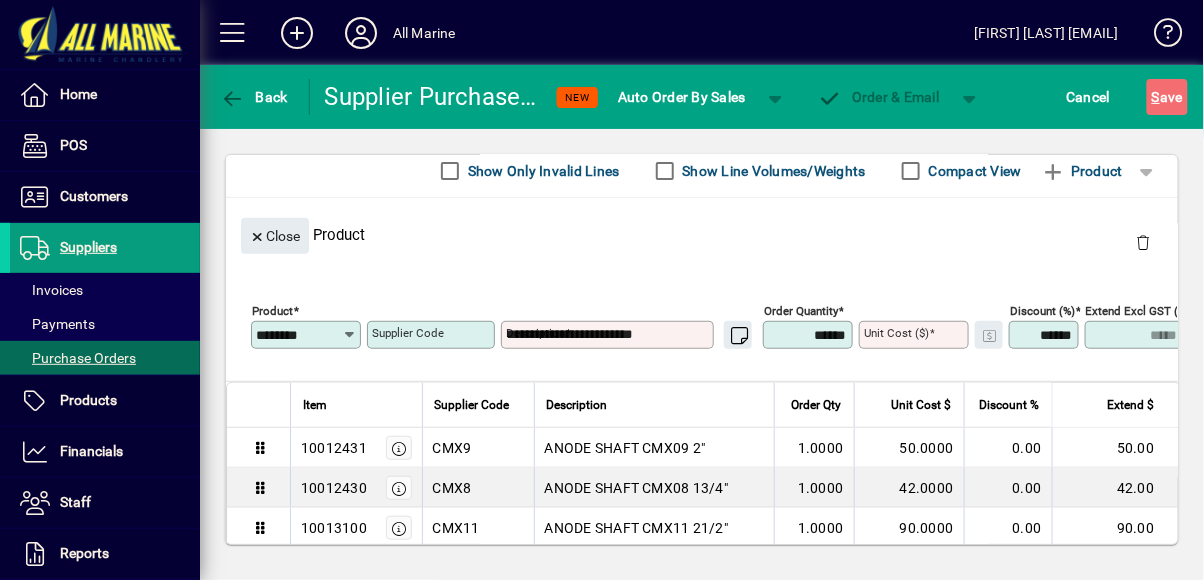 type on "*****" 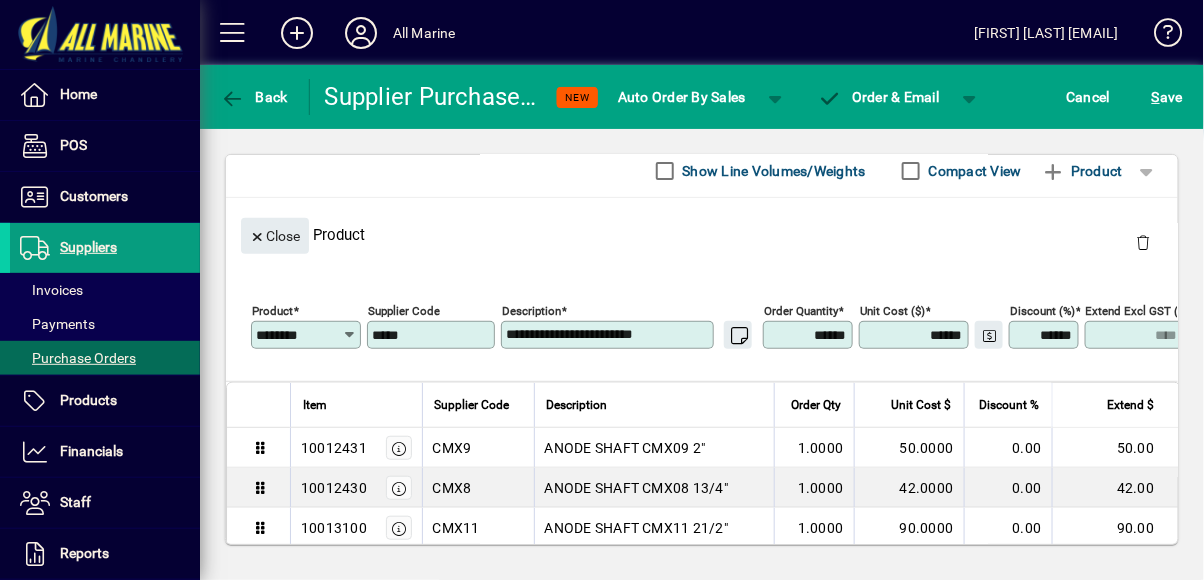 click on "******" at bounding box center (810, 335) 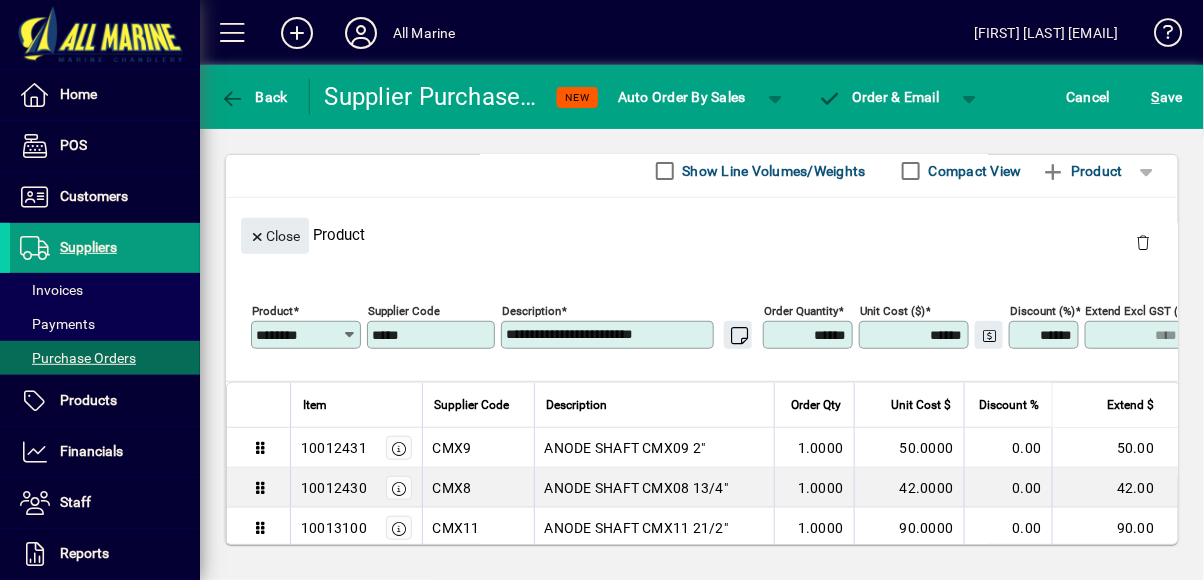 type on "*****" 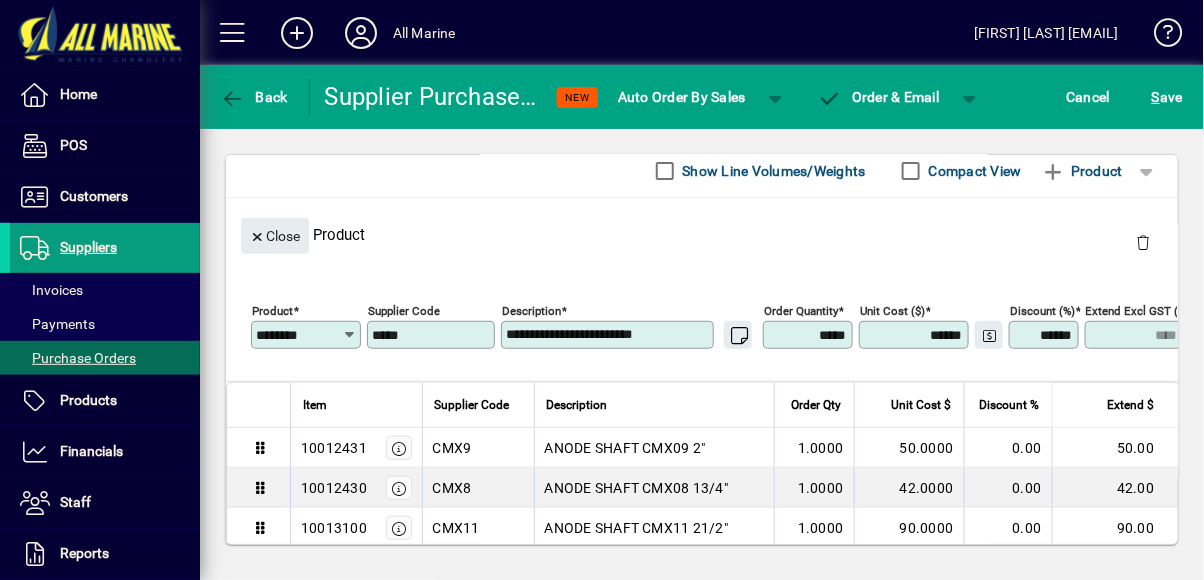 type on "****" 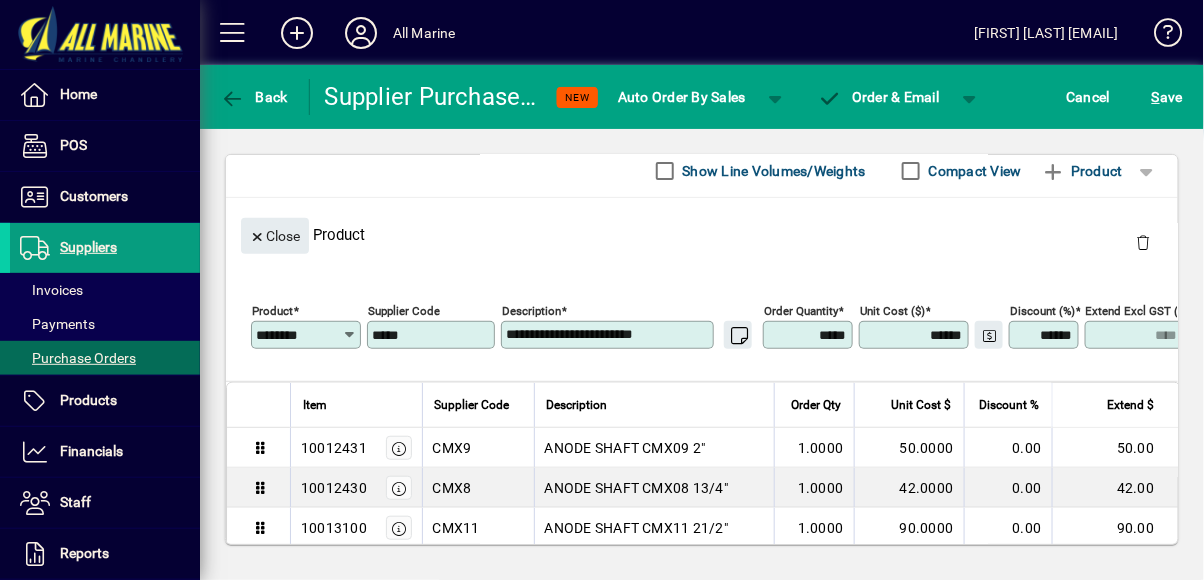 type on "******" 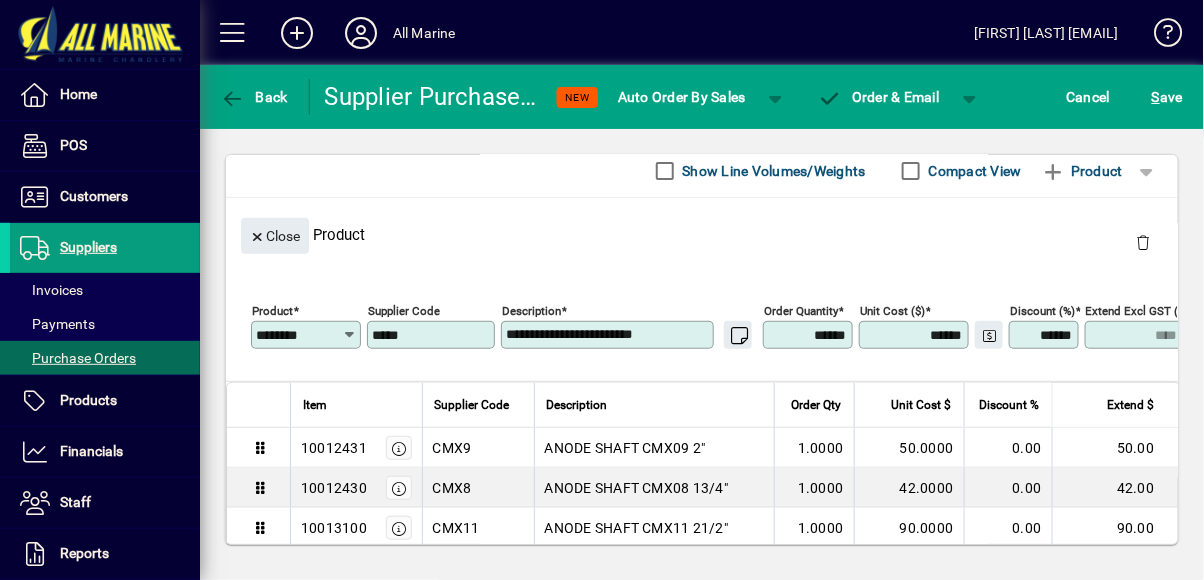 type on "*****" 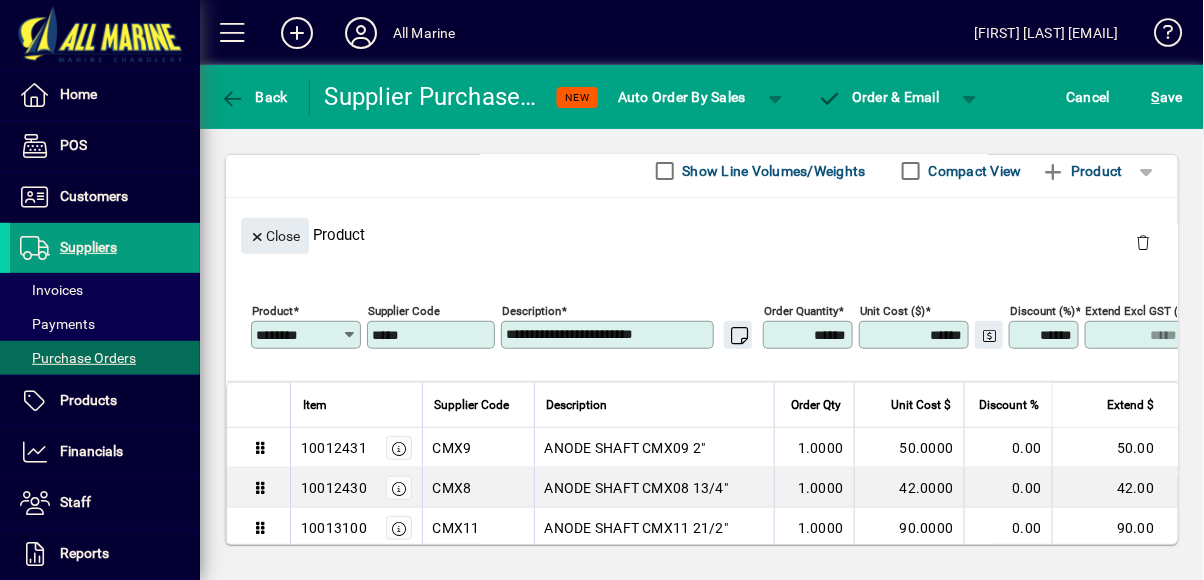type on "******" 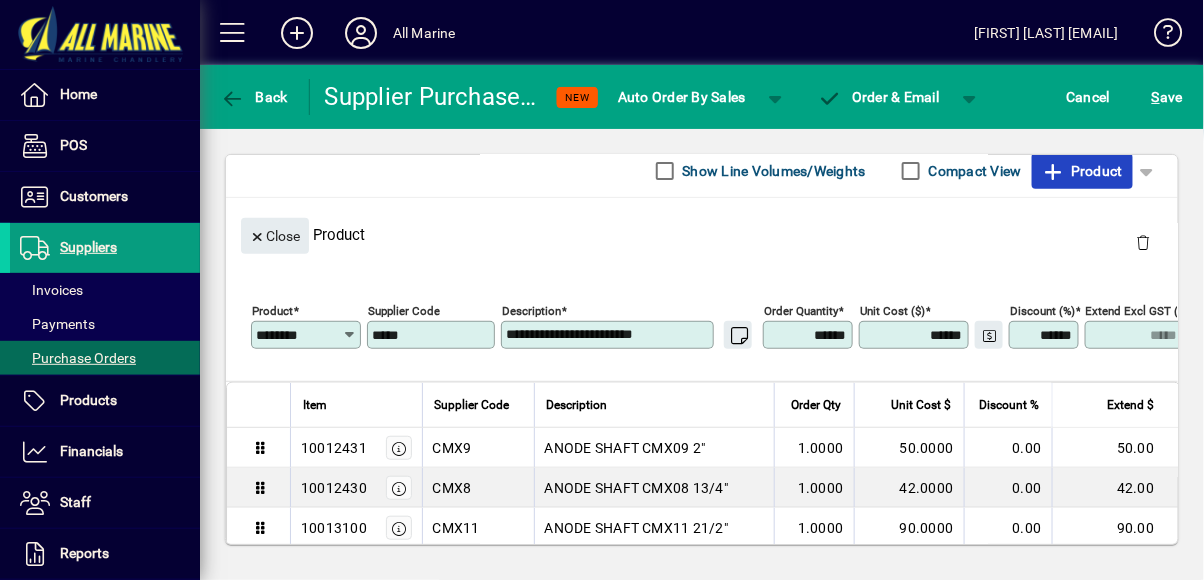 click on "Product" 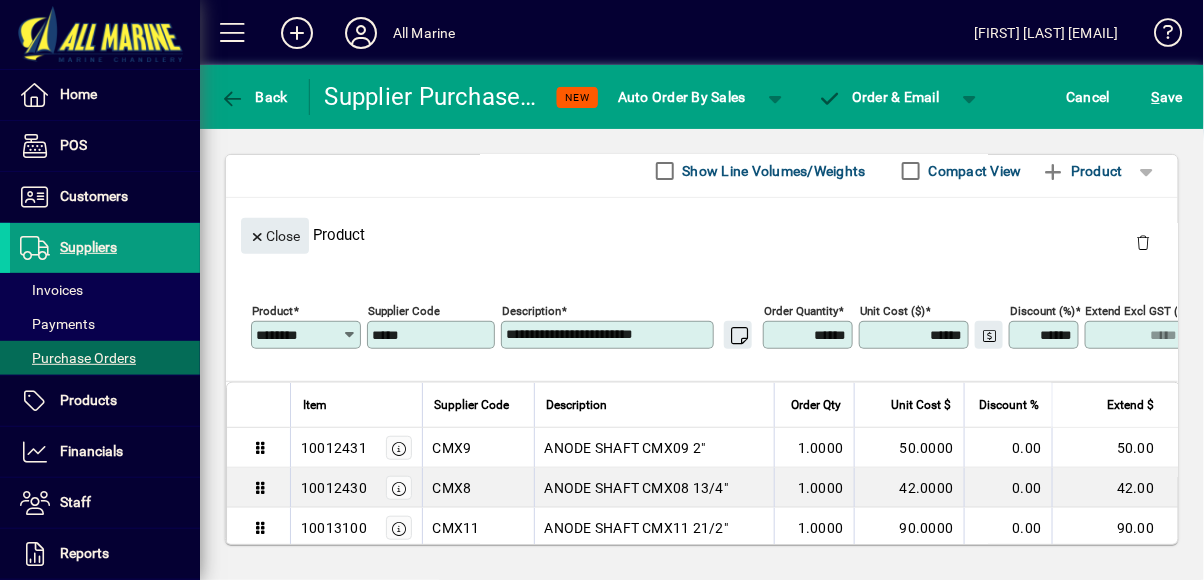 type 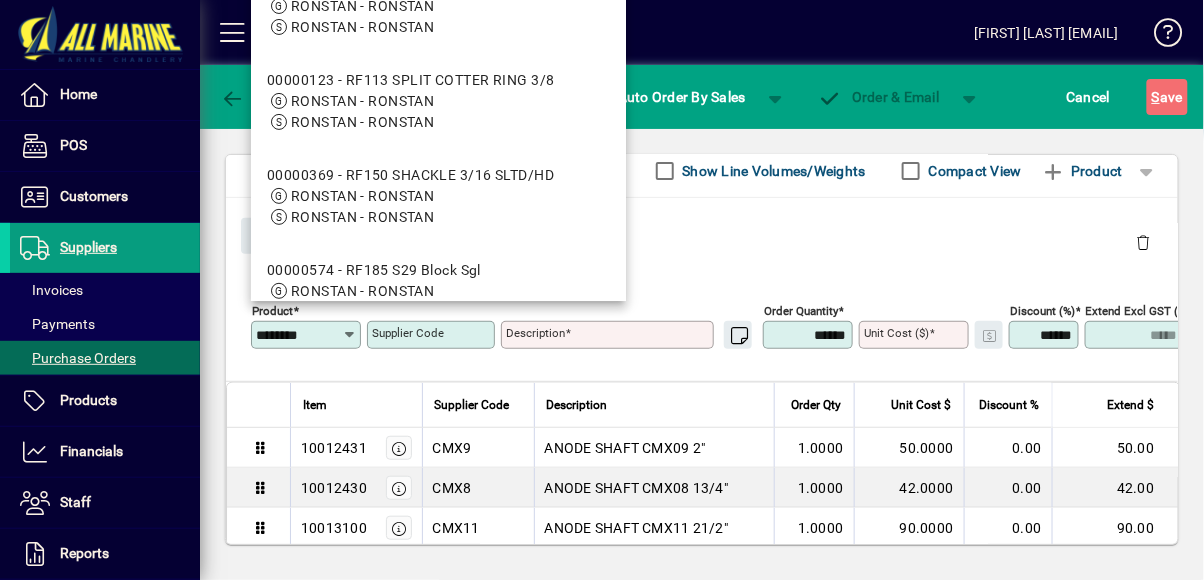type on "********" 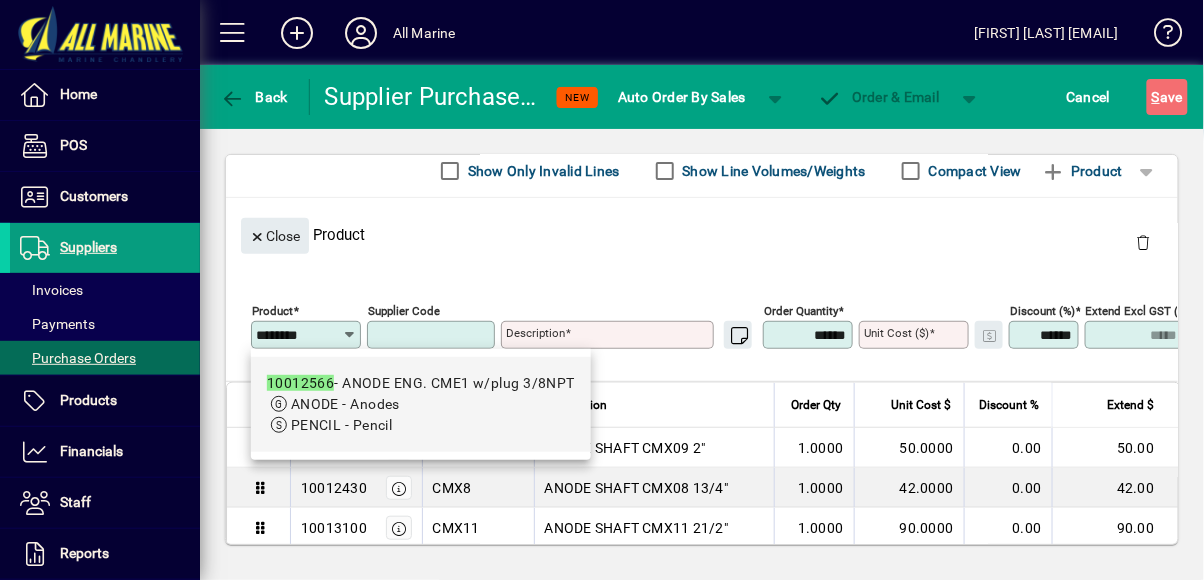 click on "ANODE - Anodes" at bounding box center (421, 404) 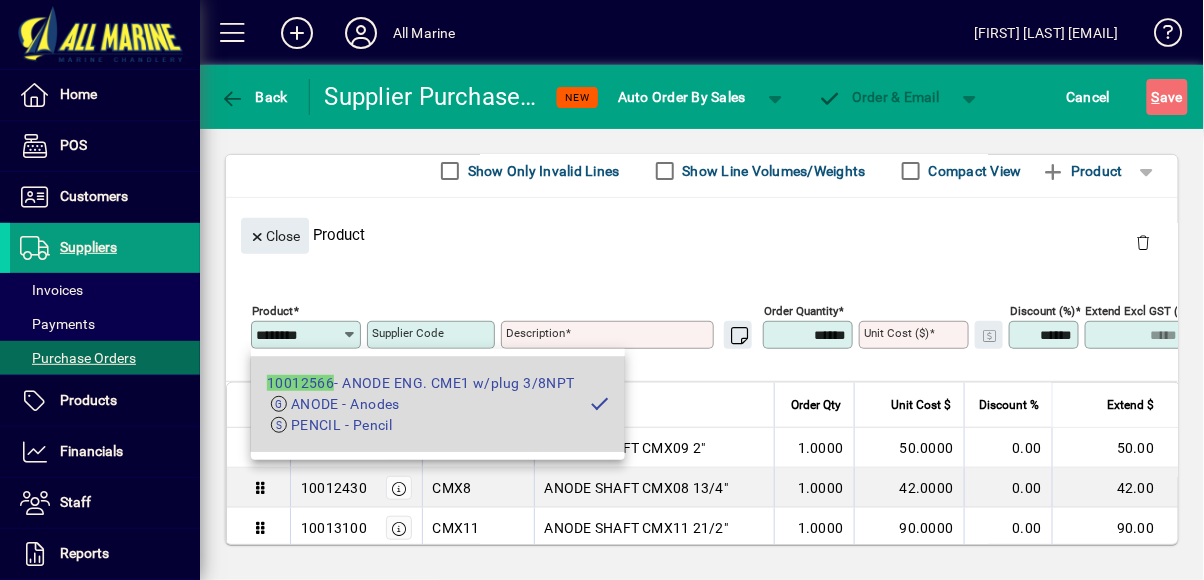 type on "**********" 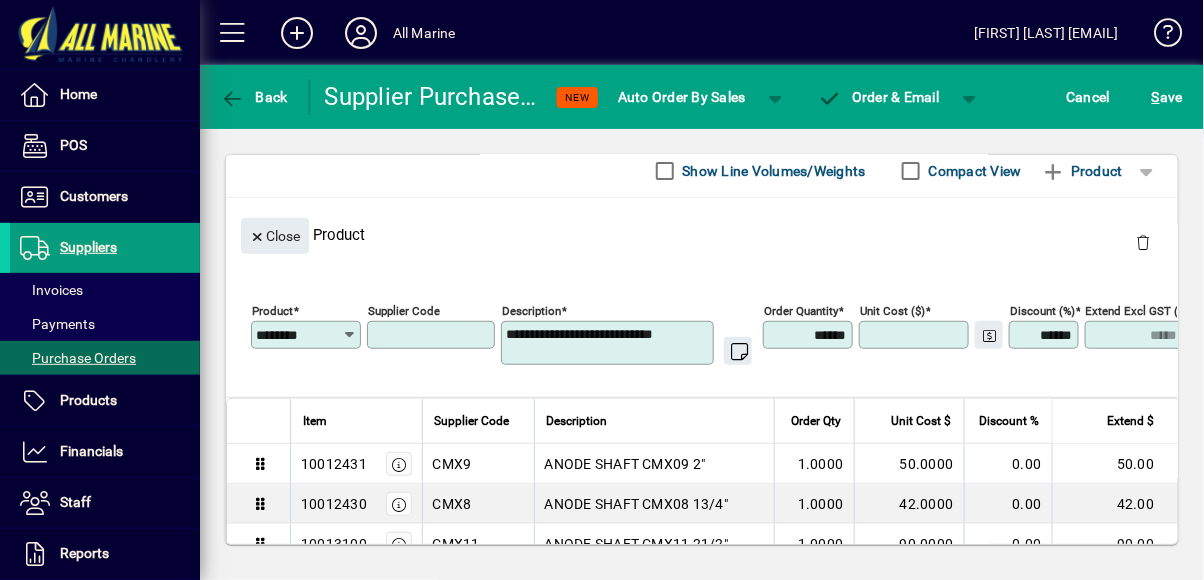 type on "****" 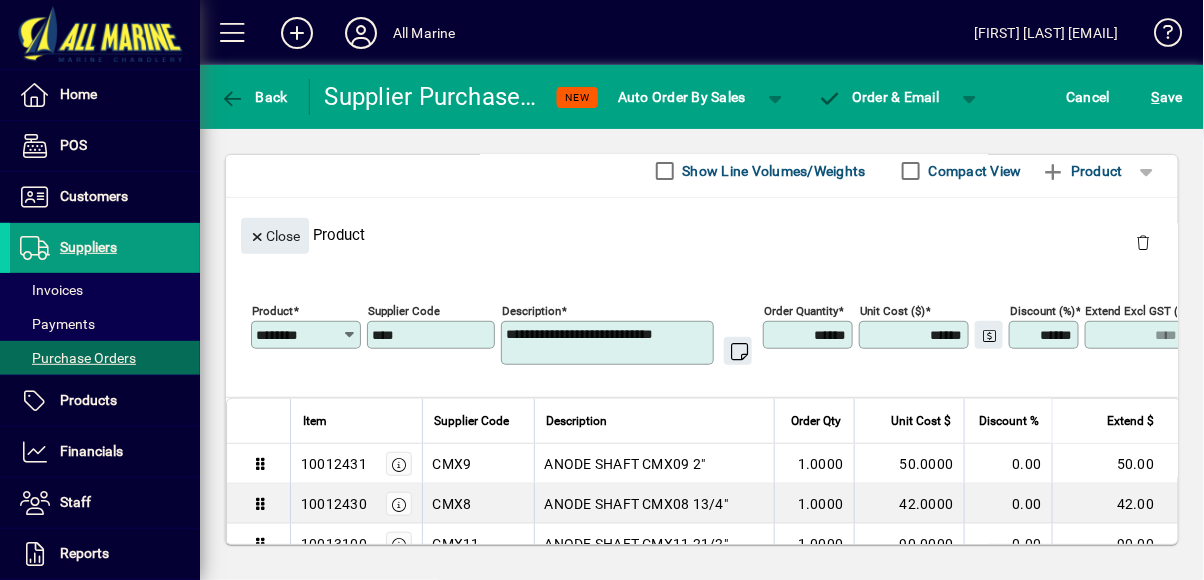 click on "Order Quantity ******" 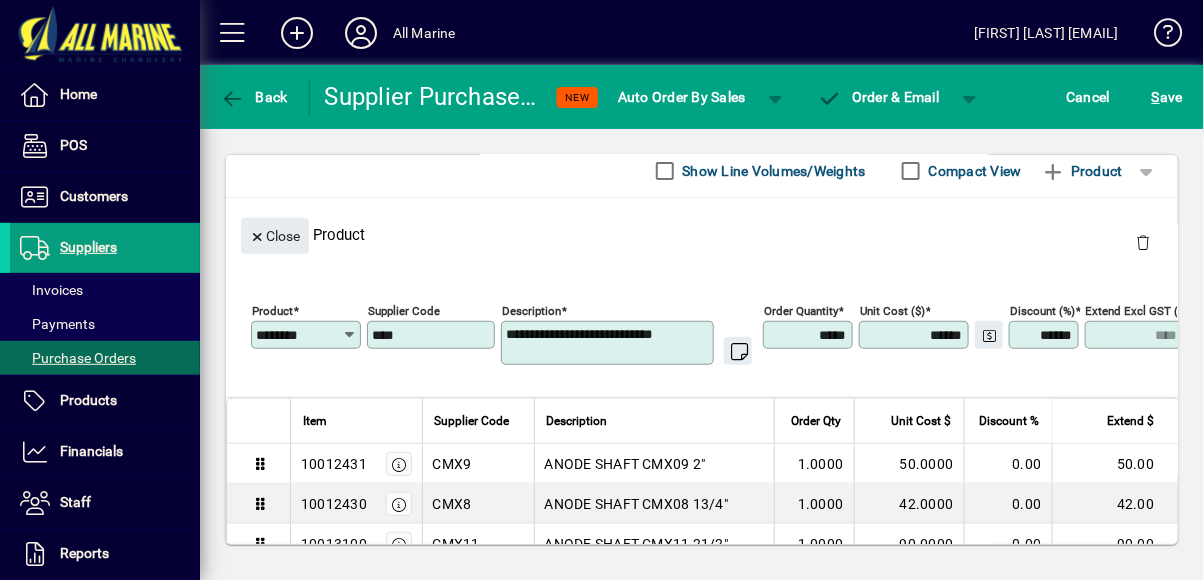 type on "******" 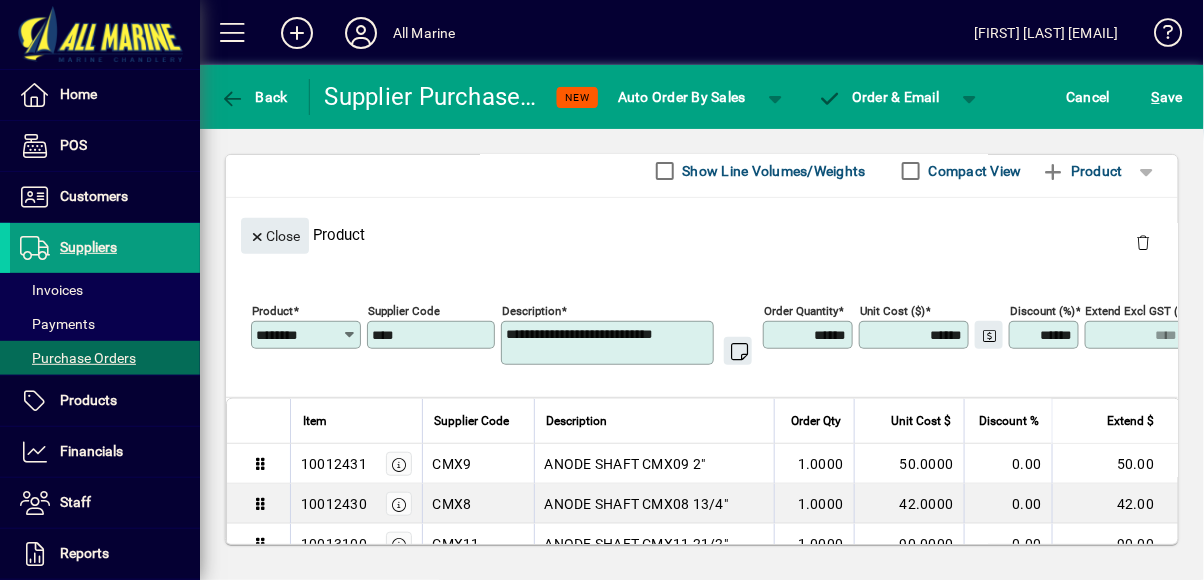 type on "*****" 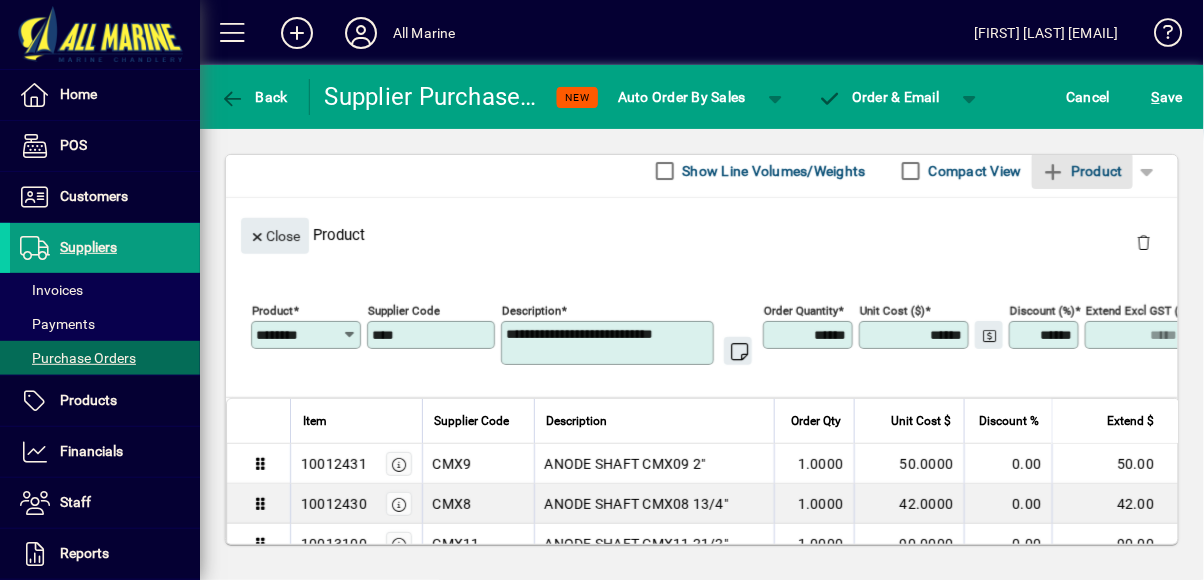 type on "******" 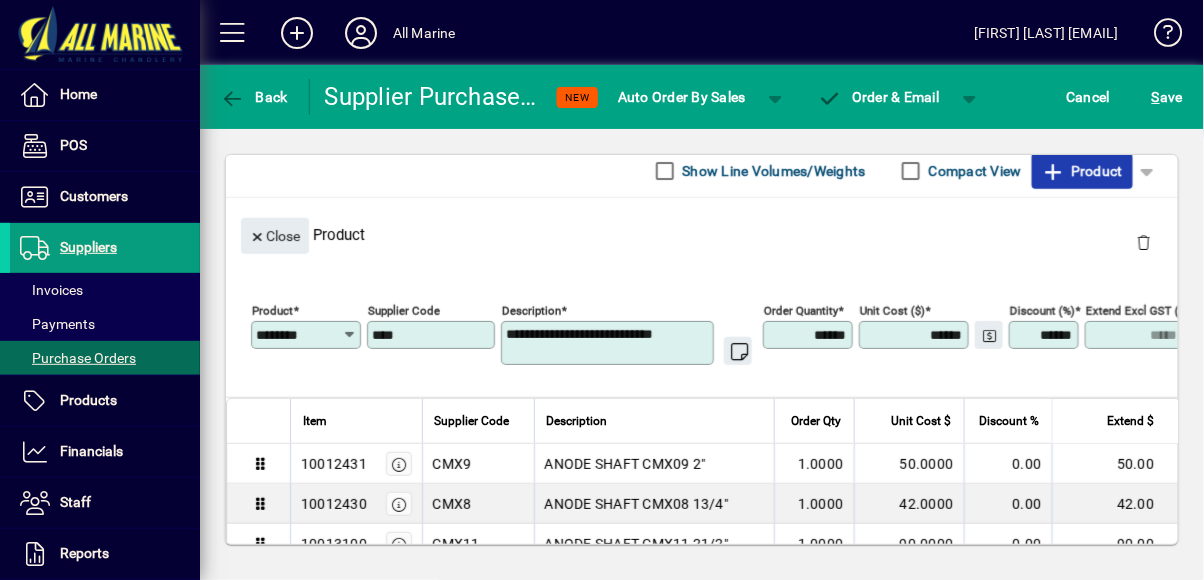 click on "Product" 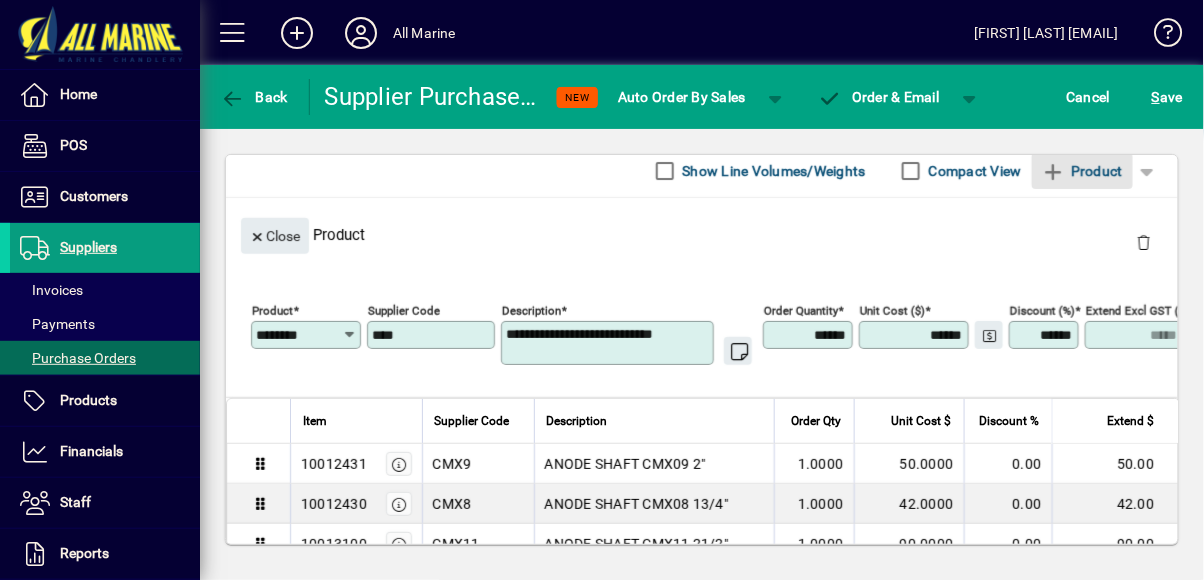 type 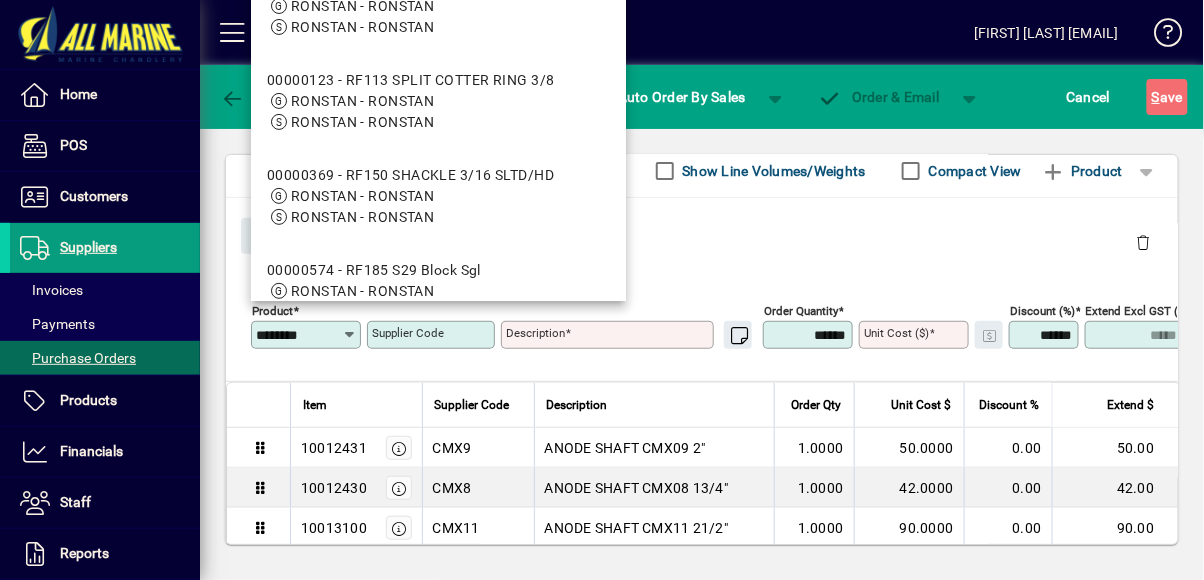 type on "********" 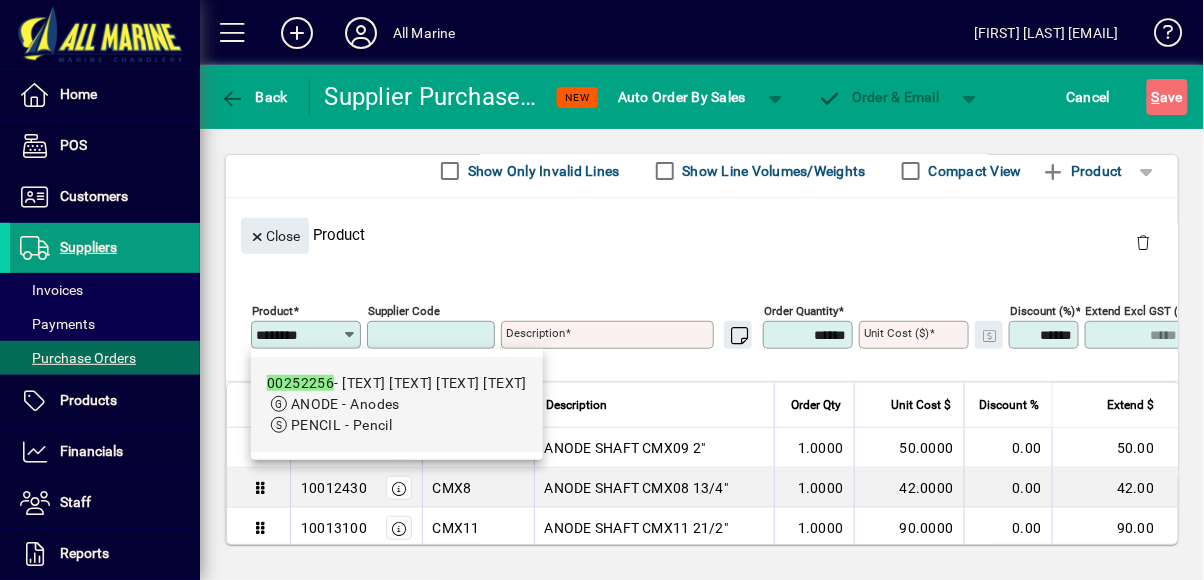 click on "ANODE - Anodes" at bounding box center (397, 404) 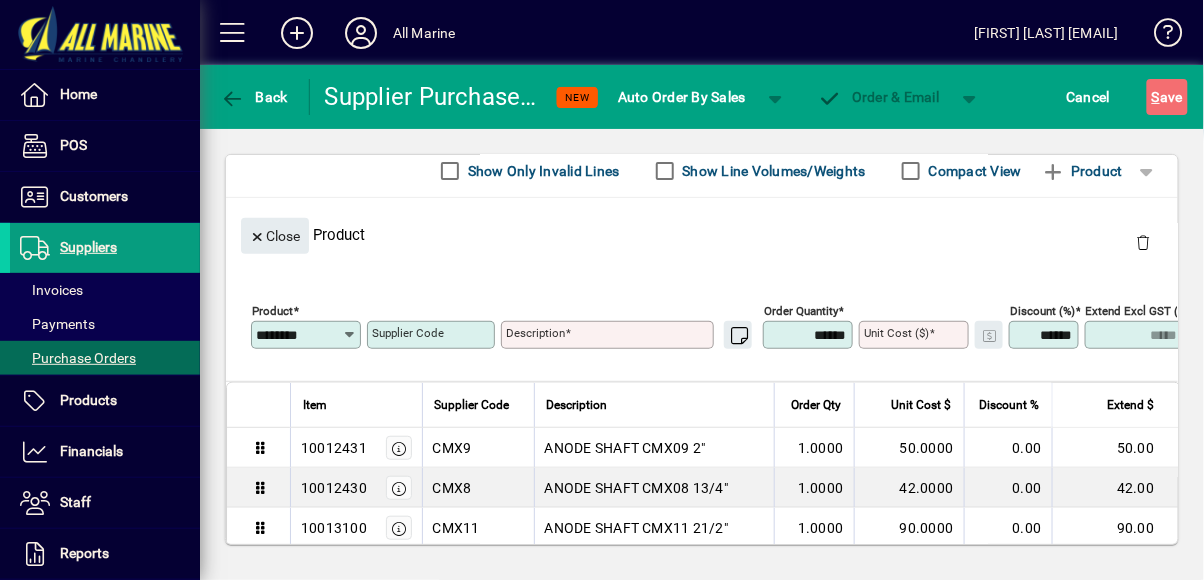 type on "**********" 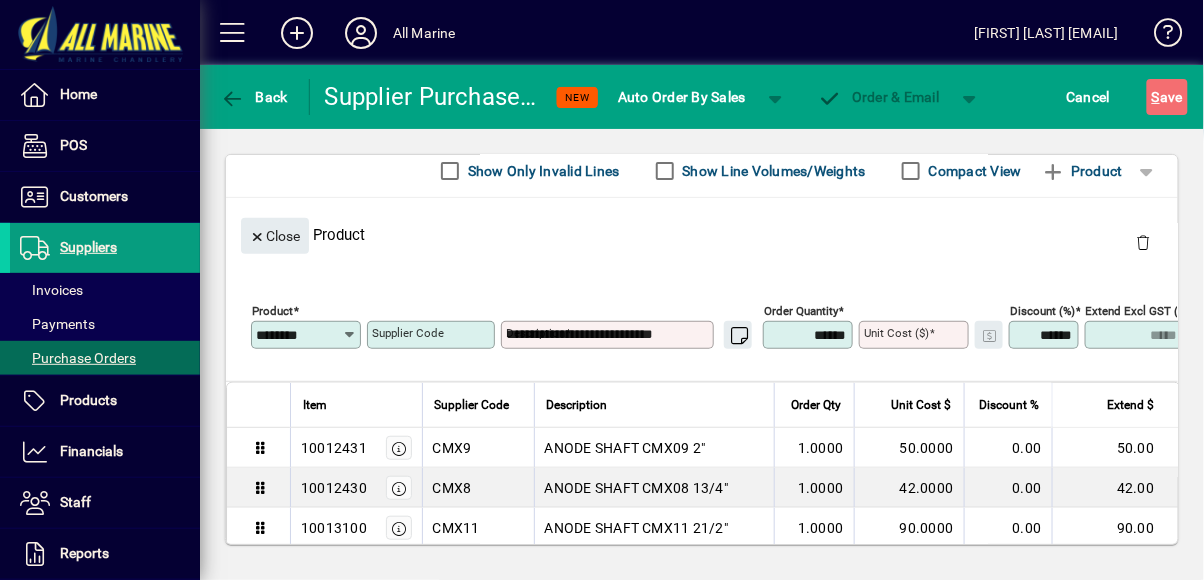 type on "****" 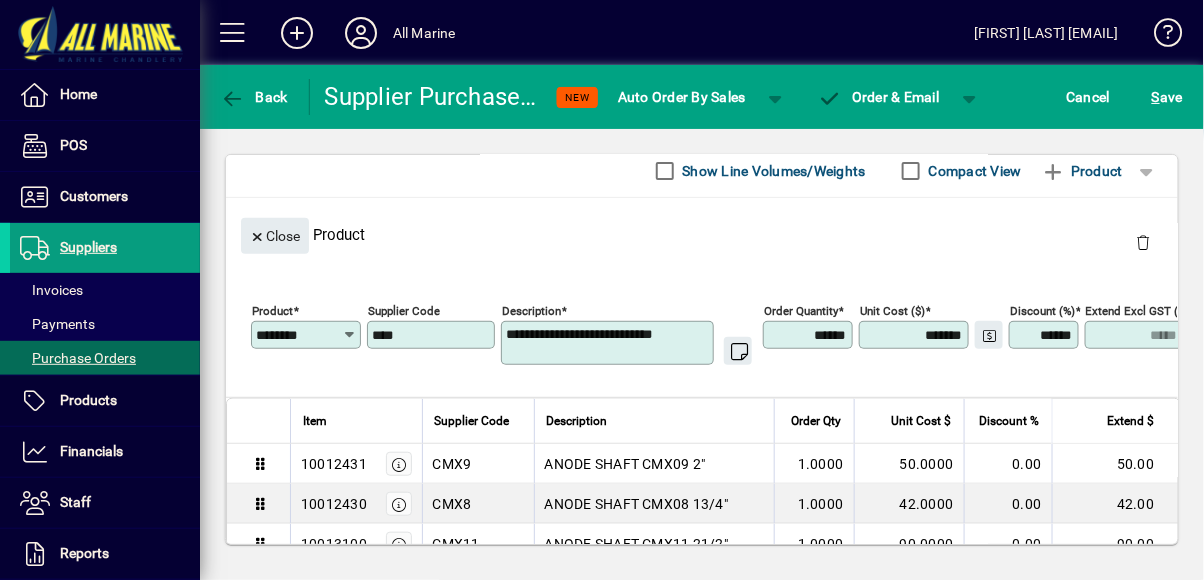 click on "******" at bounding box center [810, 335] 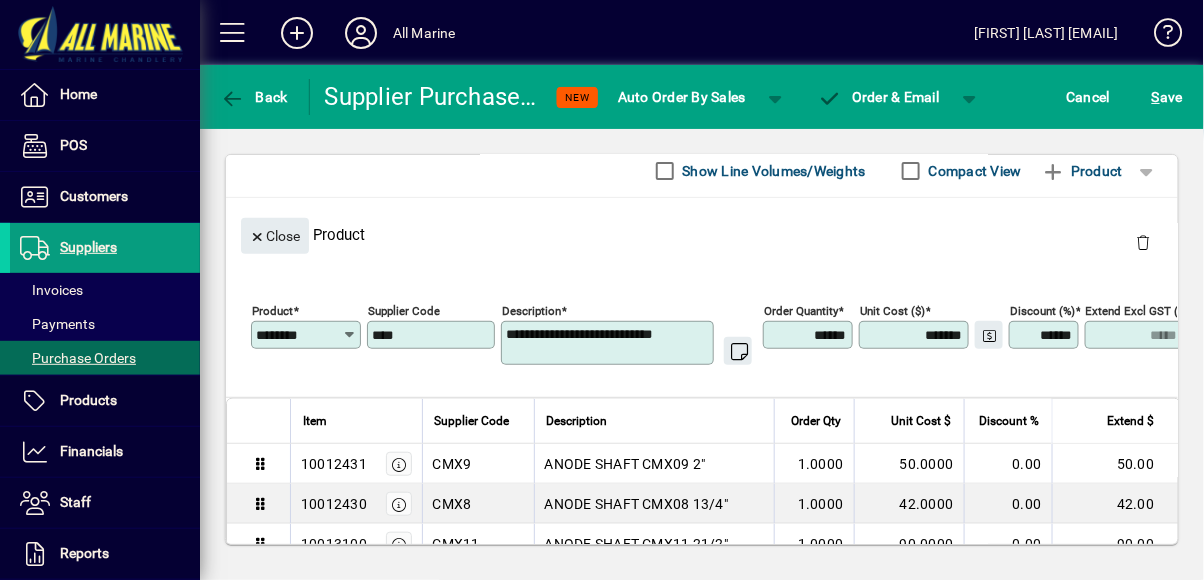 type on "*****" 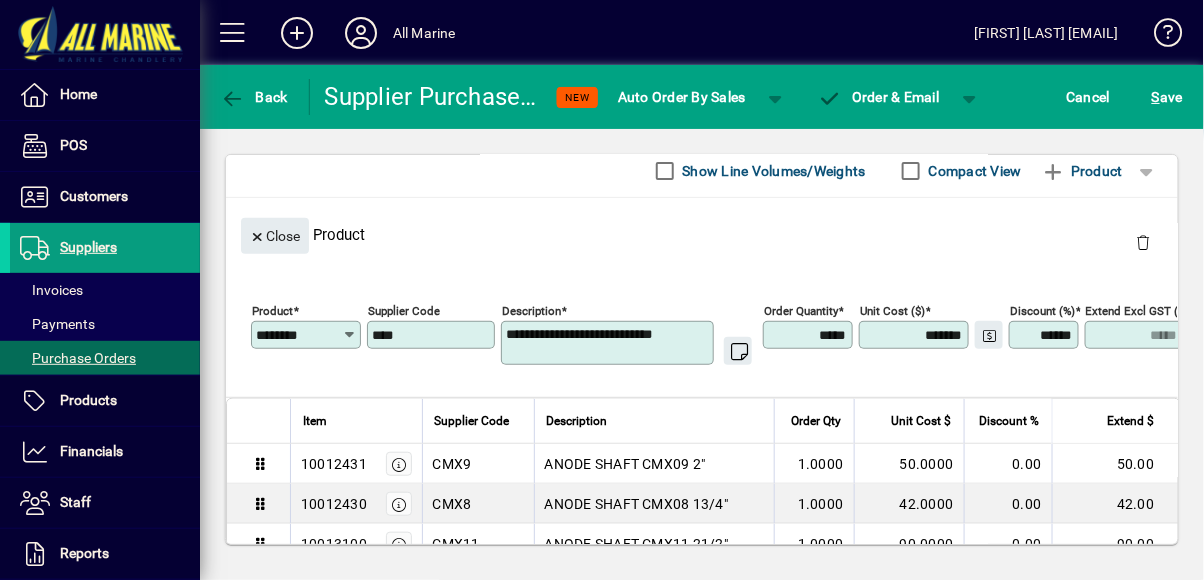 type on "****" 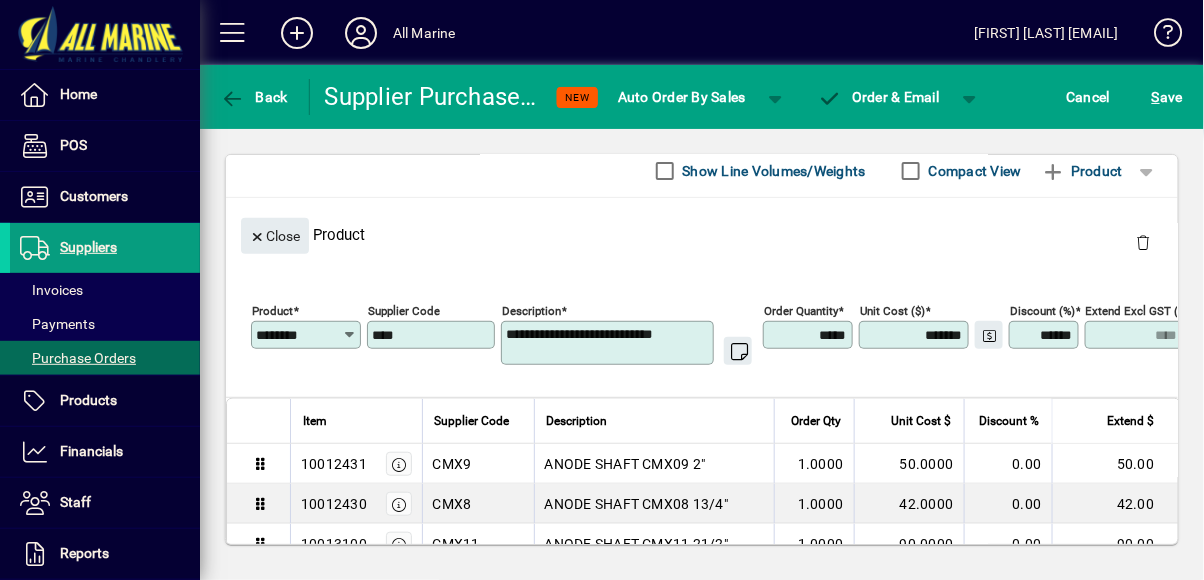 type on "******" 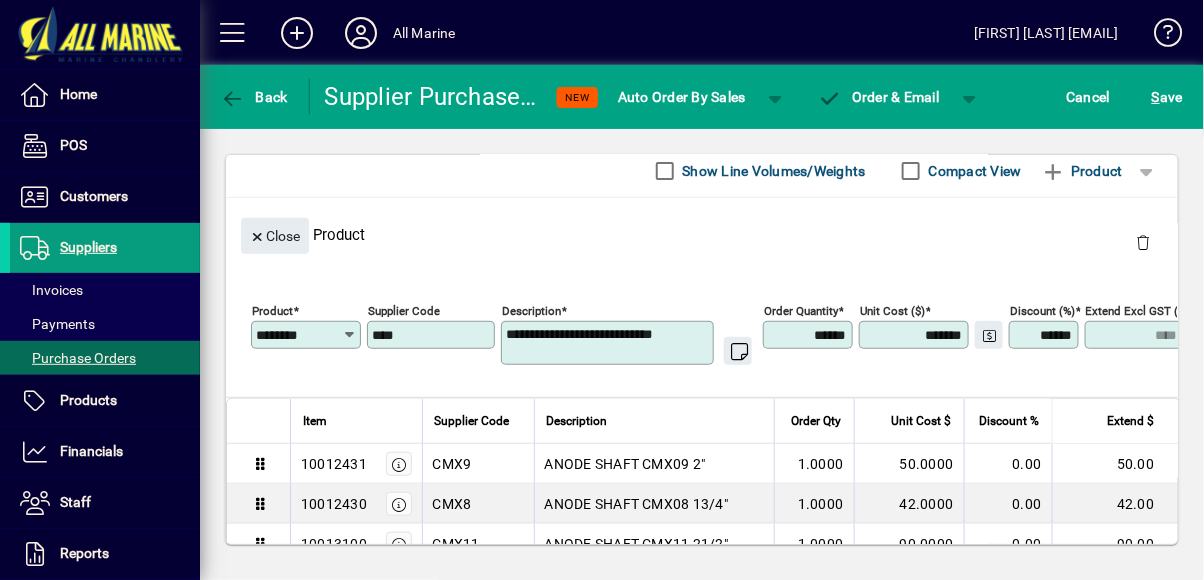 type on "*****" 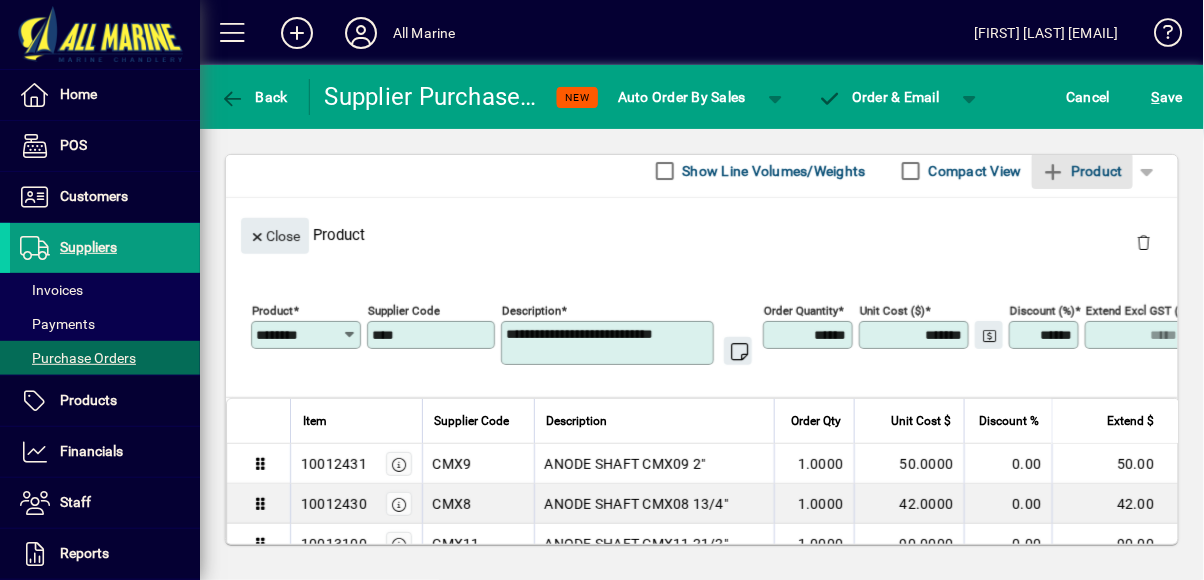 type on "******" 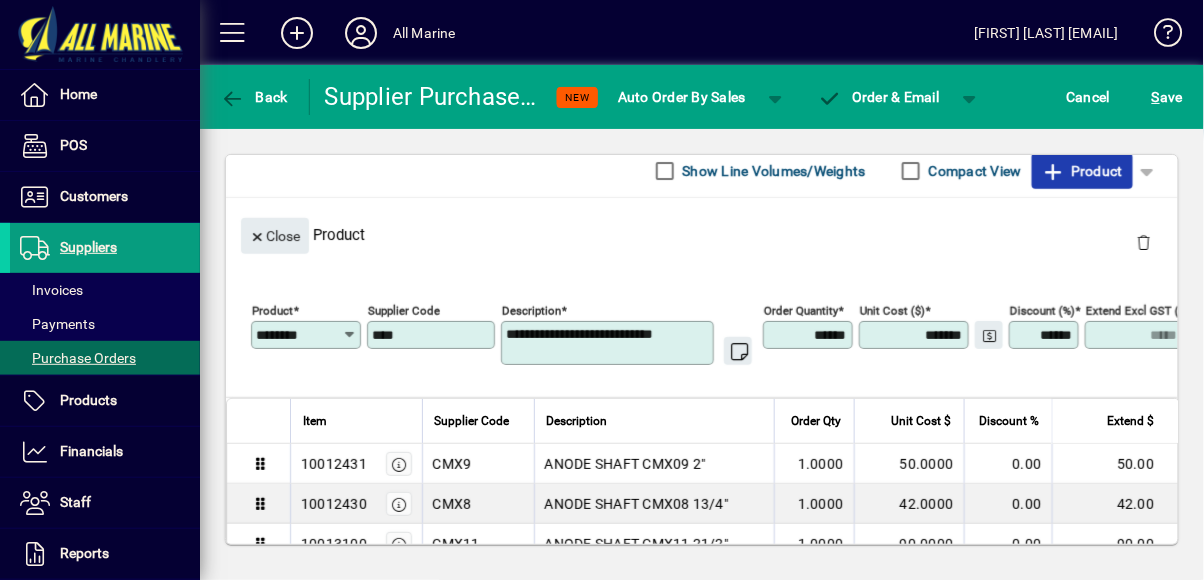 click on "Product" 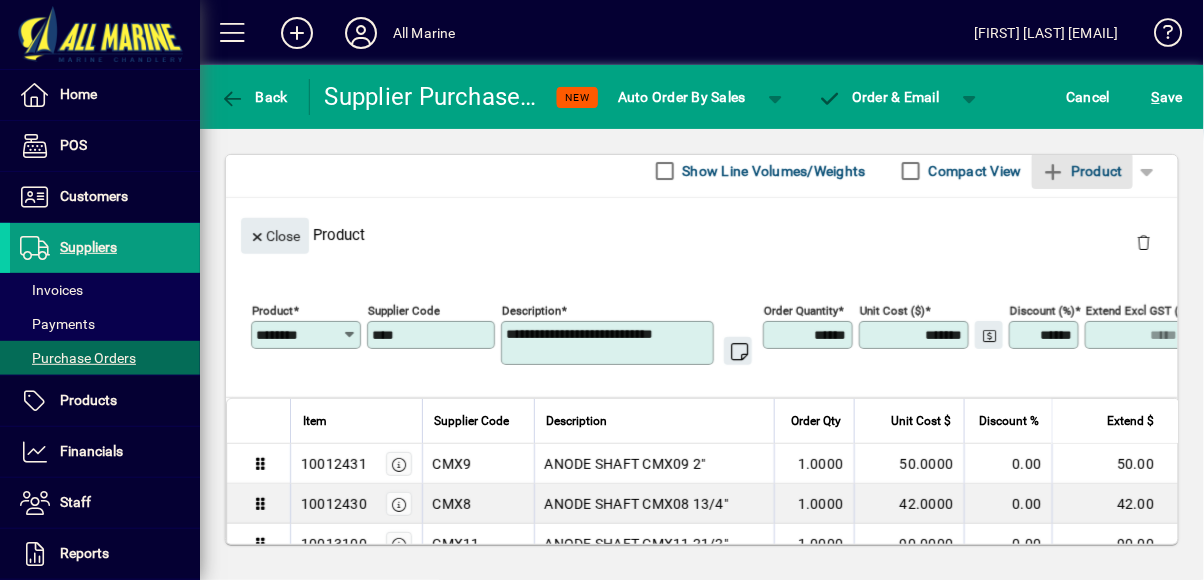 type 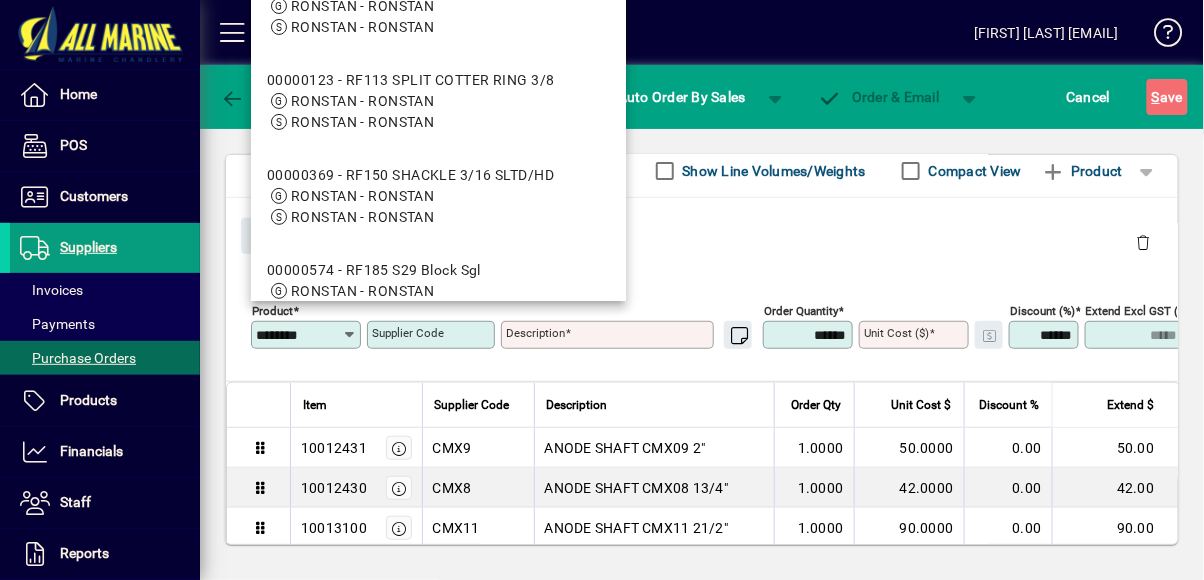 type on "********" 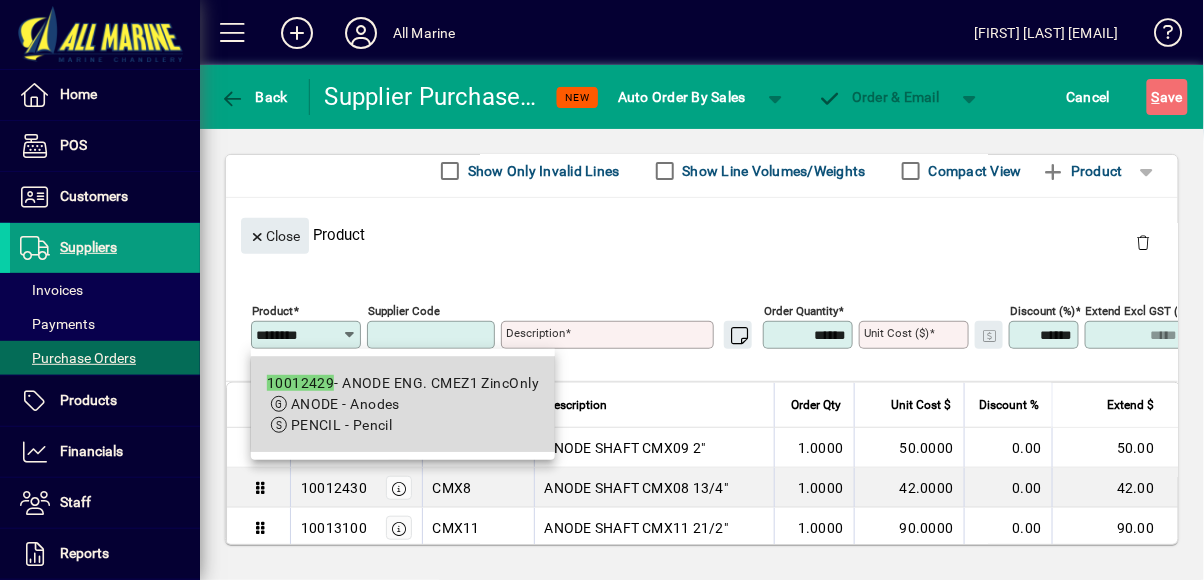 click on "ANODE - Anodes" at bounding box center (403, 404) 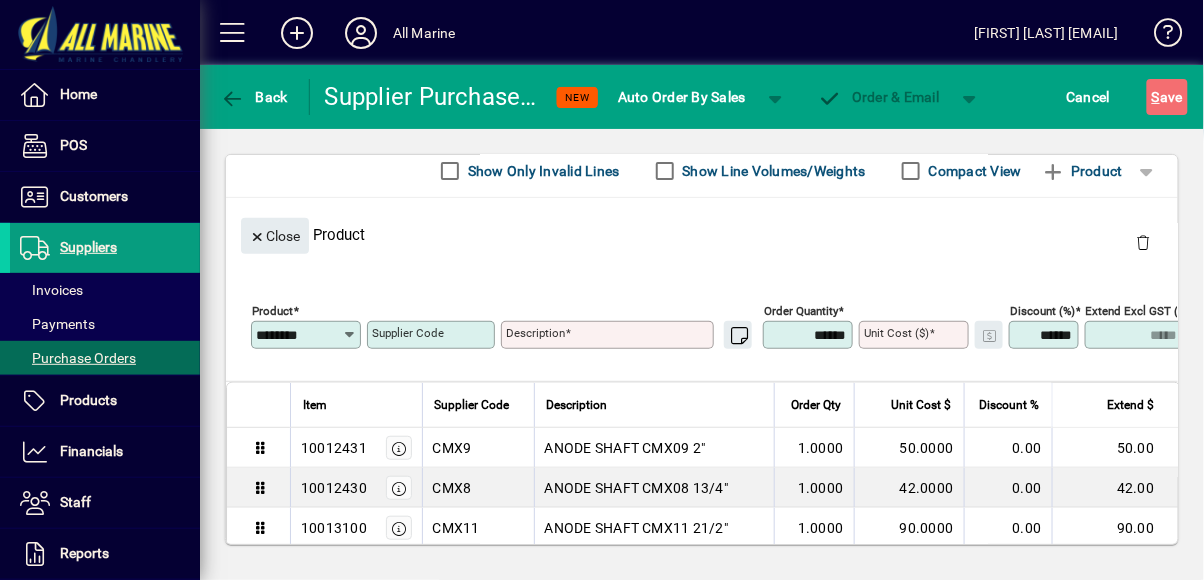 type on "**********" 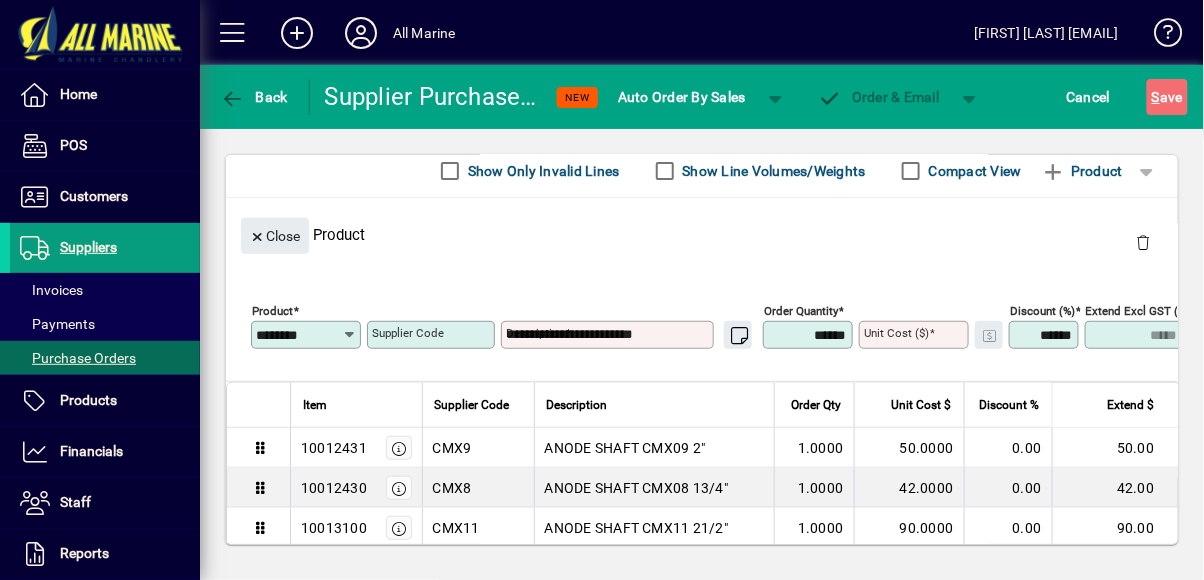 type on "*****" 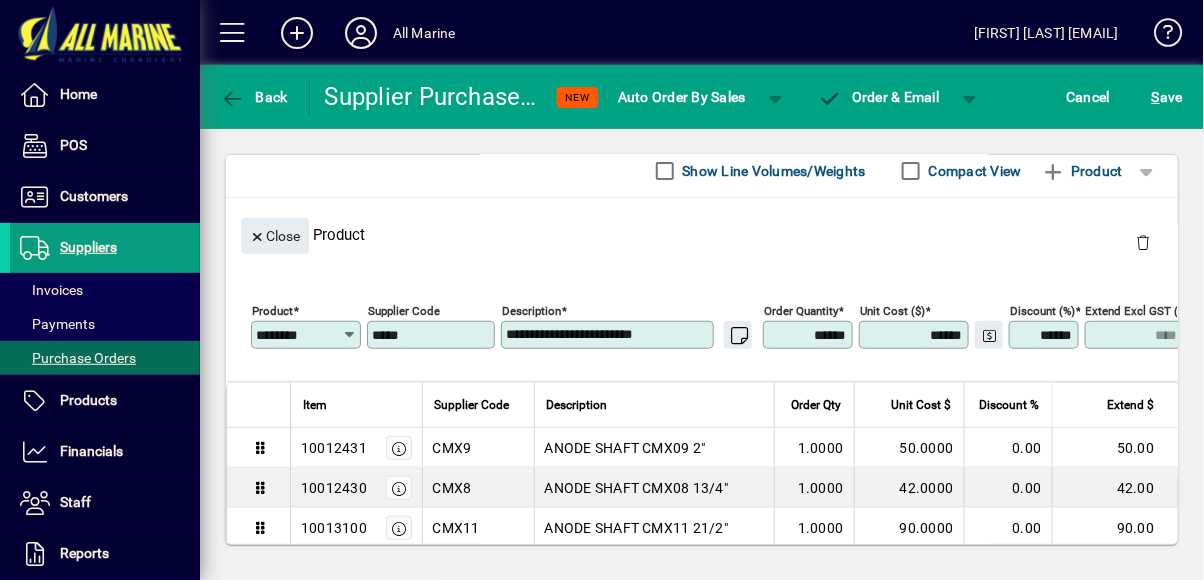 click on "******" at bounding box center (810, 335) 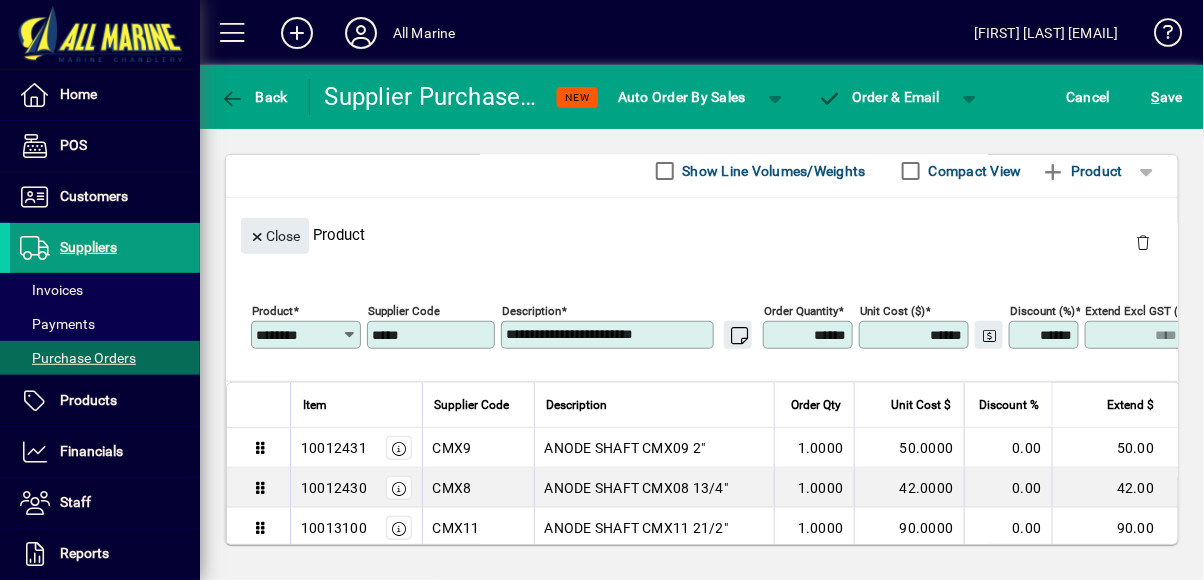 type on "*****" 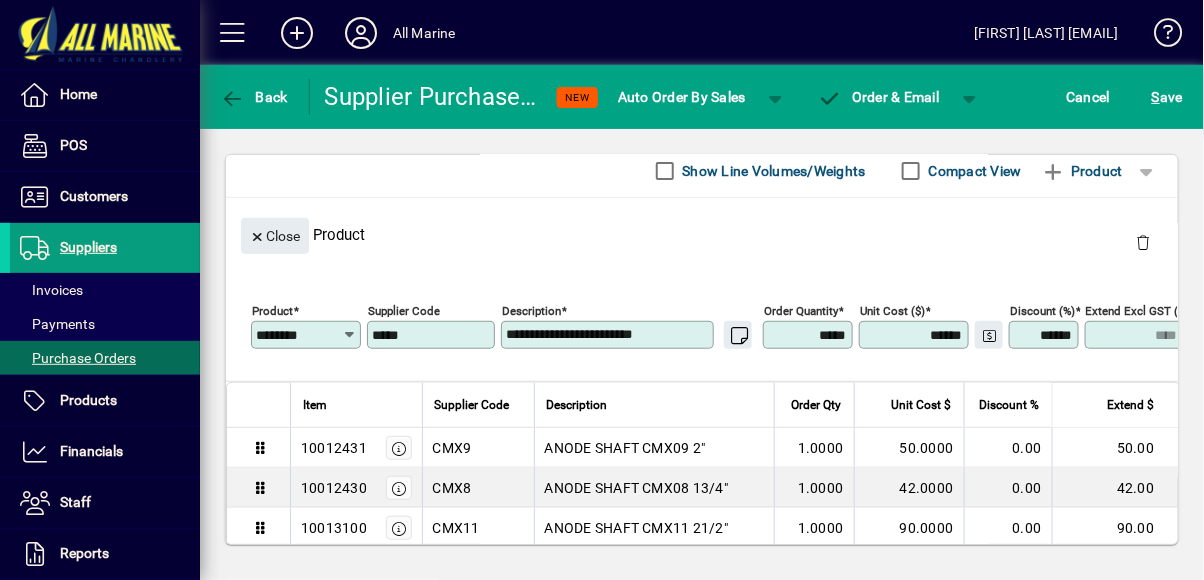 type on "****" 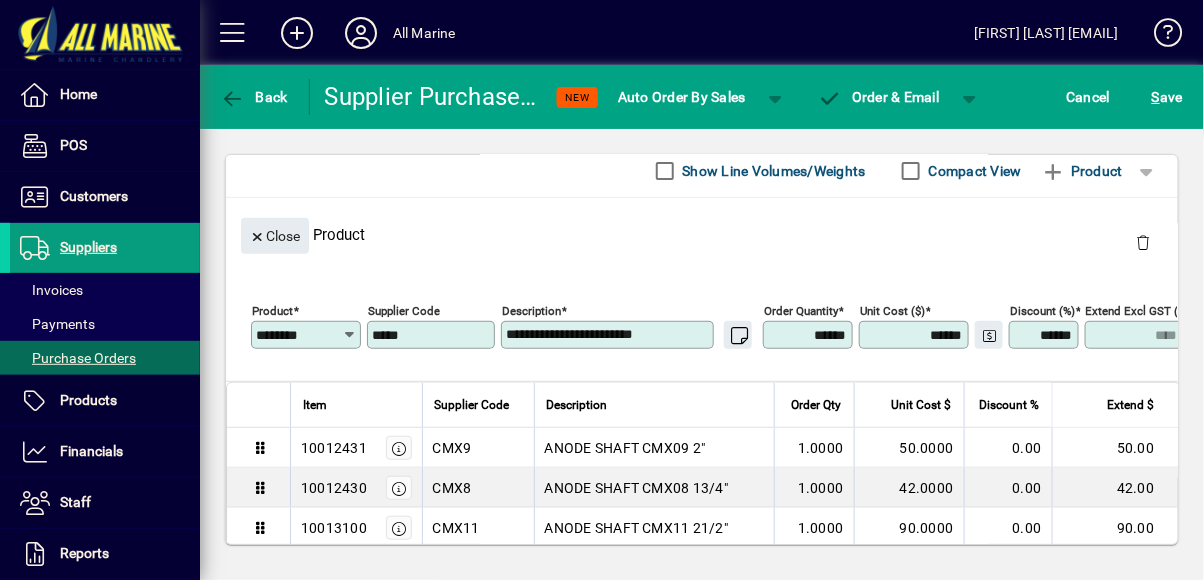 type on "*****" 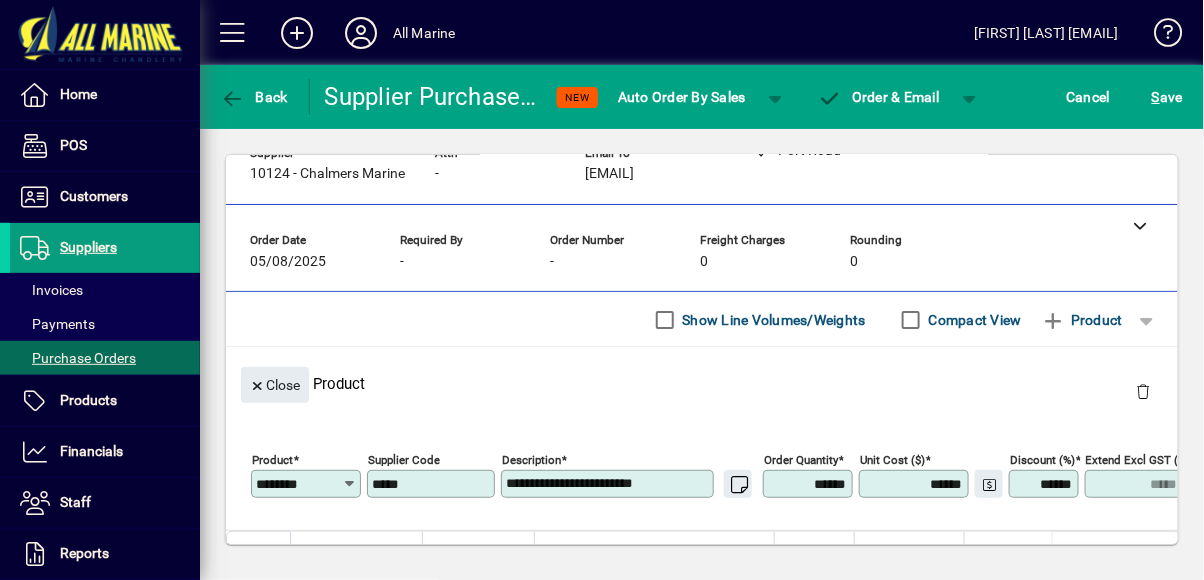 scroll, scrollTop: 0, scrollLeft: 0, axis: both 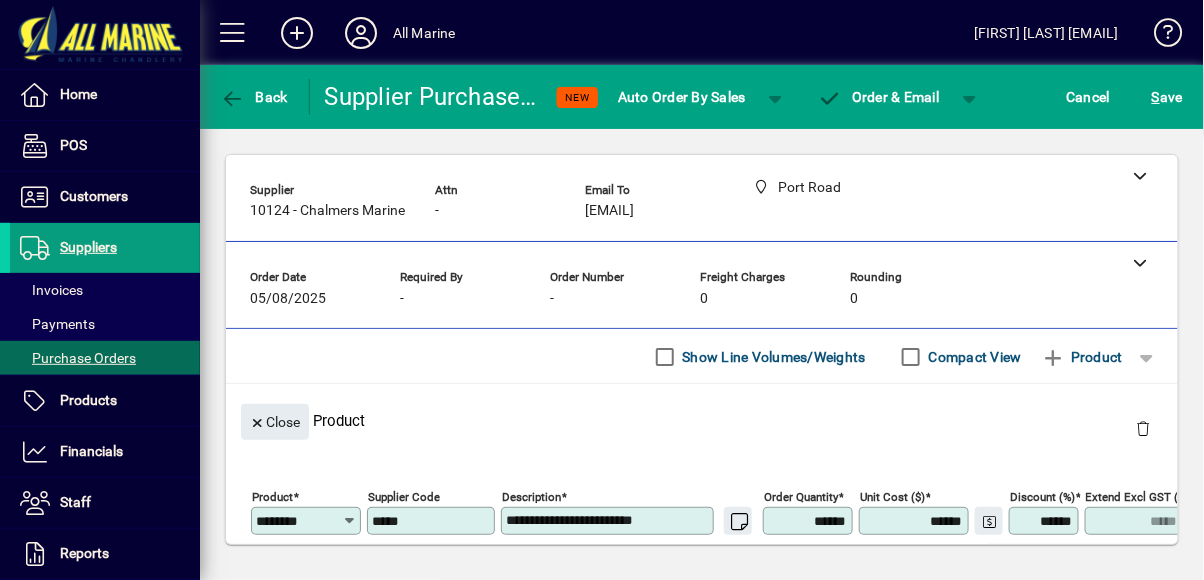type on "******" 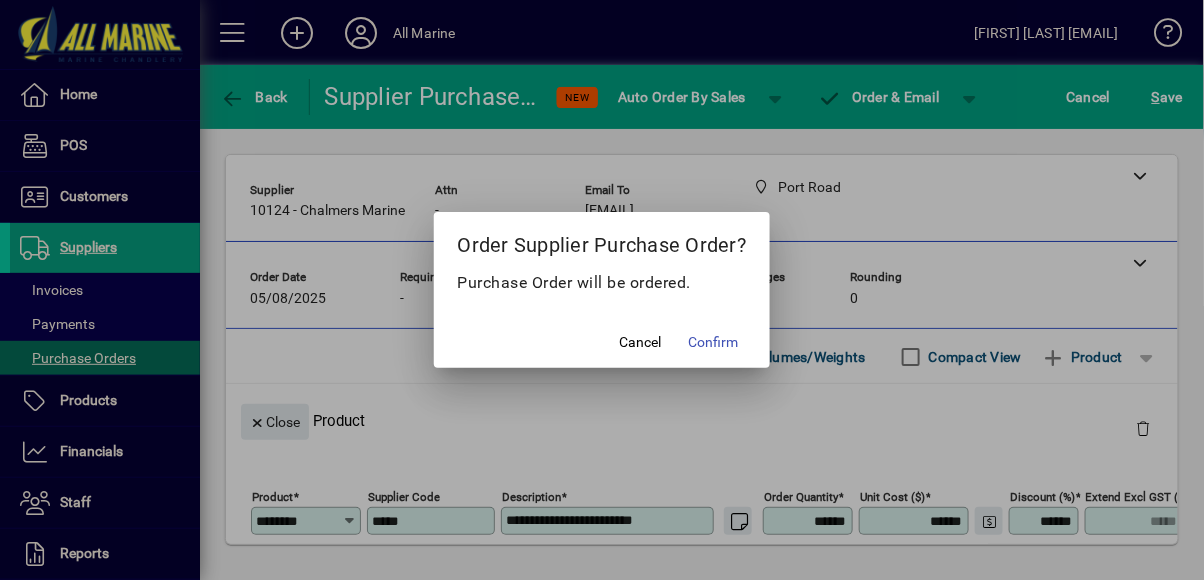 click on "Confirm" 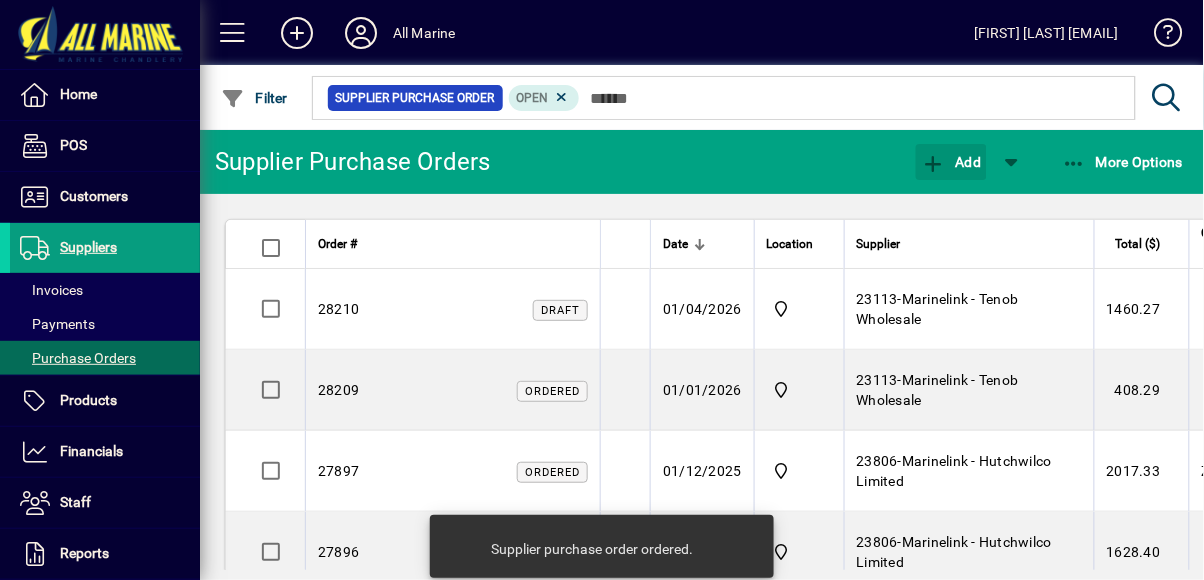 click 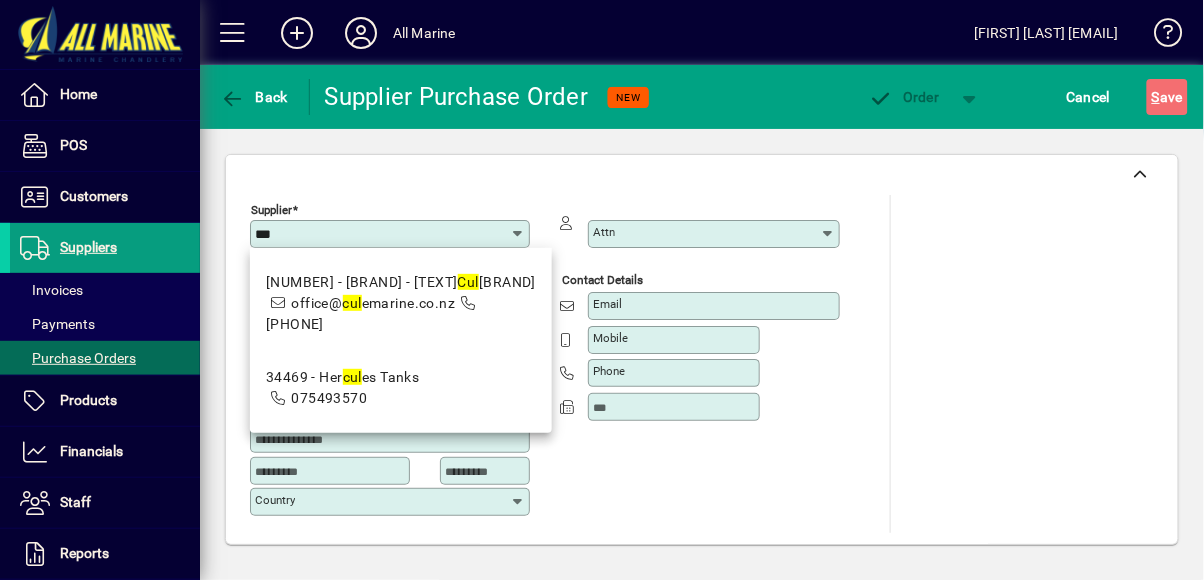 click on "[NUMBER] - [BRAND]" at bounding box center [401, 282] 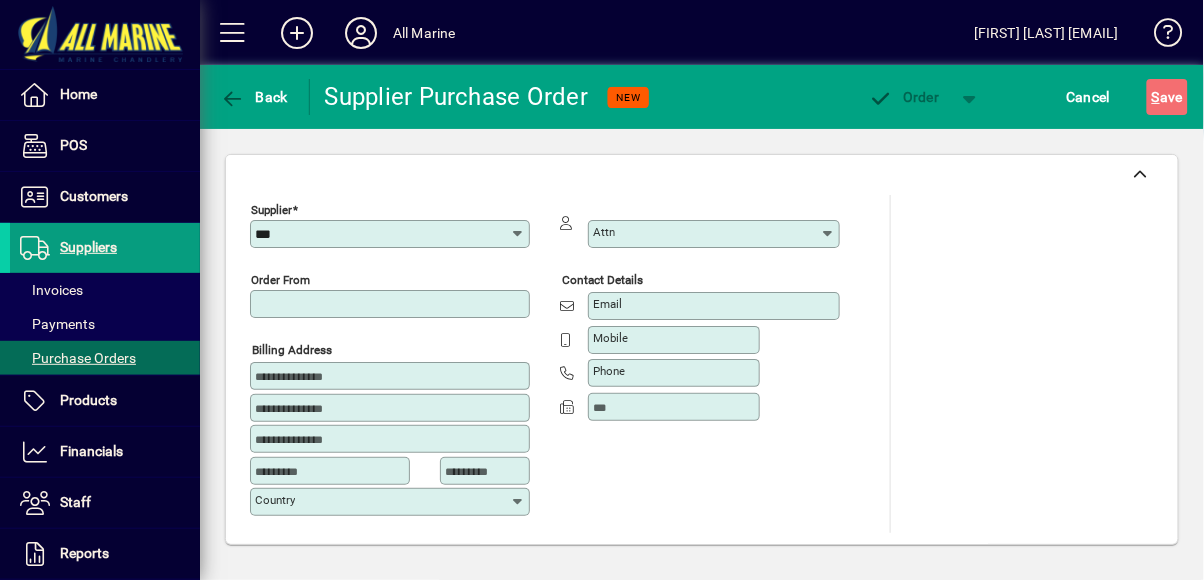 type on "**********" 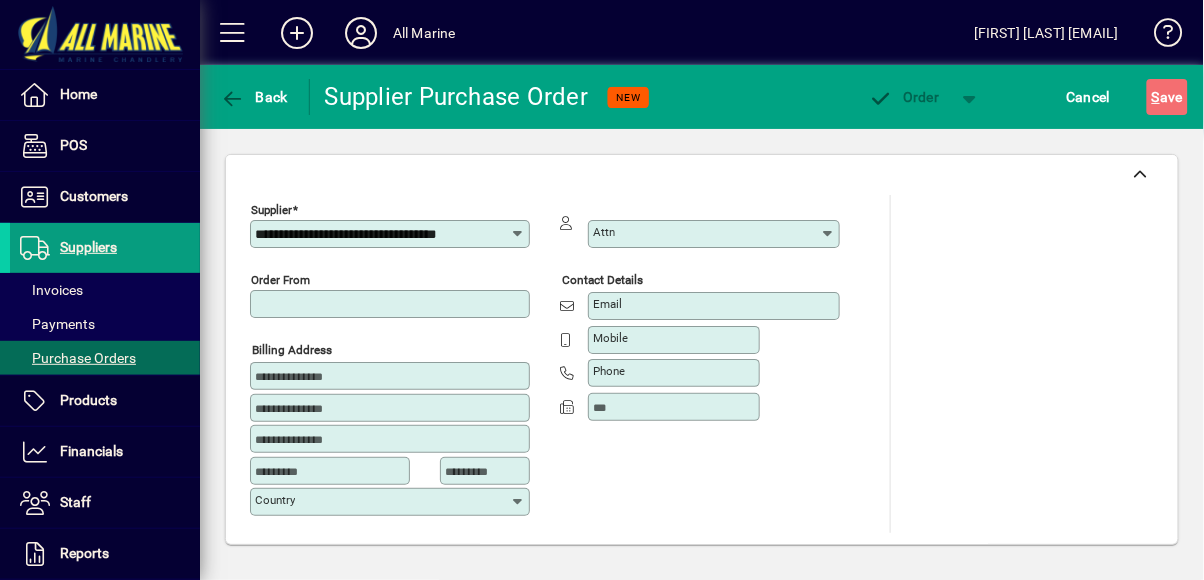 type on "**********" 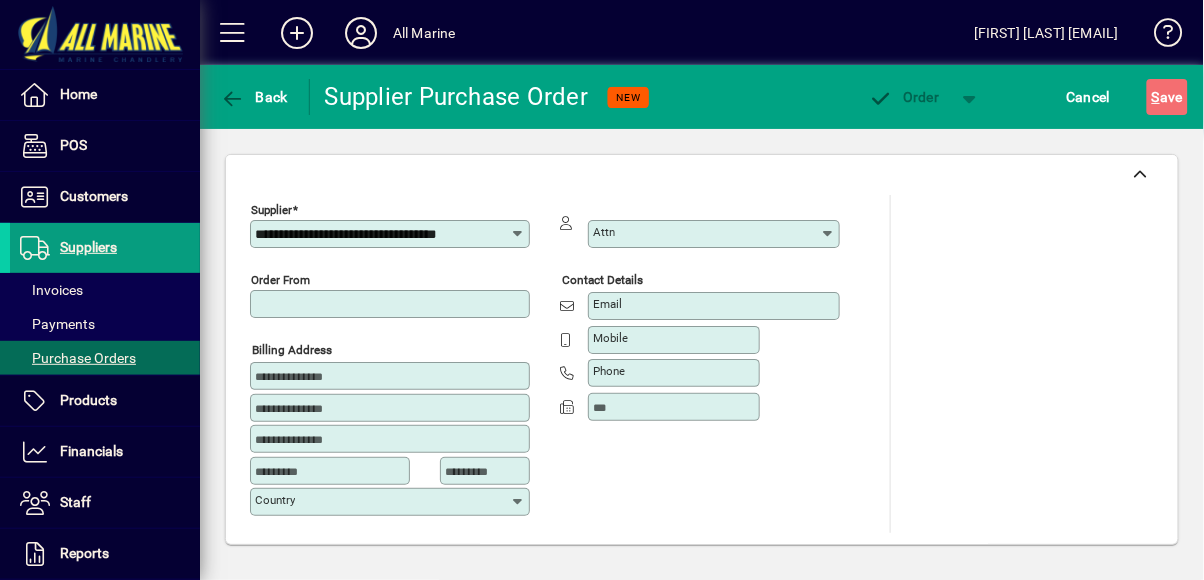 type on "**********" 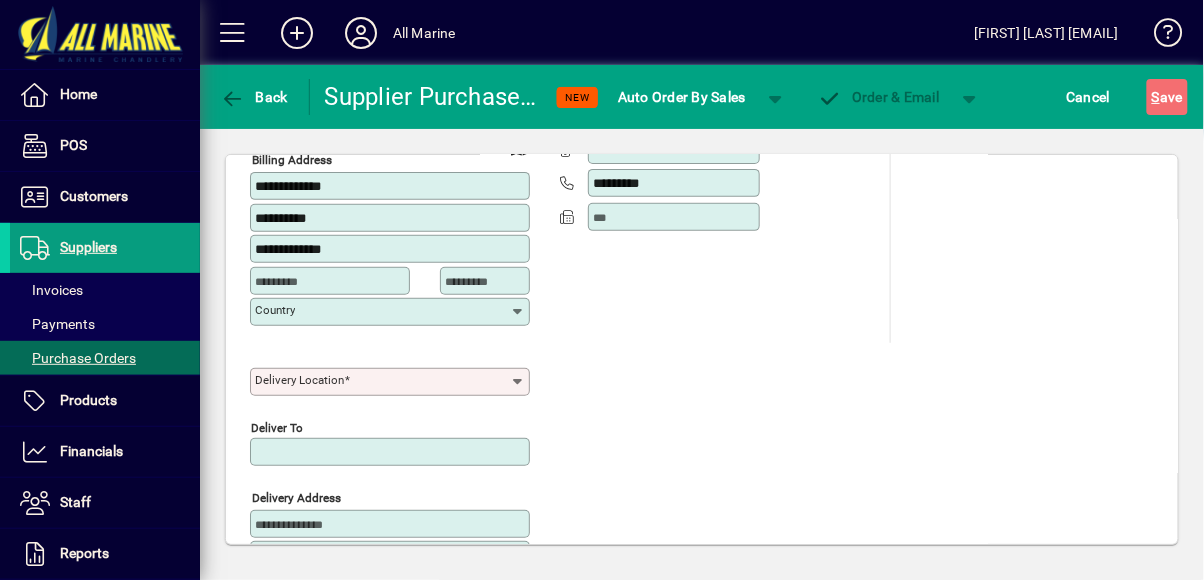 scroll, scrollTop: 349, scrollLeft: 0, axis: vertical 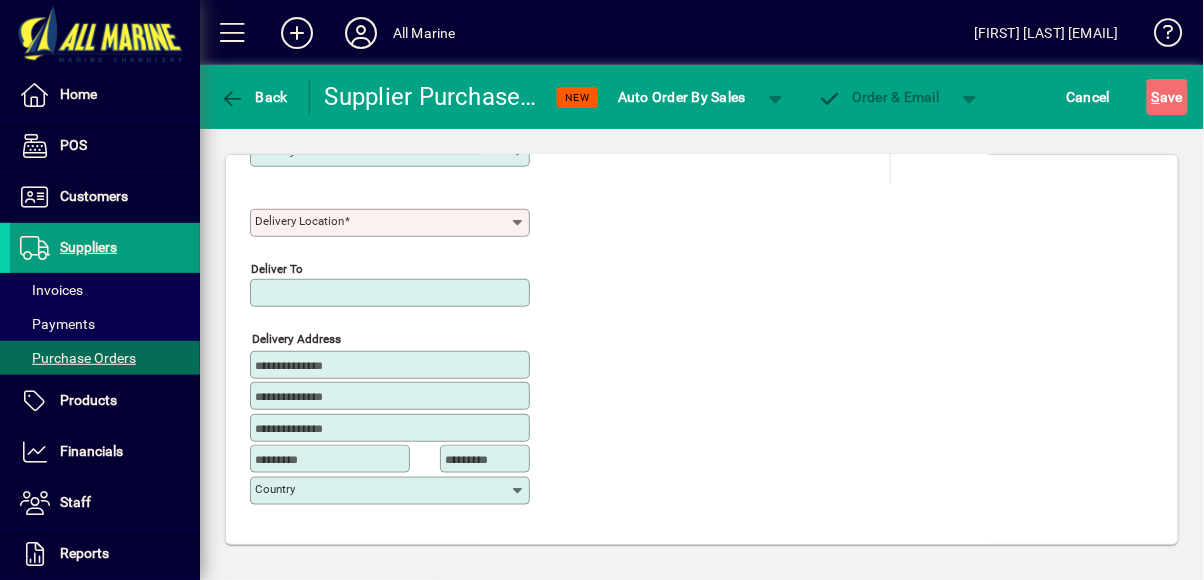 click on "Delivery Location" at bounding box center [382, 223] 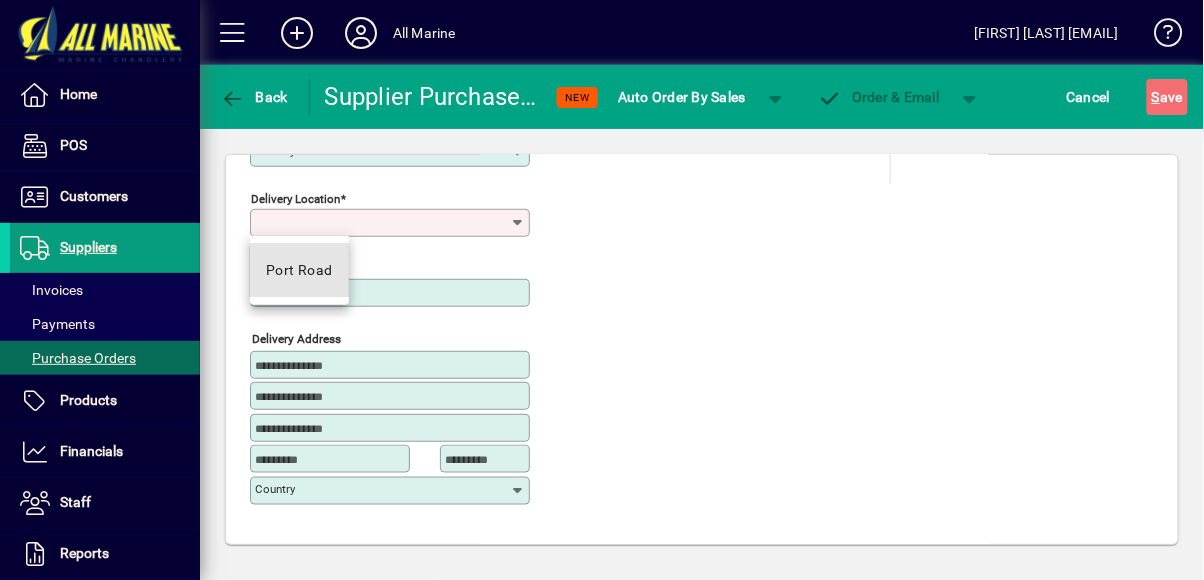 click on "Port Road" at bounding box center [299, 270] 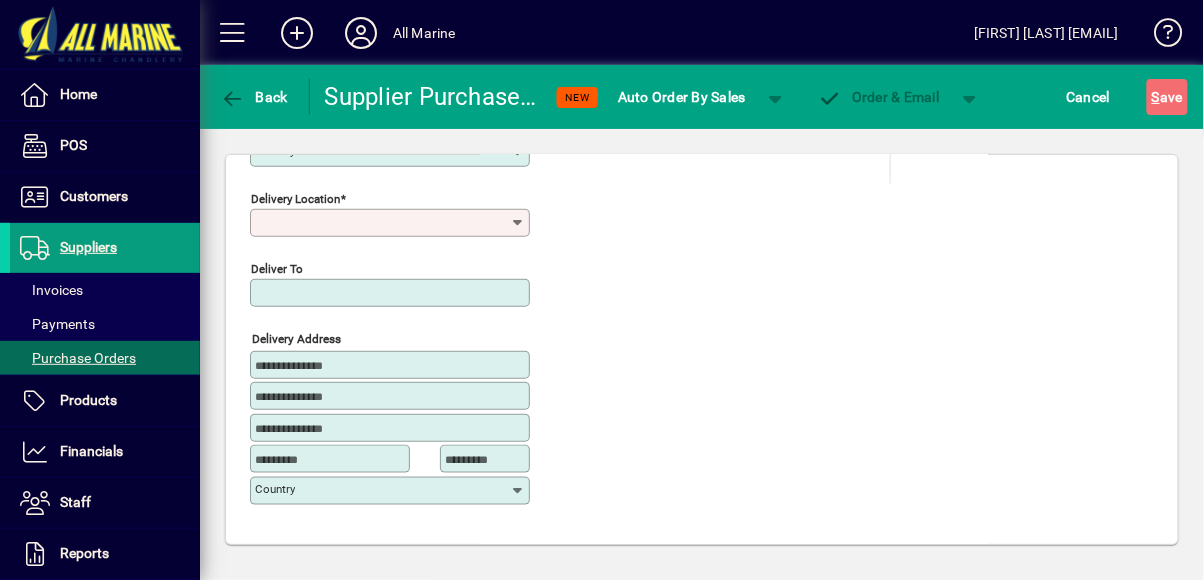 type on "*********" 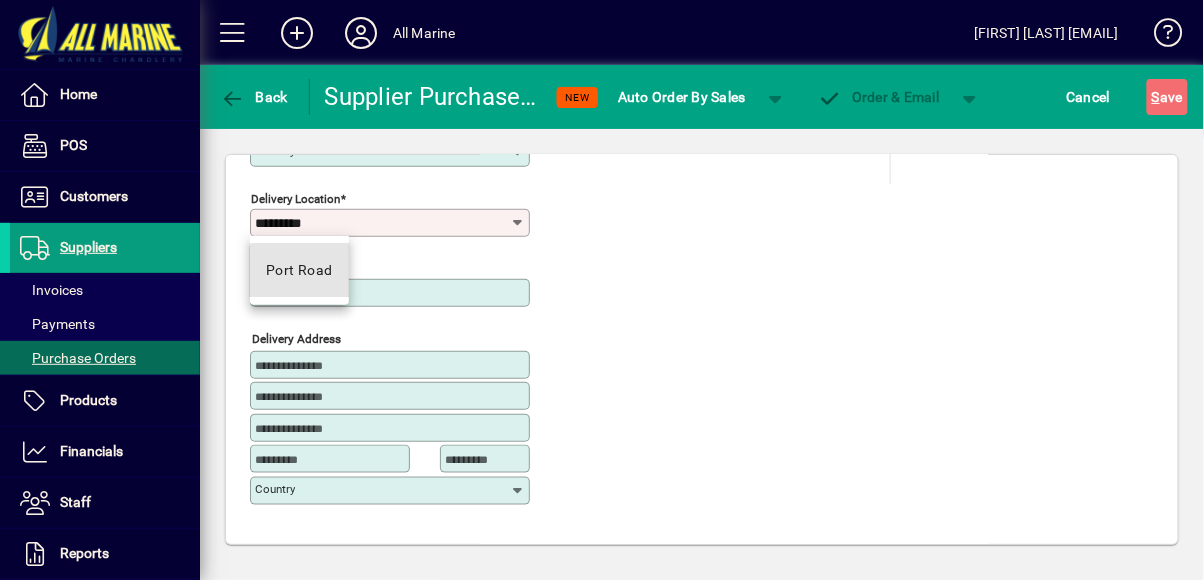 type on "**********" 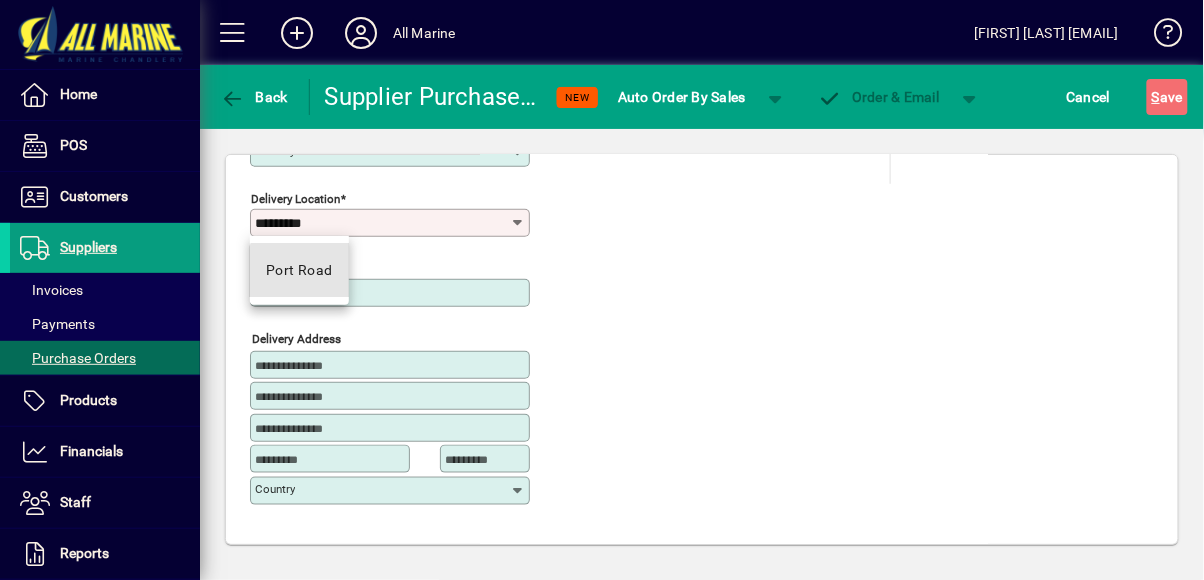 type on "**********" 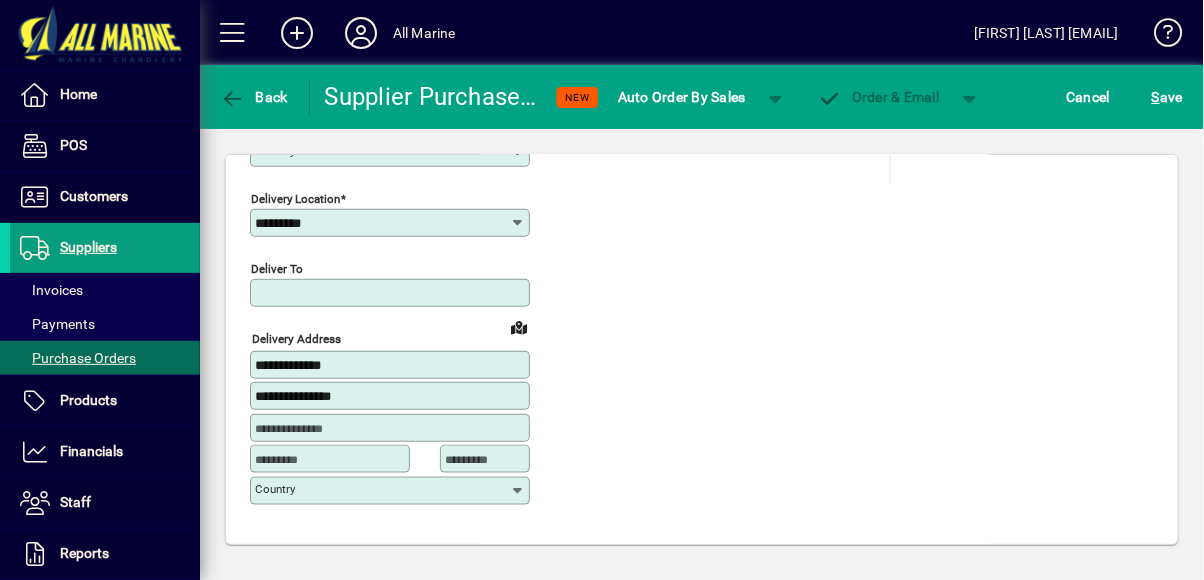 type on "**********" 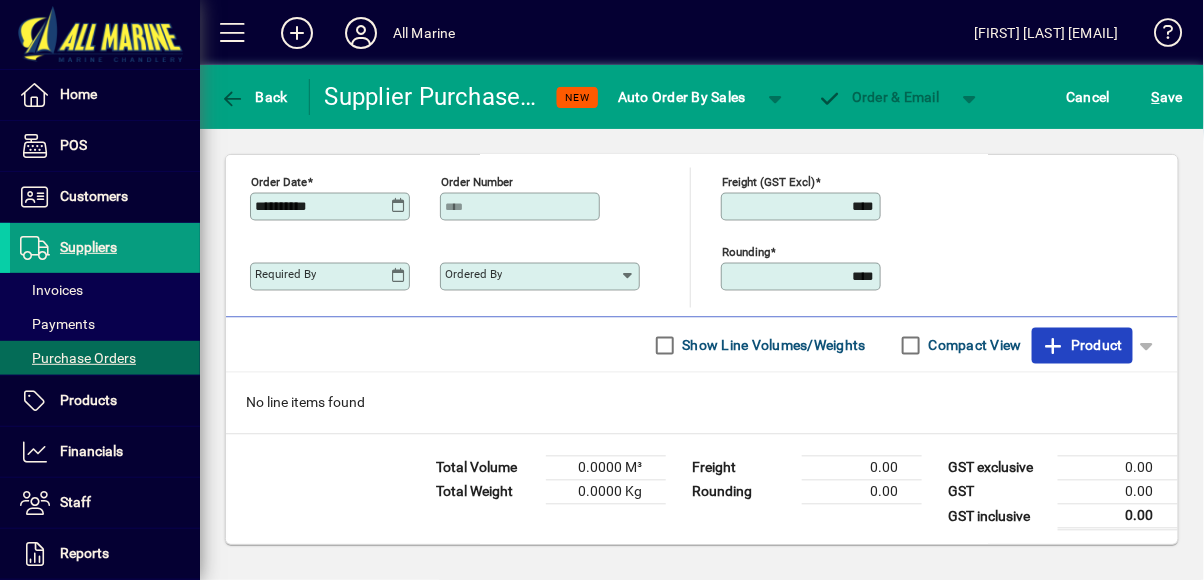 click on "Product" 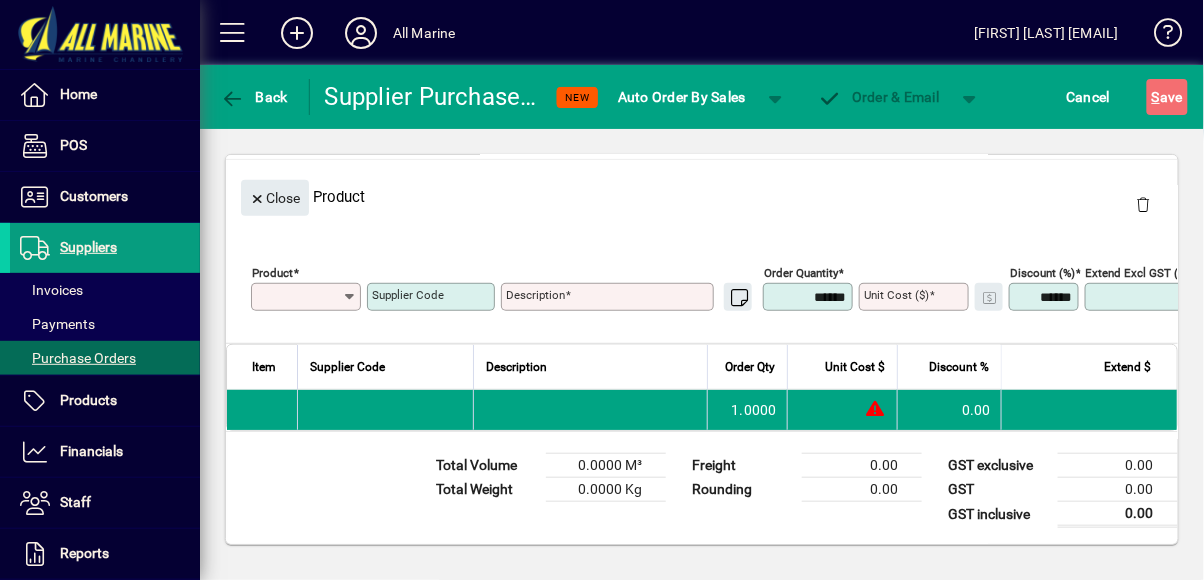 scroll, scrollTop: 186, scrollLeft: 0, axis: vertical 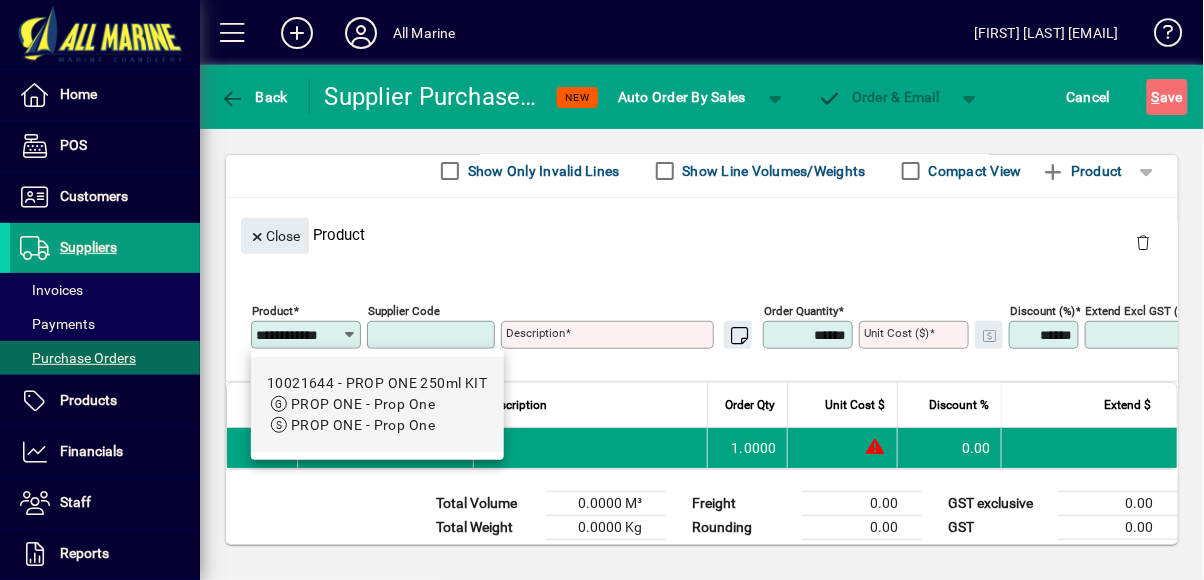 click on "PROP ONE - Prop One" at bounding box center (363, 404) 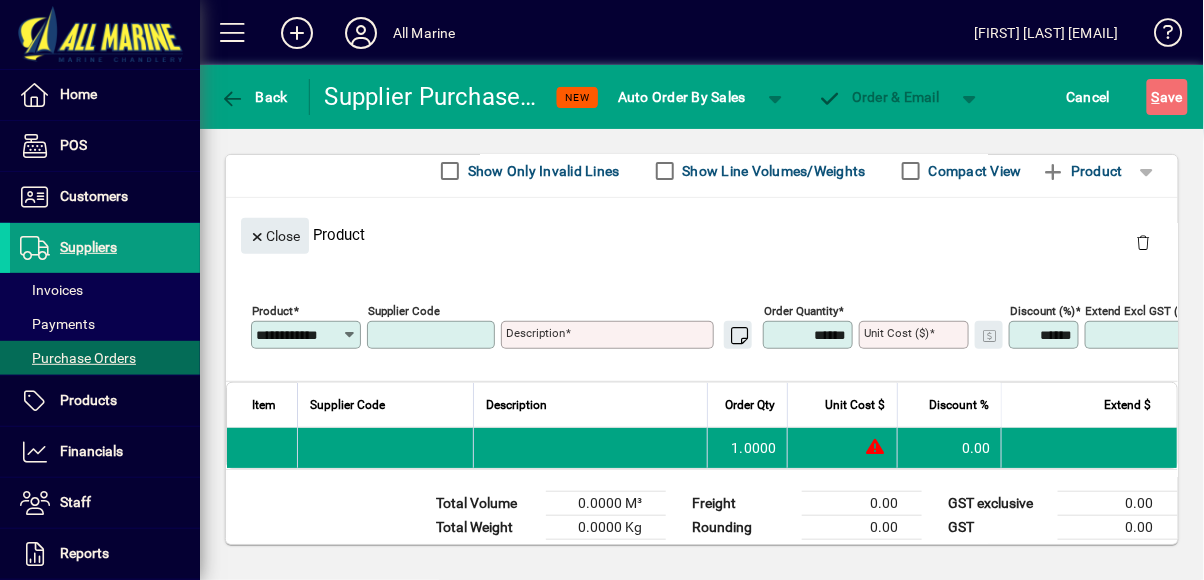 type on "********" 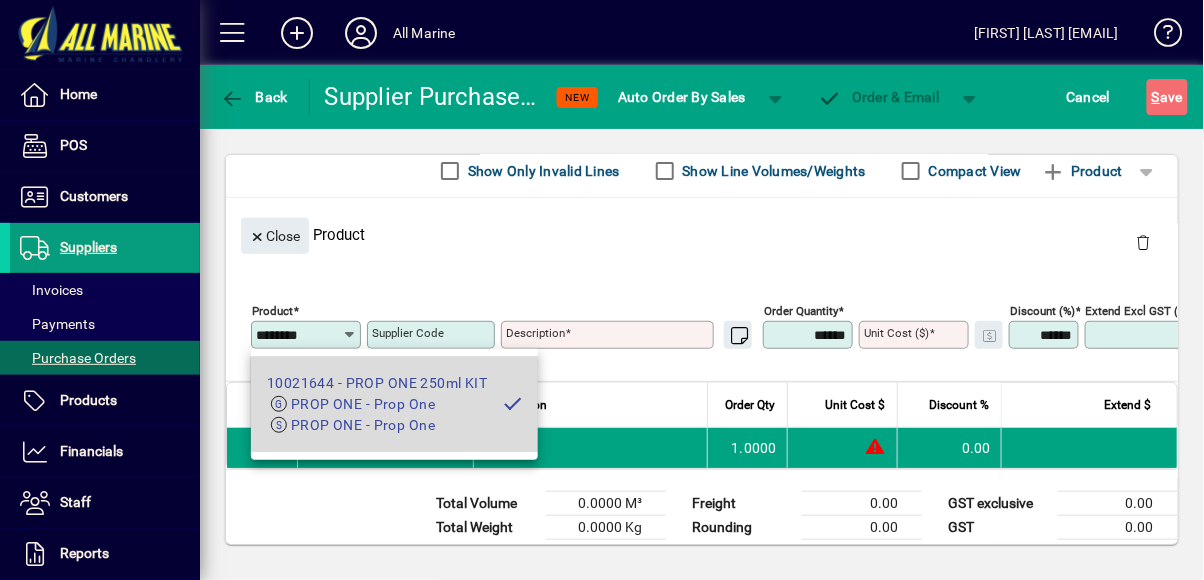 type on "**********" 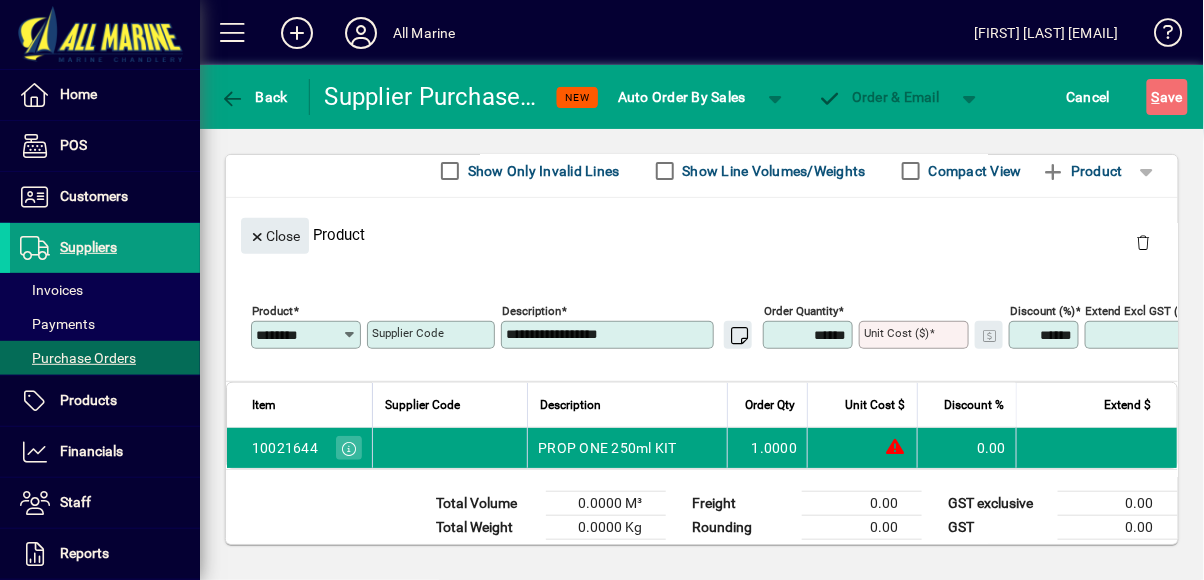 type on "********" 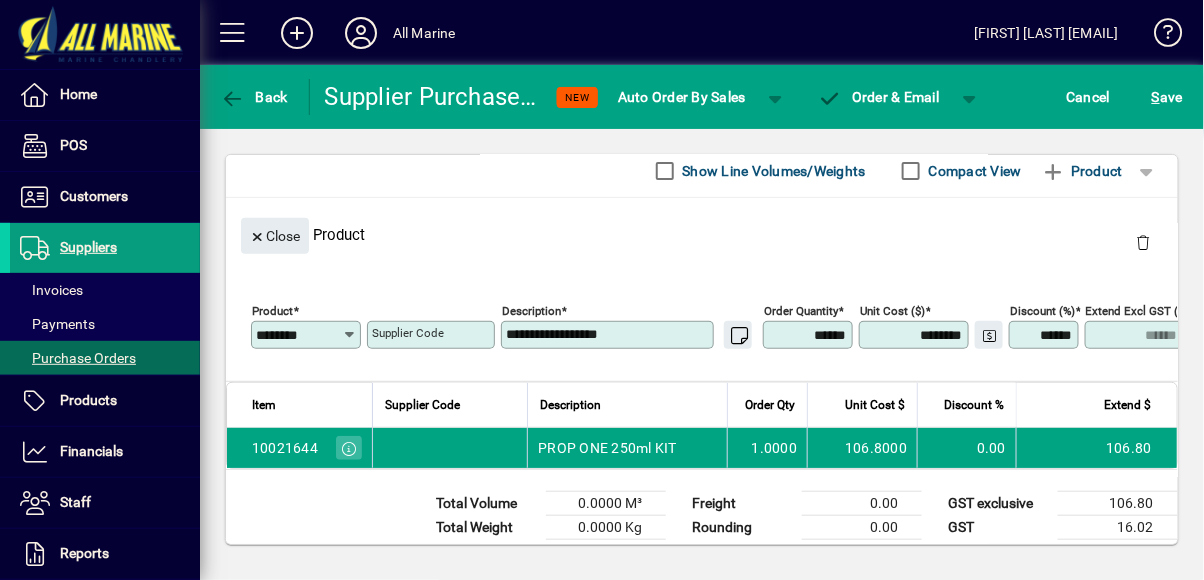 click on "Order Quantity ******" 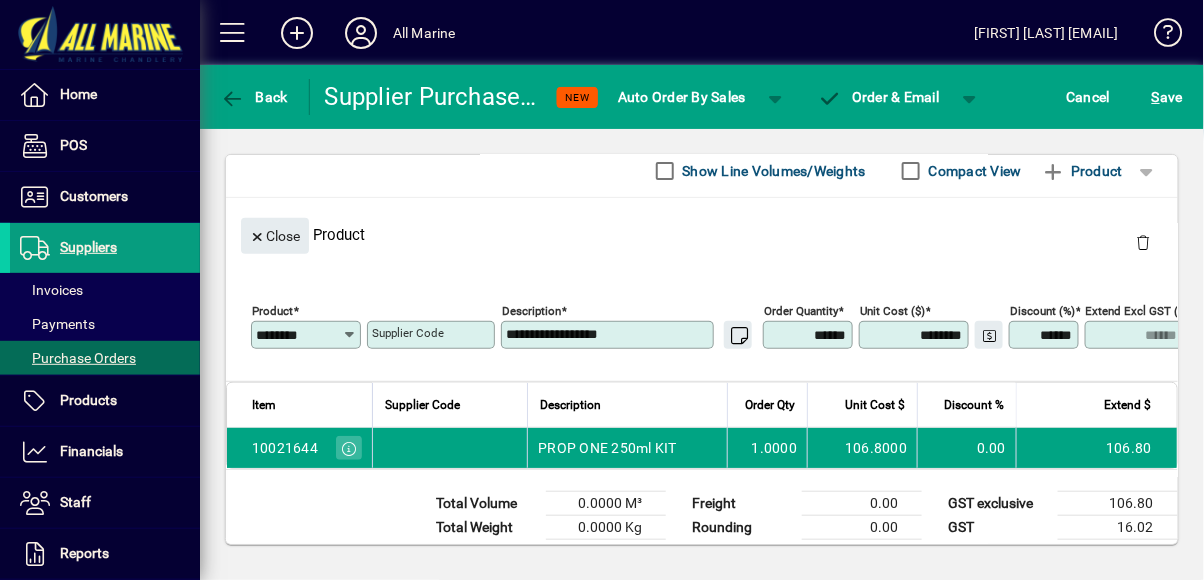 click on "******" at bounding box center (810, 335) 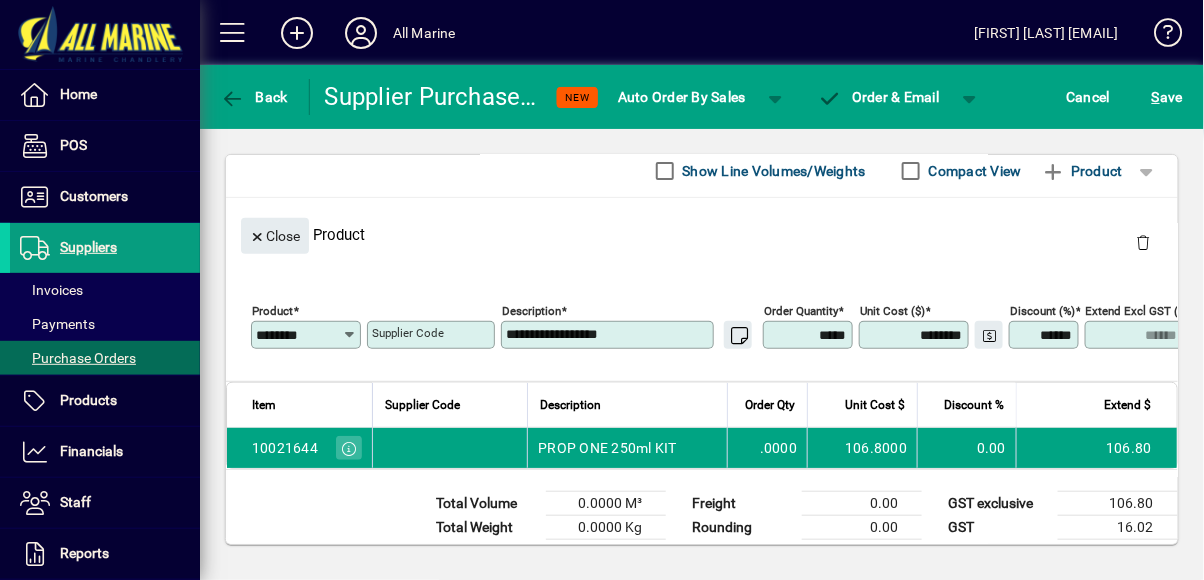 type on "****" 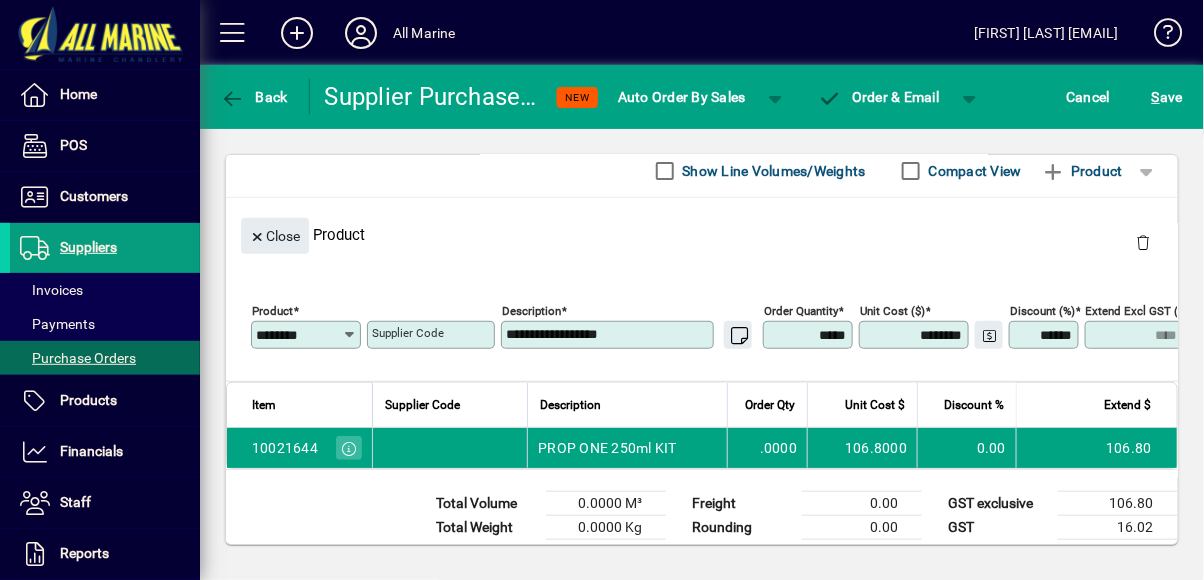 type on "******" 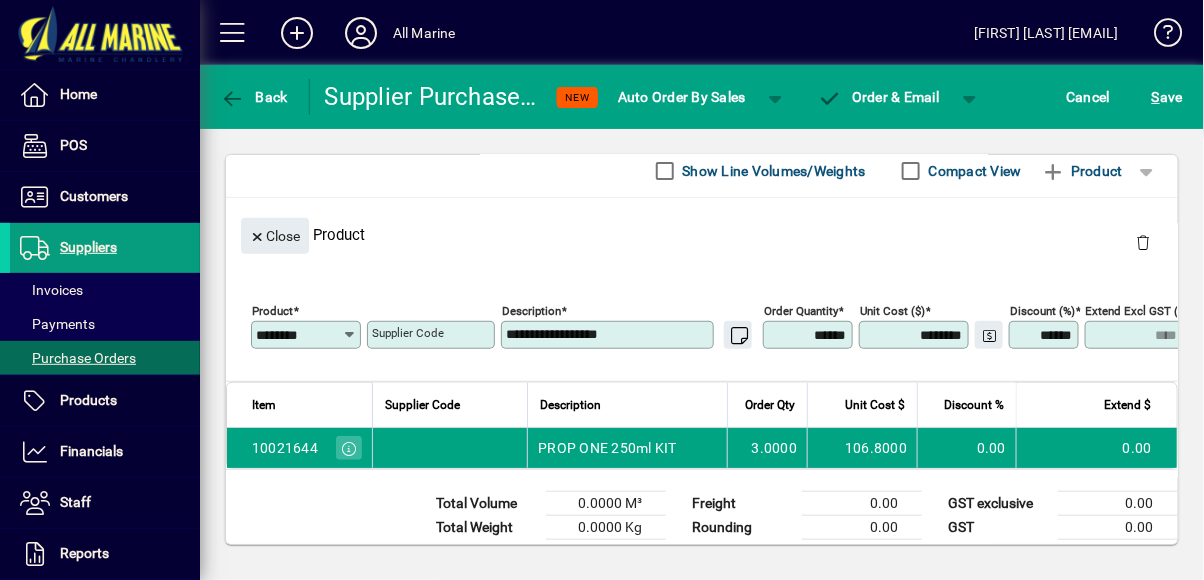 type on "******" 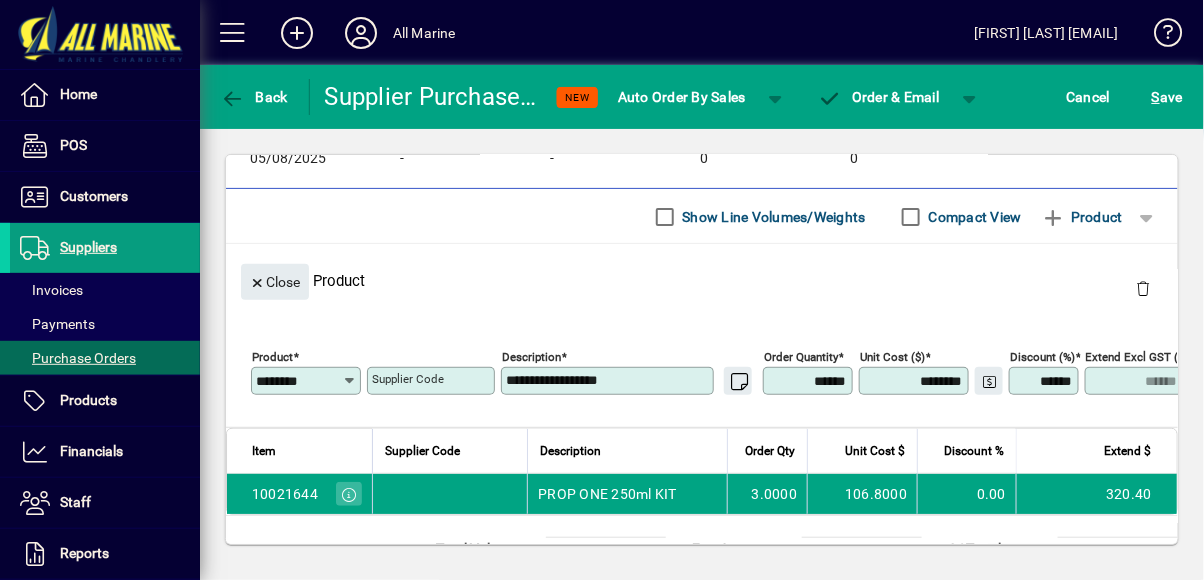 scroll, scrollTop: 138, scrollLeft: 0, axis: vertical 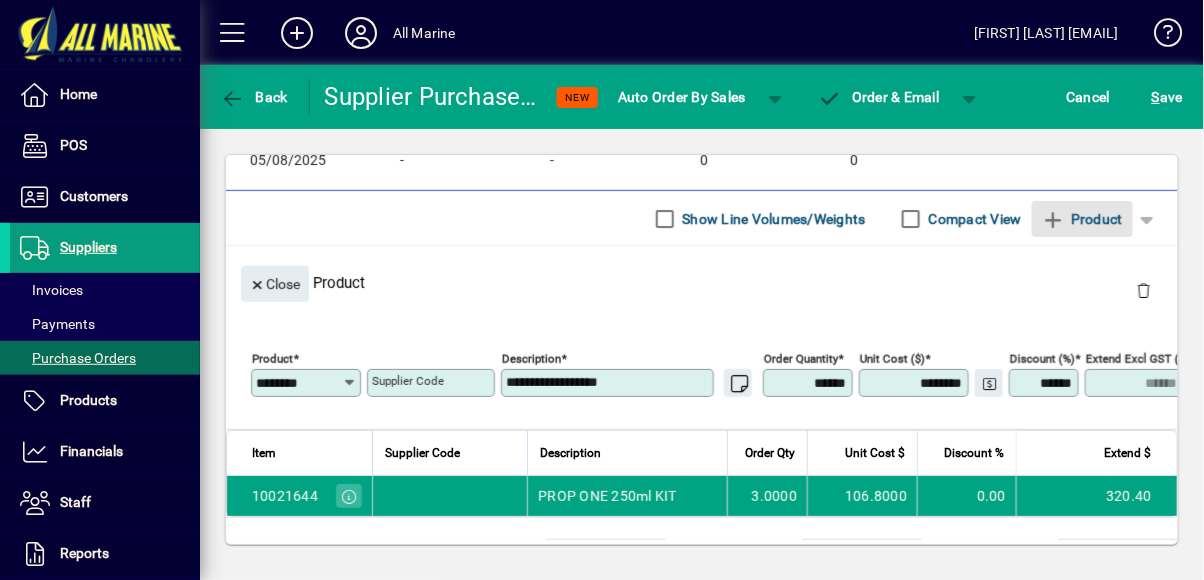 type on "******" 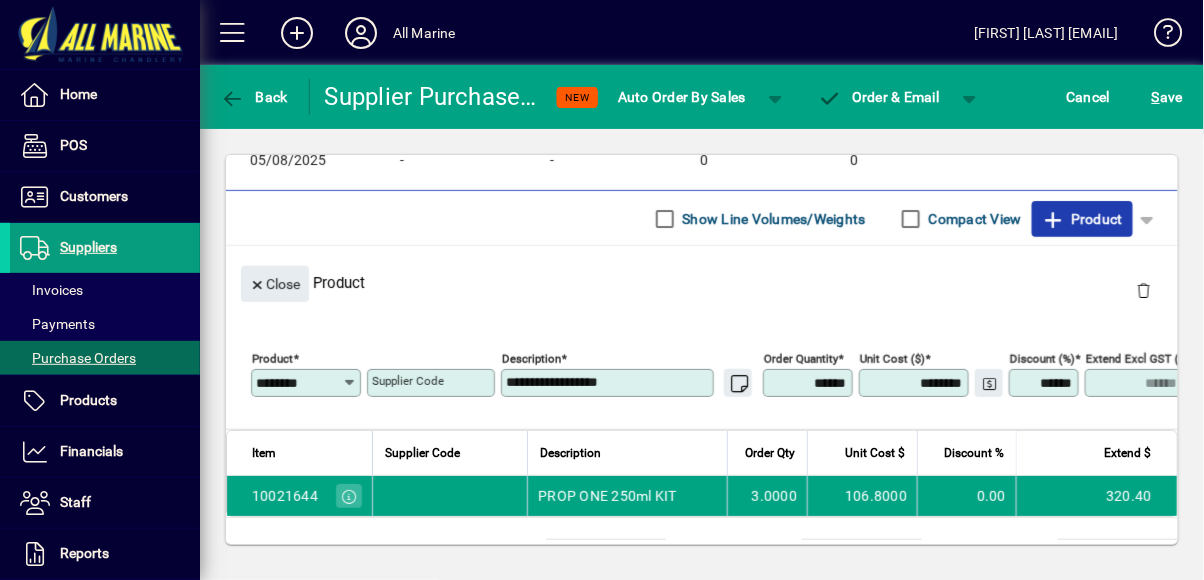 click on "Product" 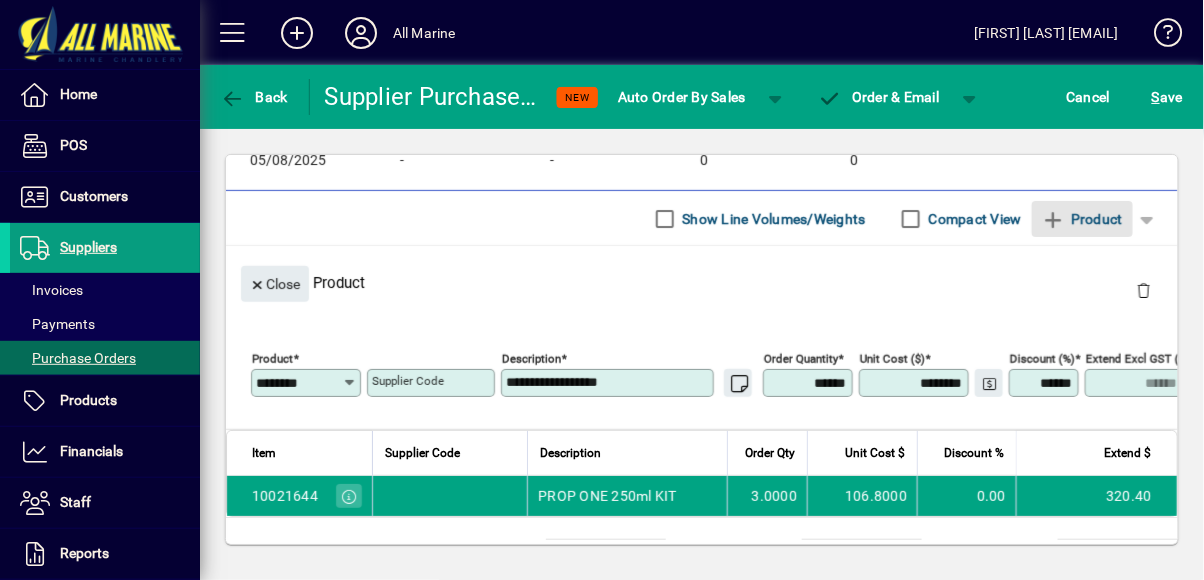 type 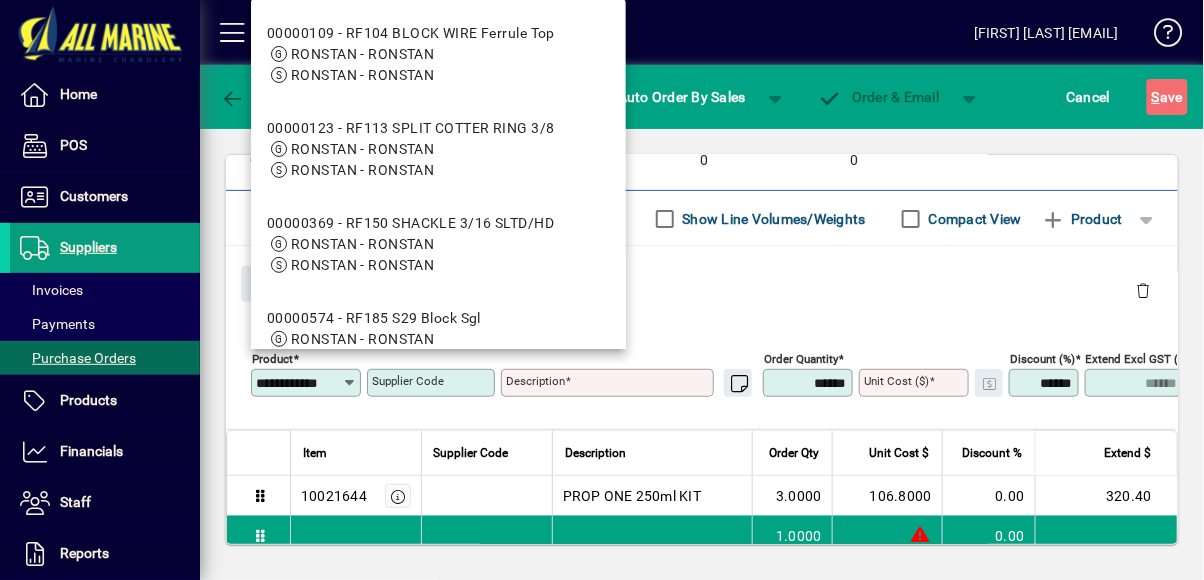 scroll, scrollTop: 0, scrollLeft: 0, axis: both 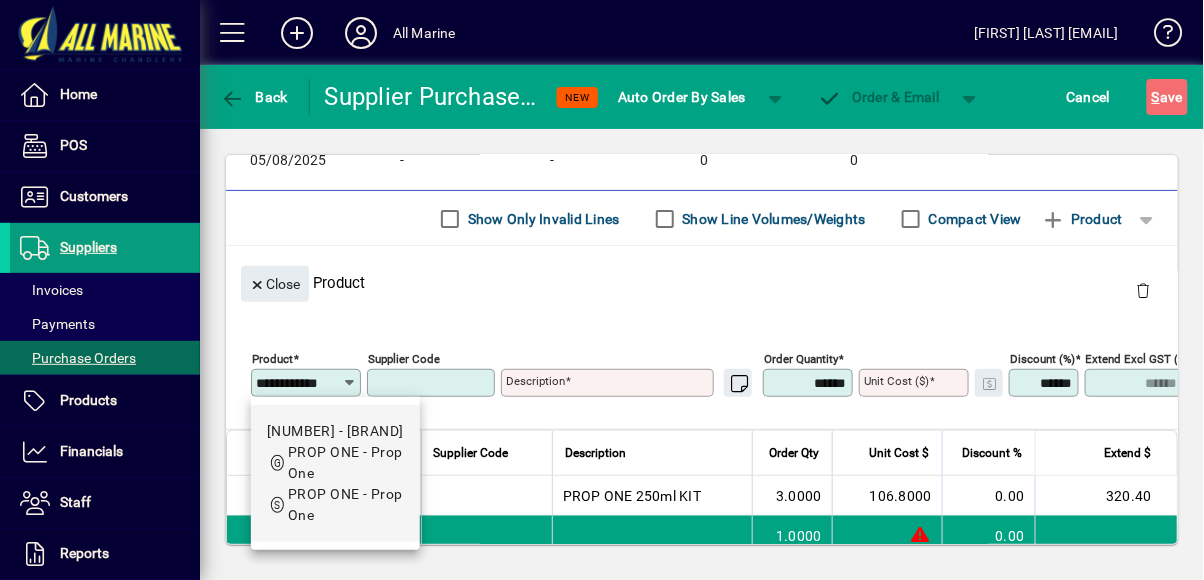 click on "[NUMBER] - [BRAND]" at bounding box center (335, 431) 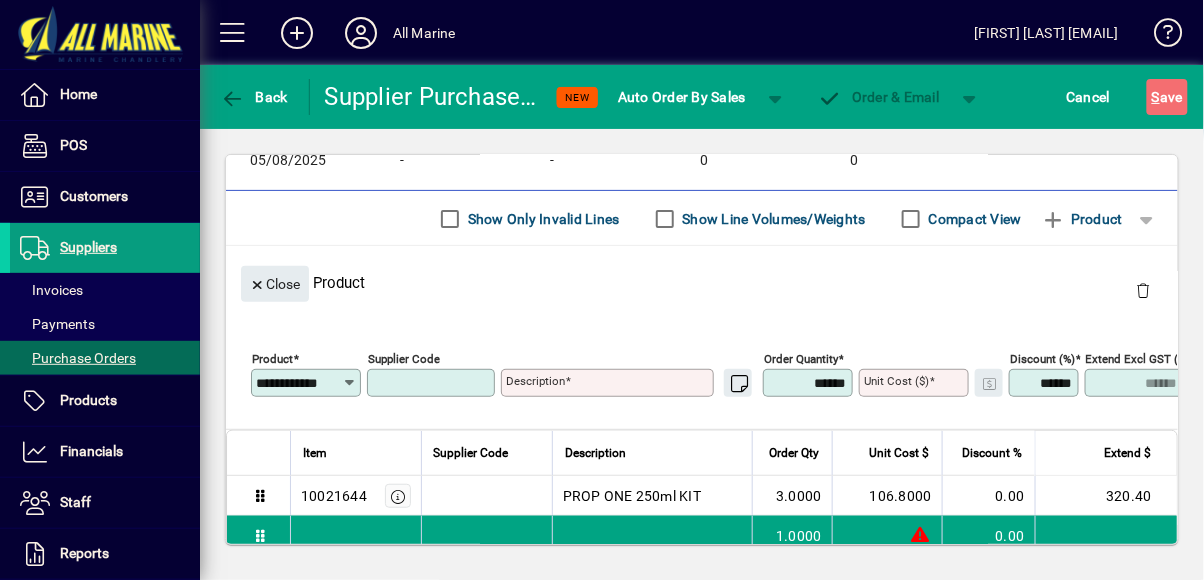 type on "********" 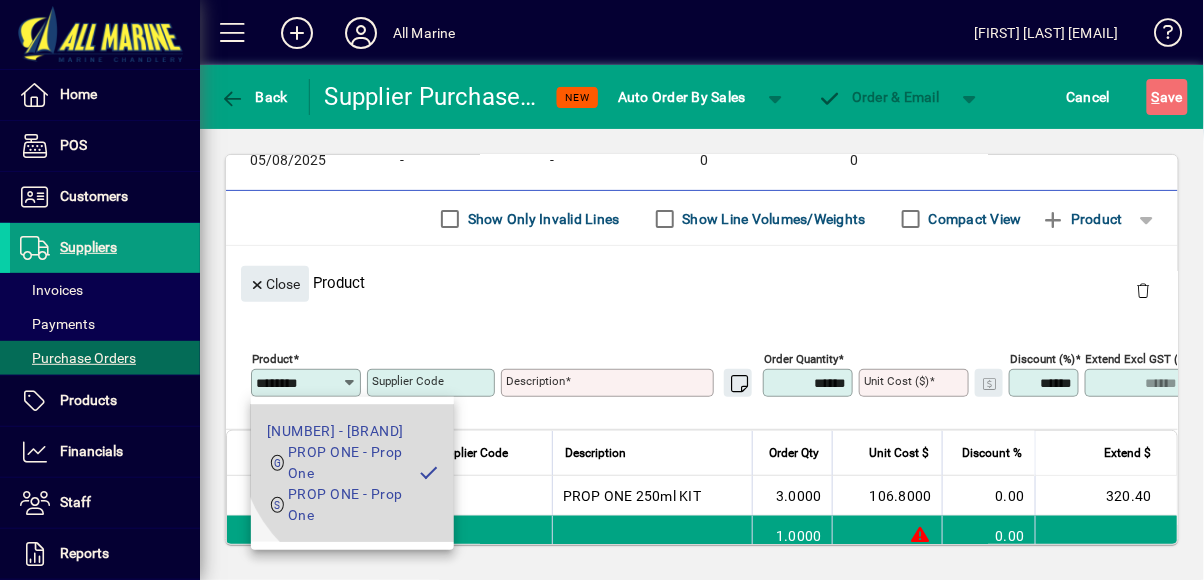 type on "**********" 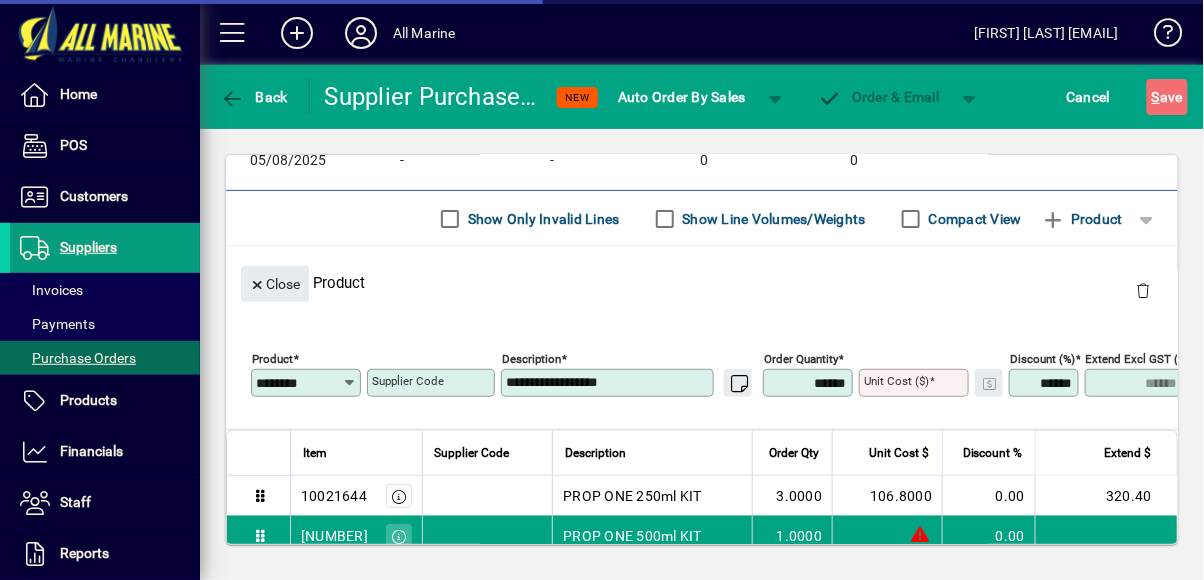 type on "********" 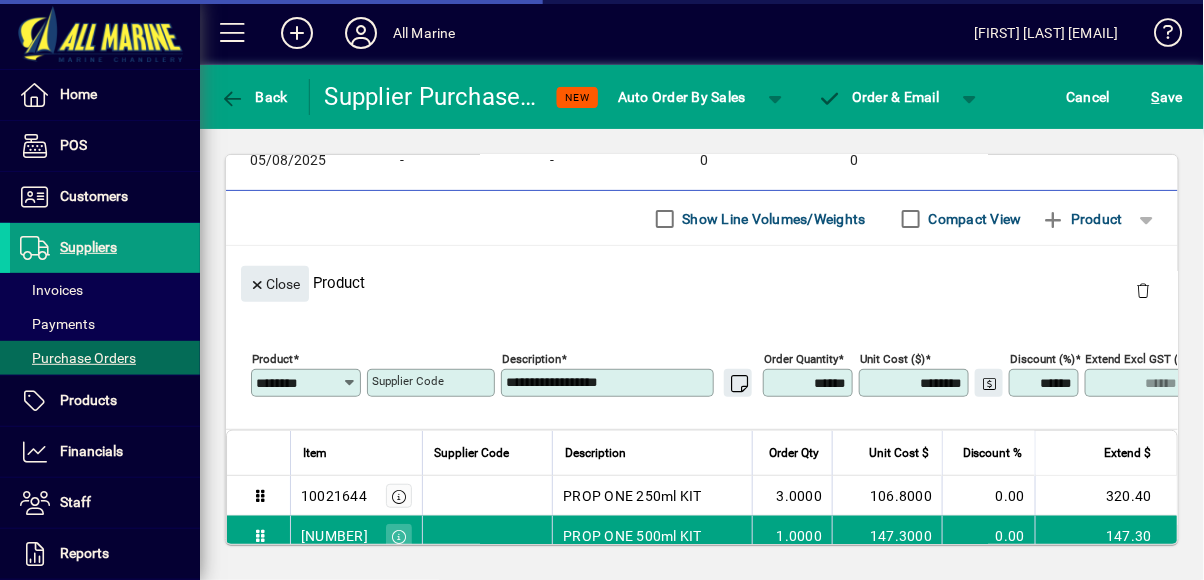 click on "******" at bounding box center (810, 383) 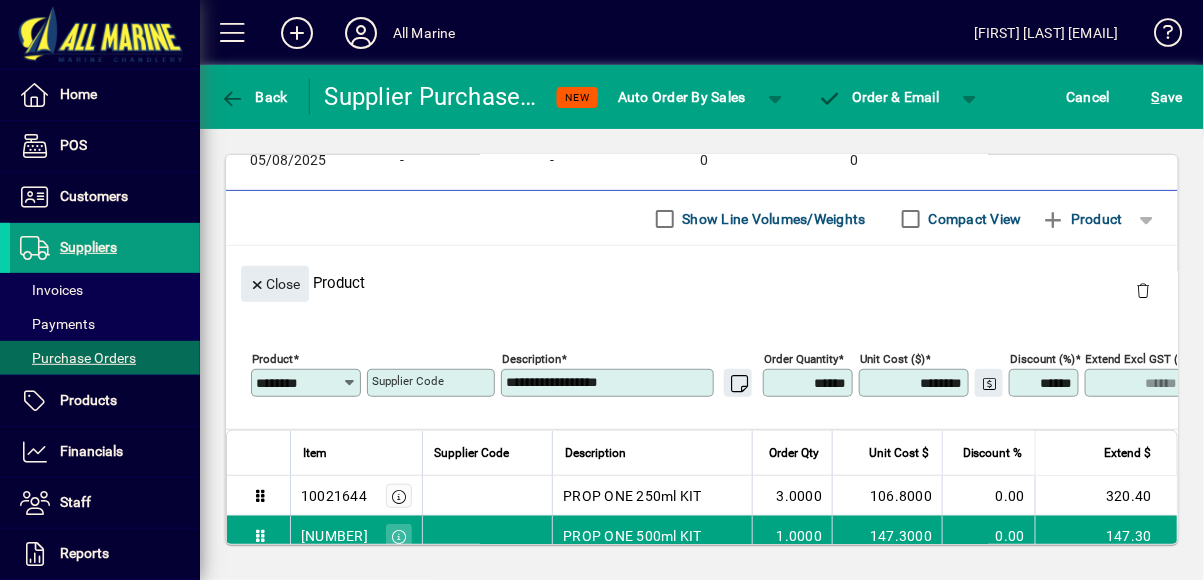 type on "*****" 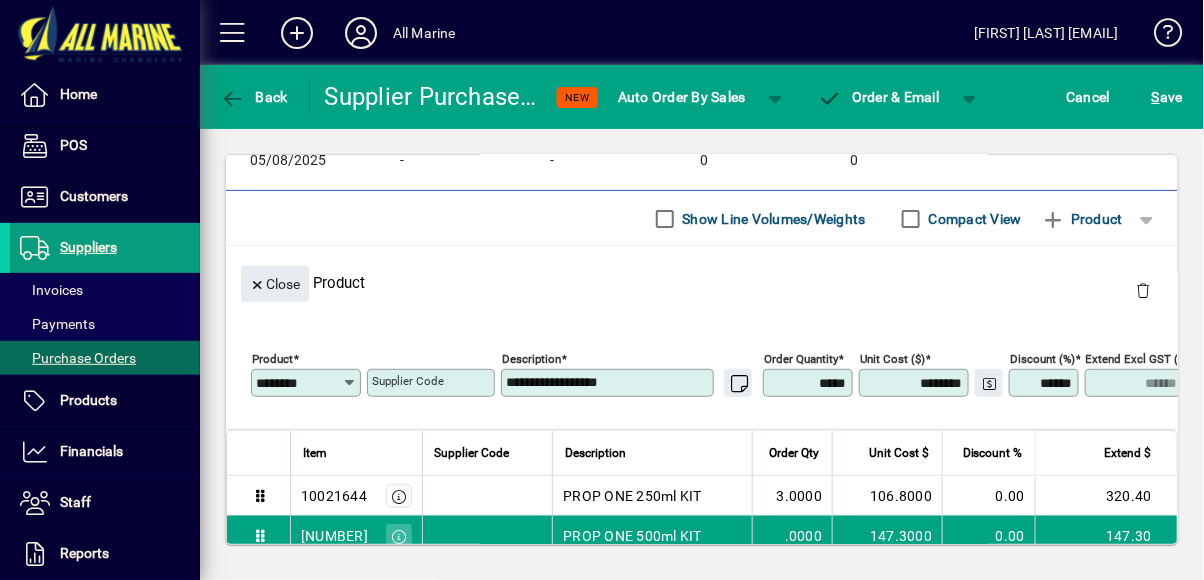 type on "****" 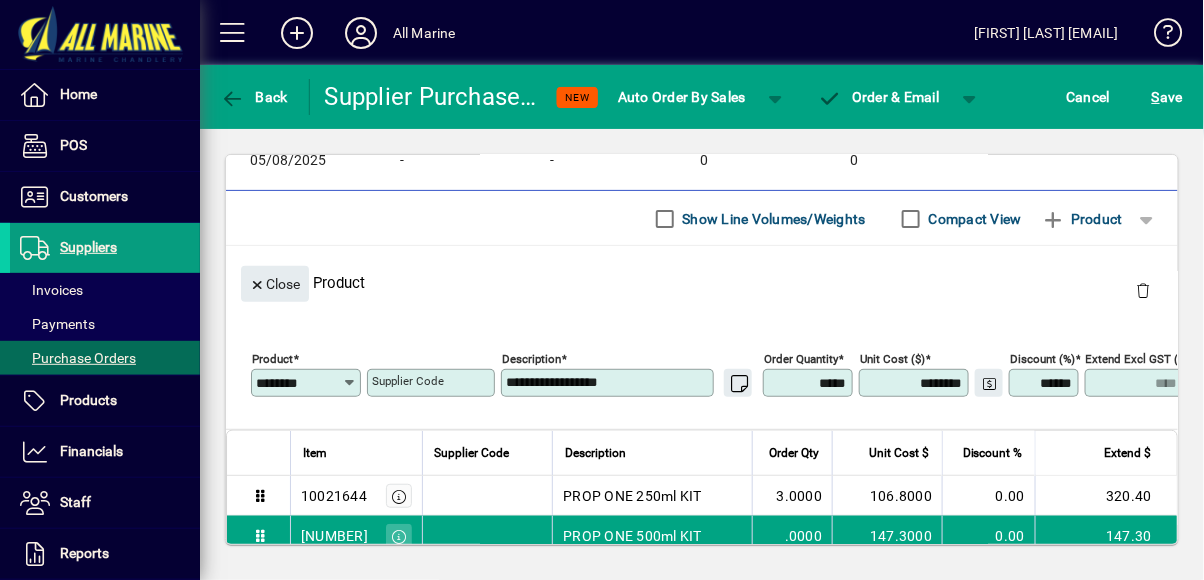 type on "******" 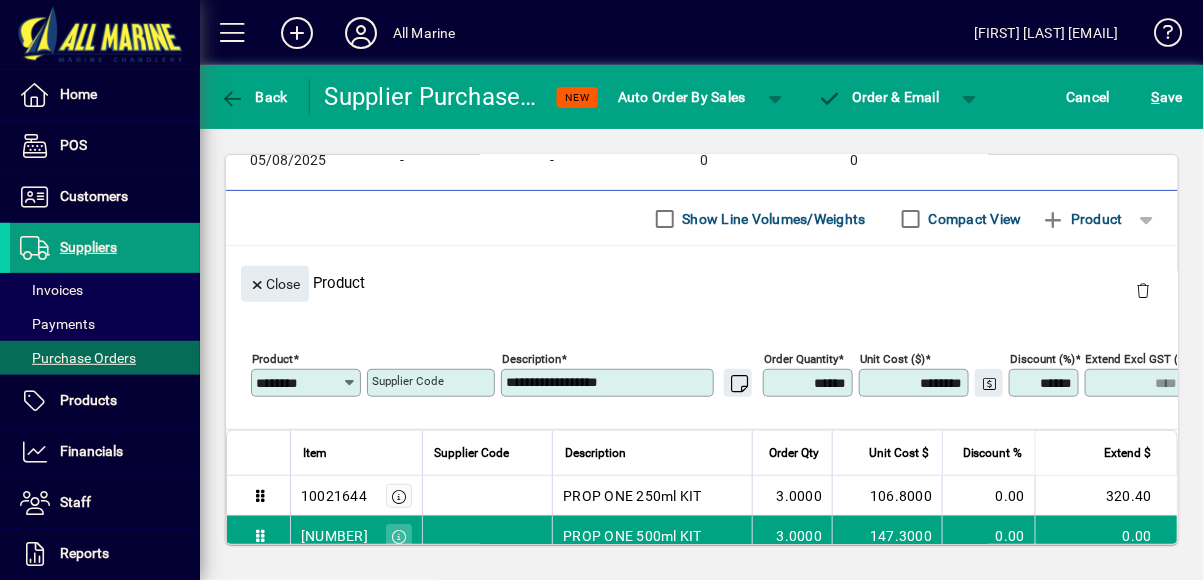 type on "******" 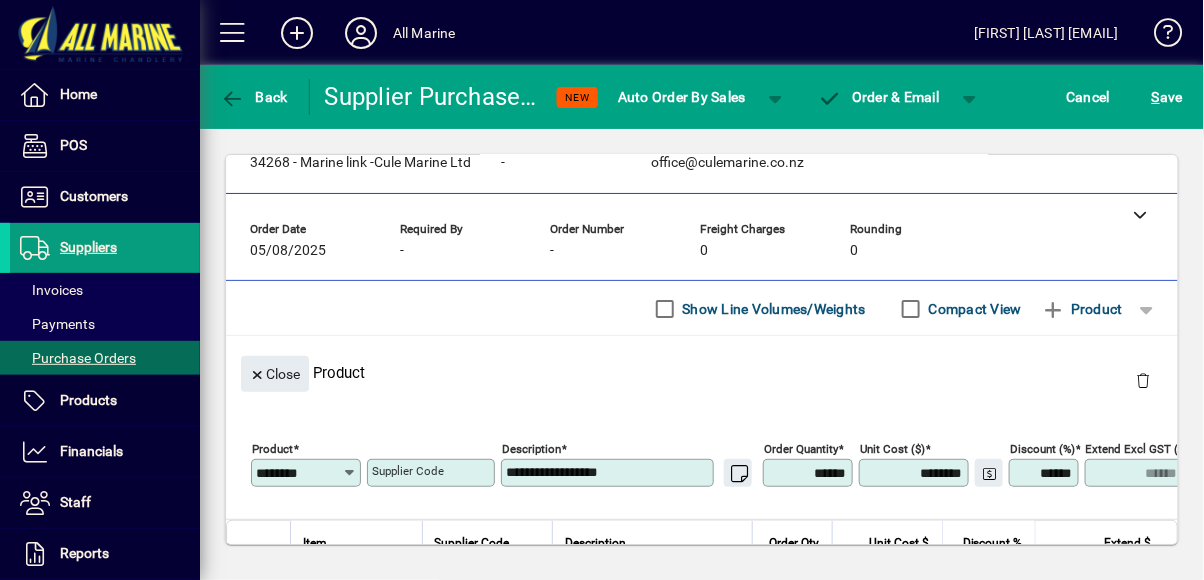 scroll, scrollTop: 46, scrollLeft: 0, axis: vertical 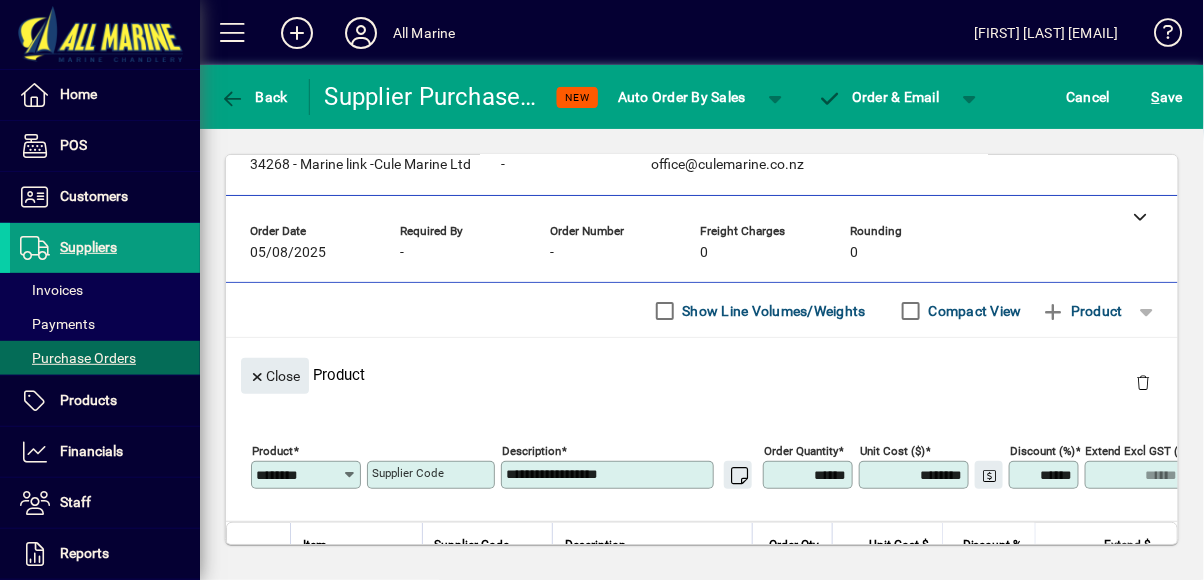type on "******" 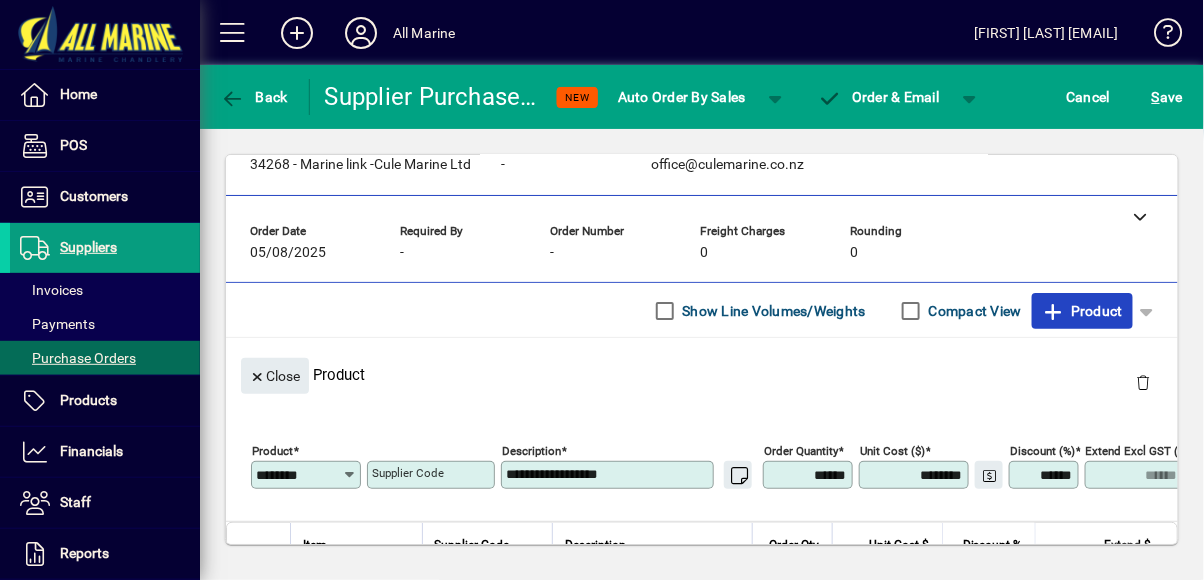 click on "Product" 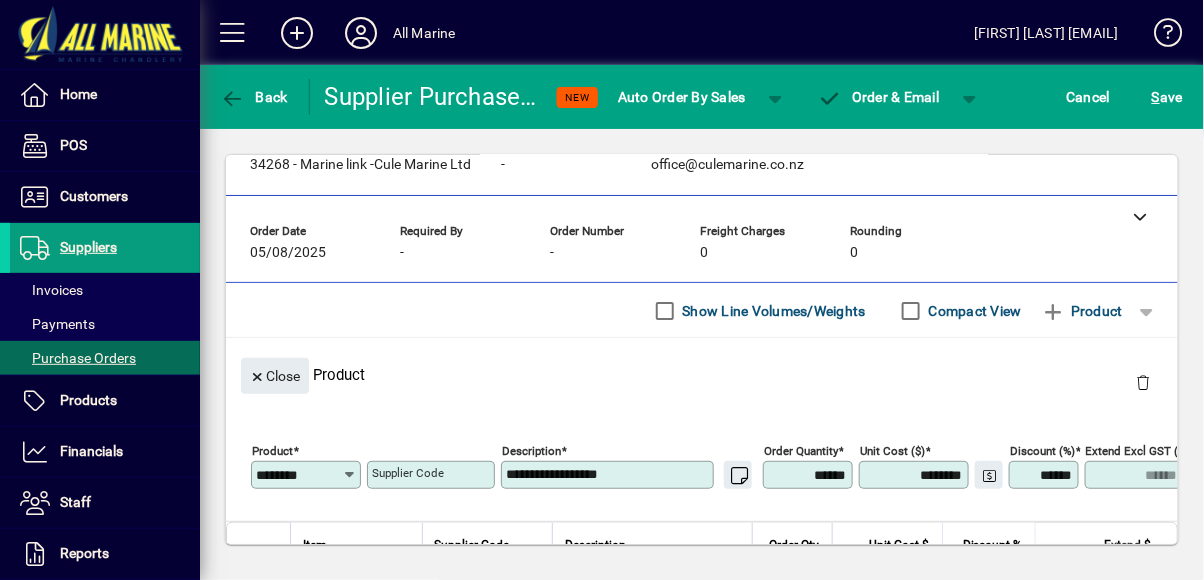 type 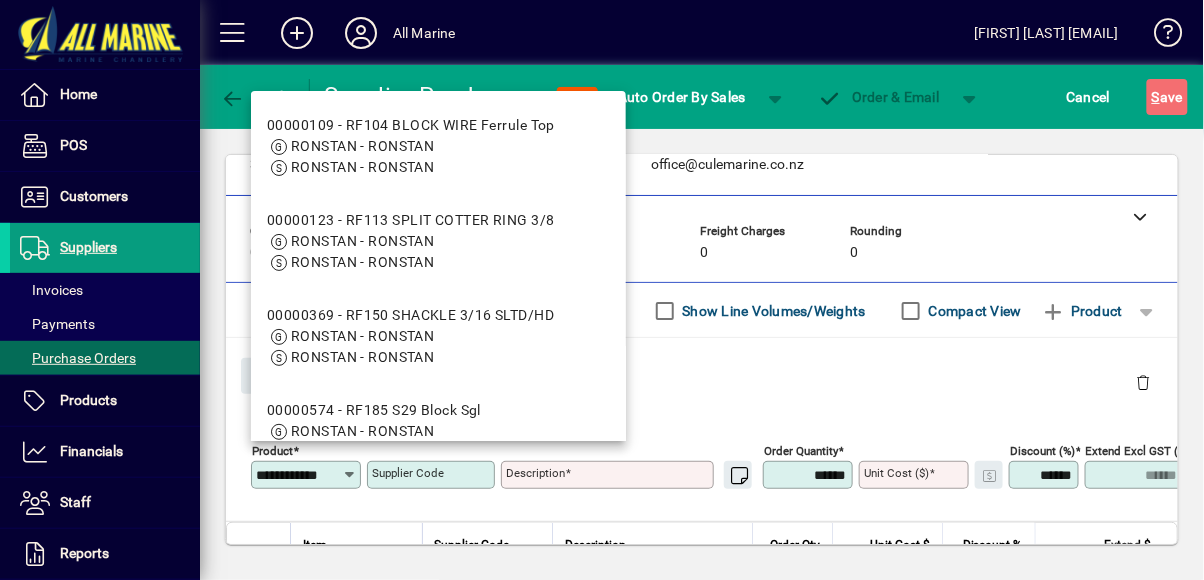 scroll, scrollTop: 0, scrollLeft: 0, axis: both 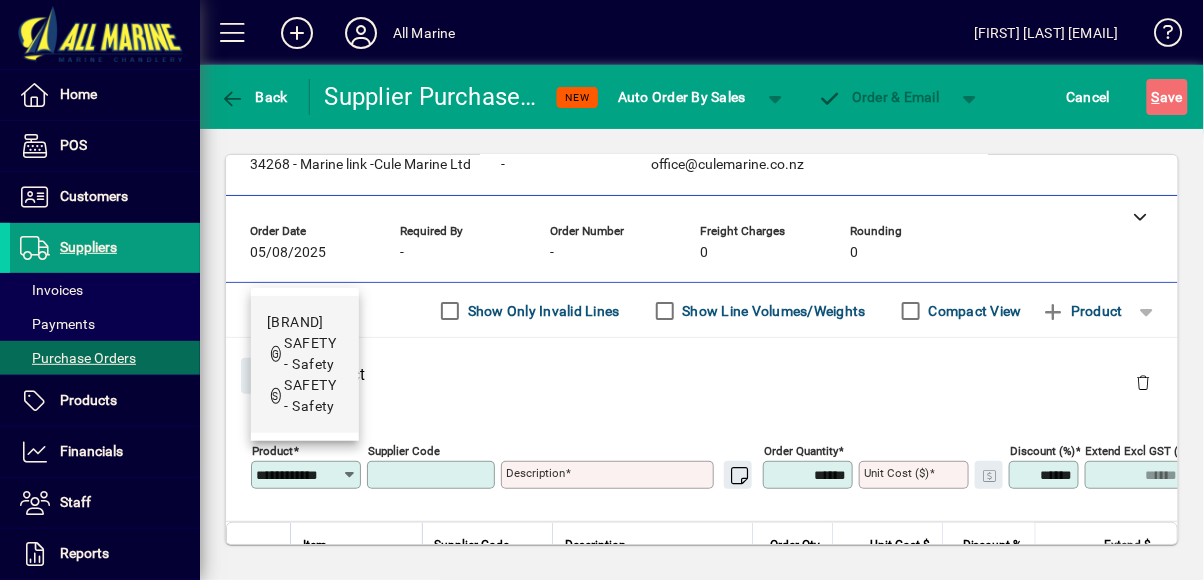 click on "SAFETY - Safety" at bounding box center (305, 354) 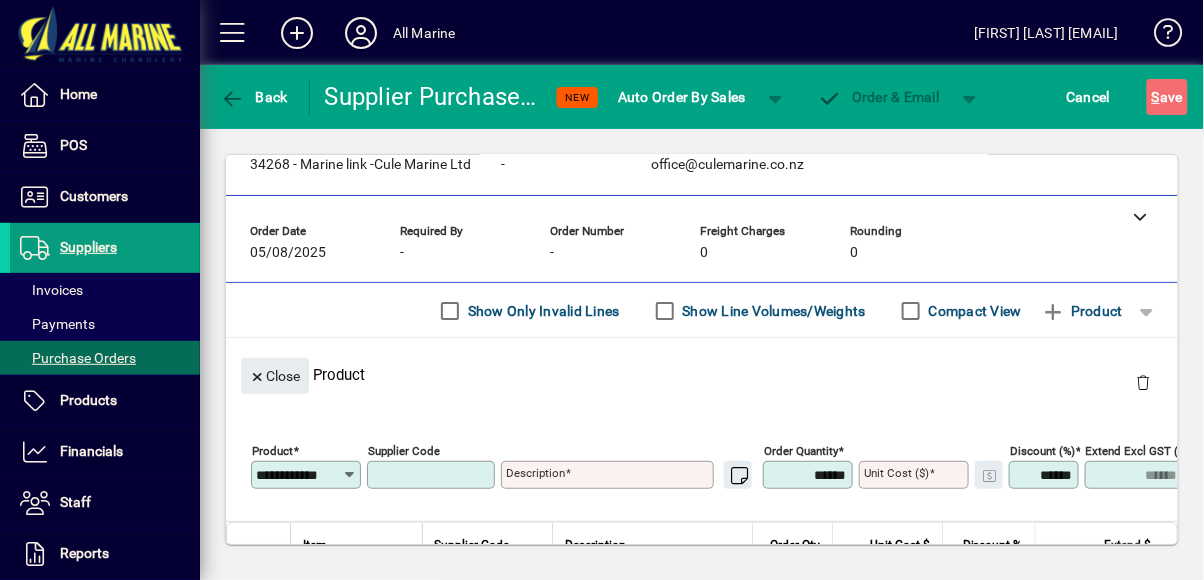 type on "********" 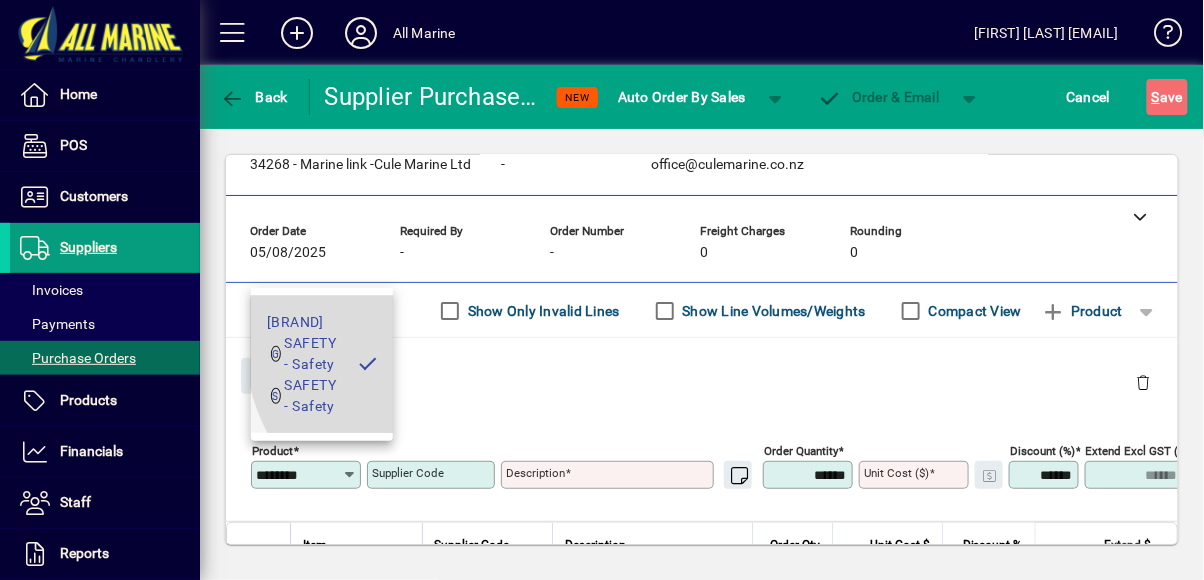 type on "**********" 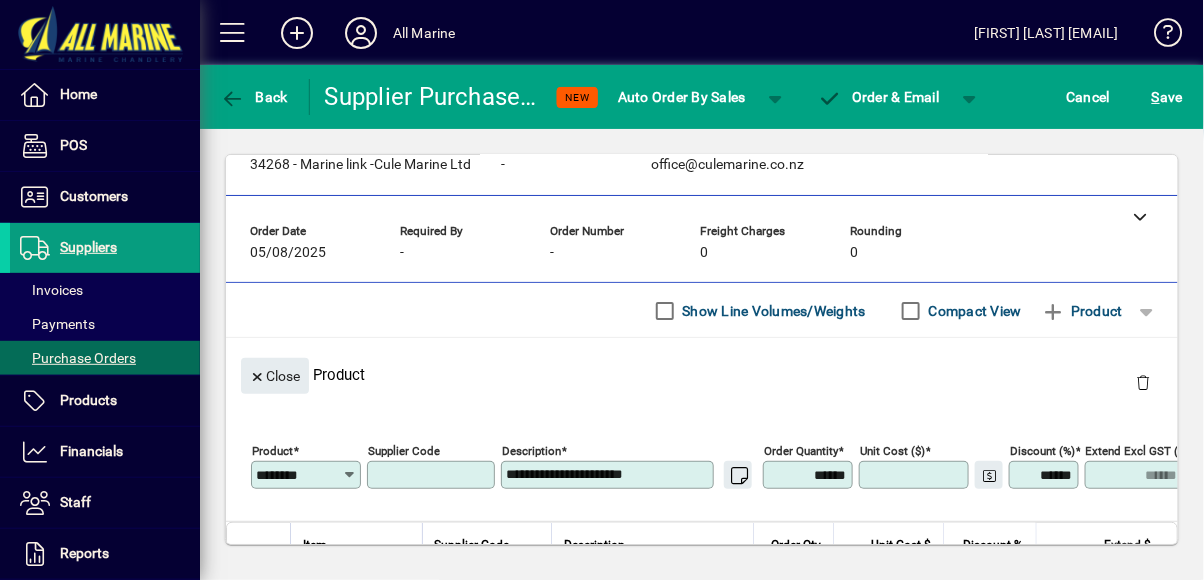 type on "*******" 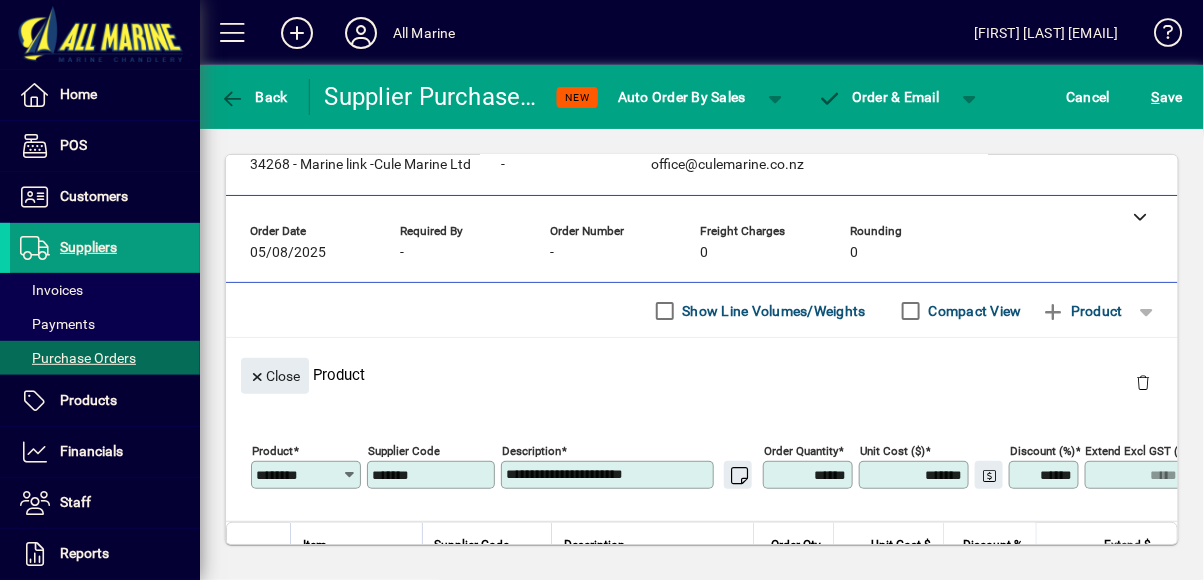 click on "******" at bounding box center (810, 475) 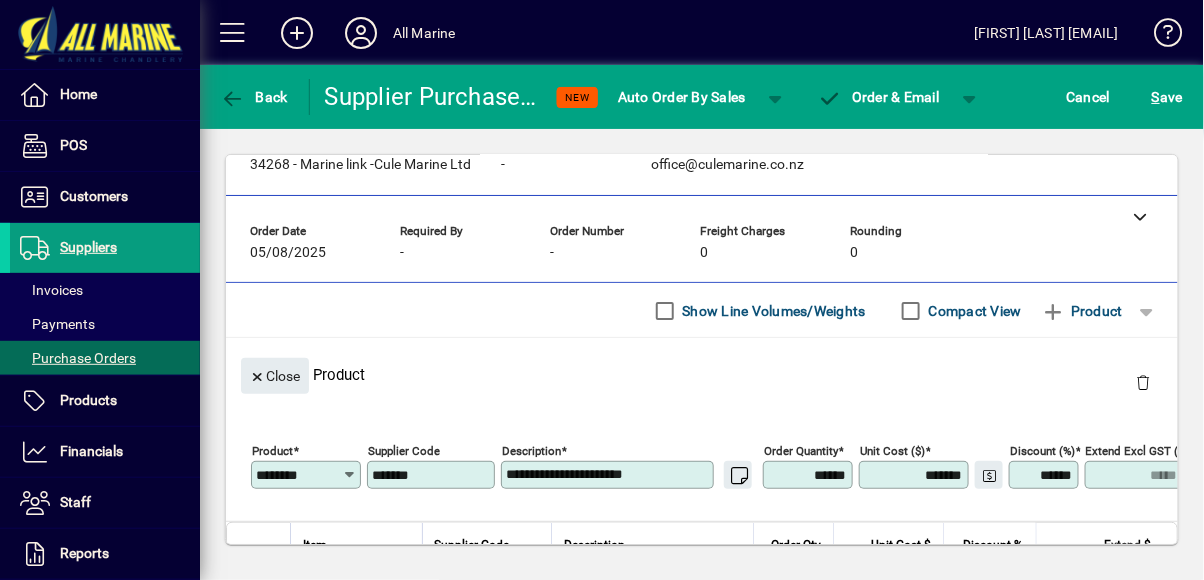 type on "*****" 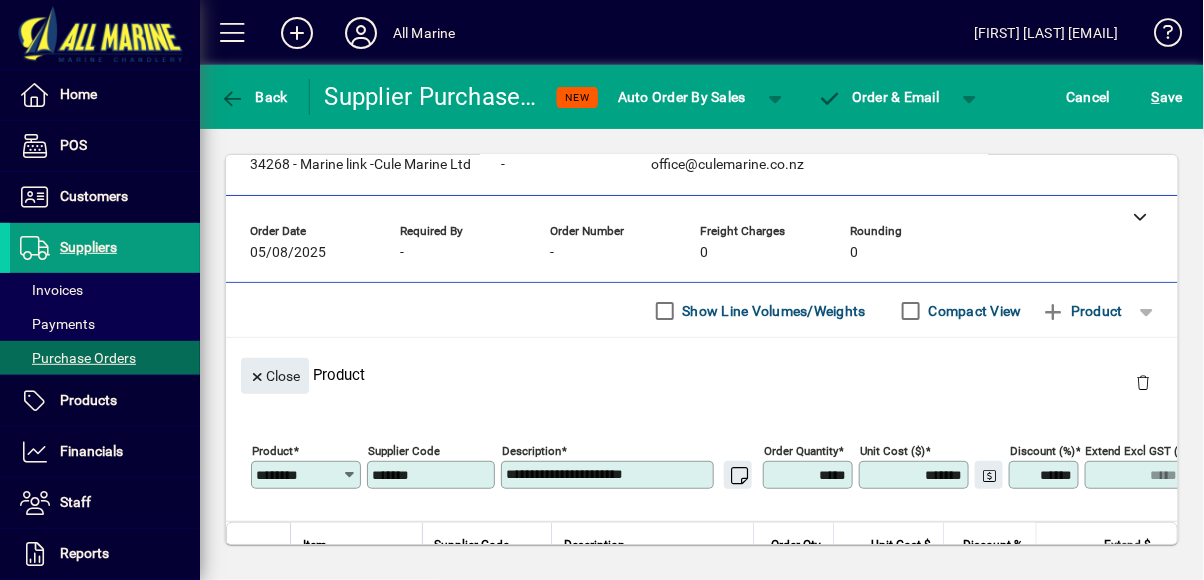 type on "****" 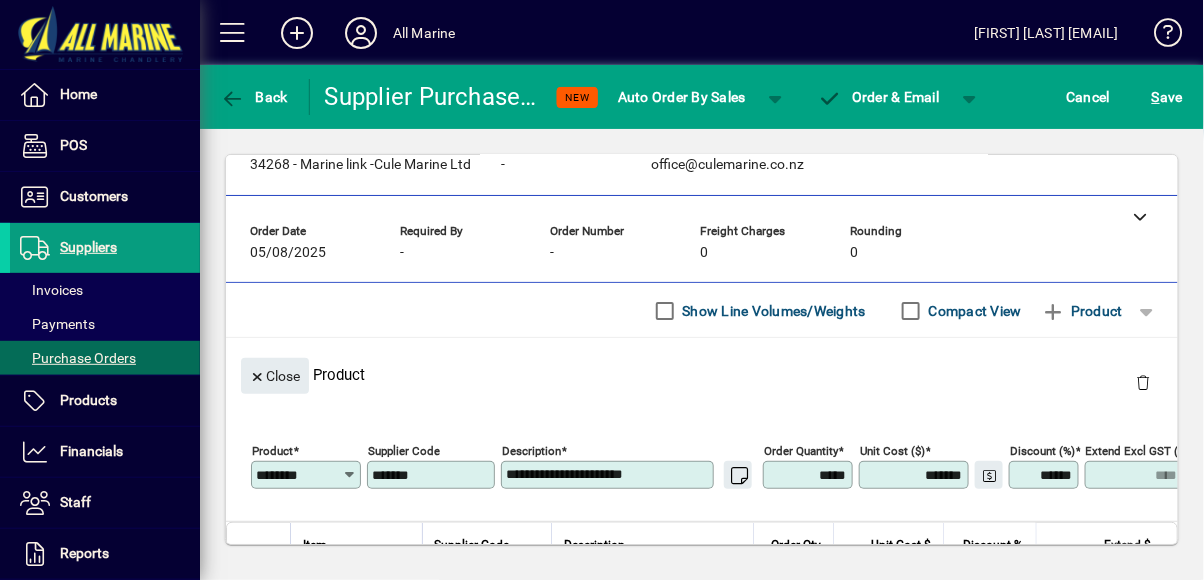 type on "******" 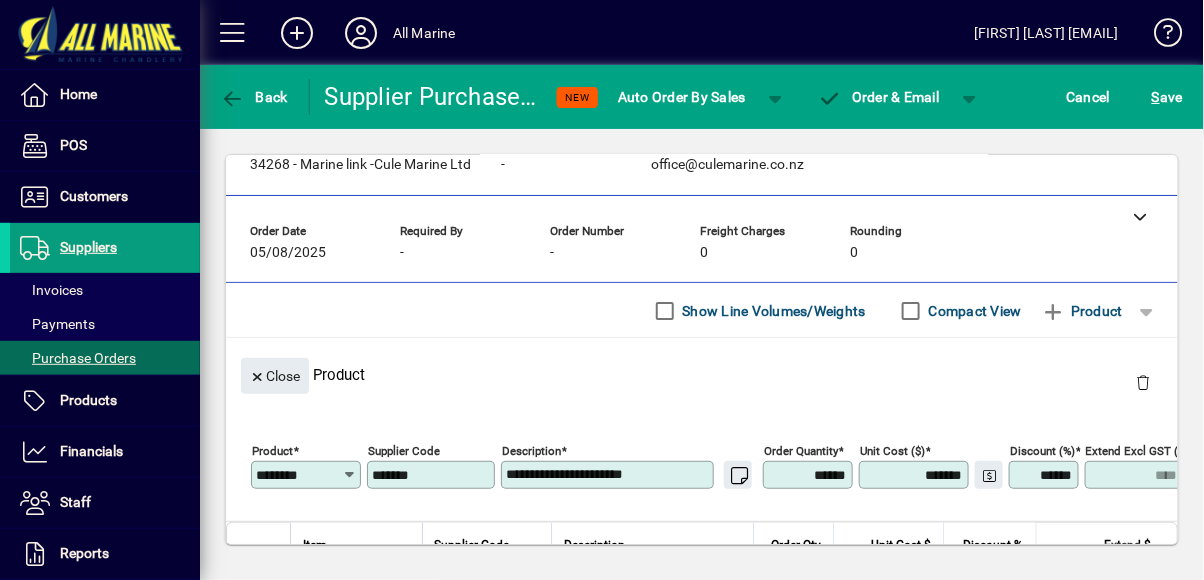 type on "*****" 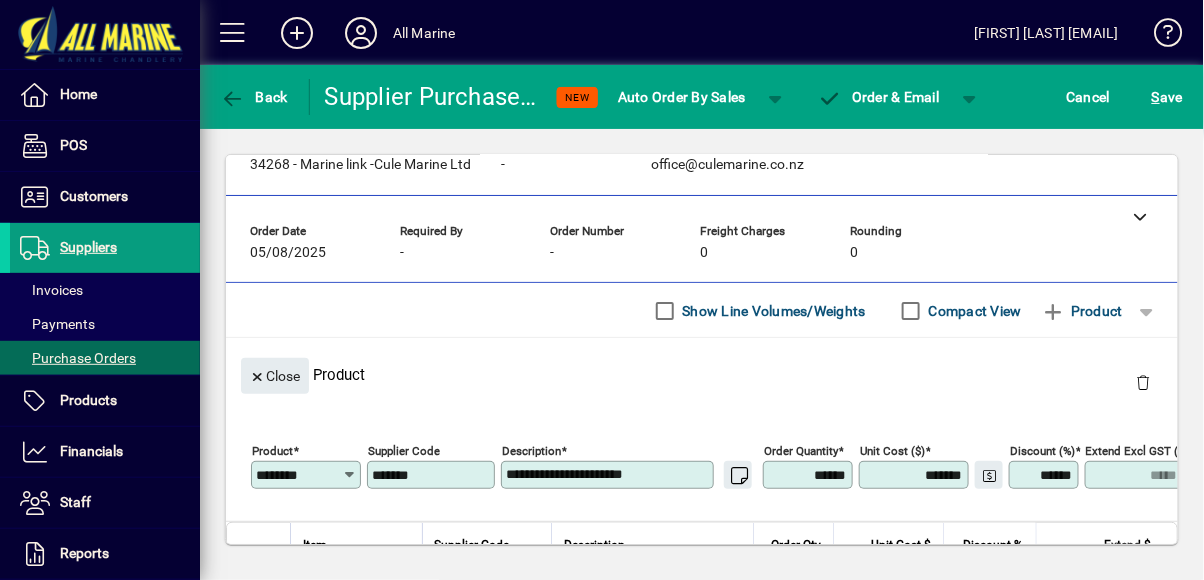 type on "******" 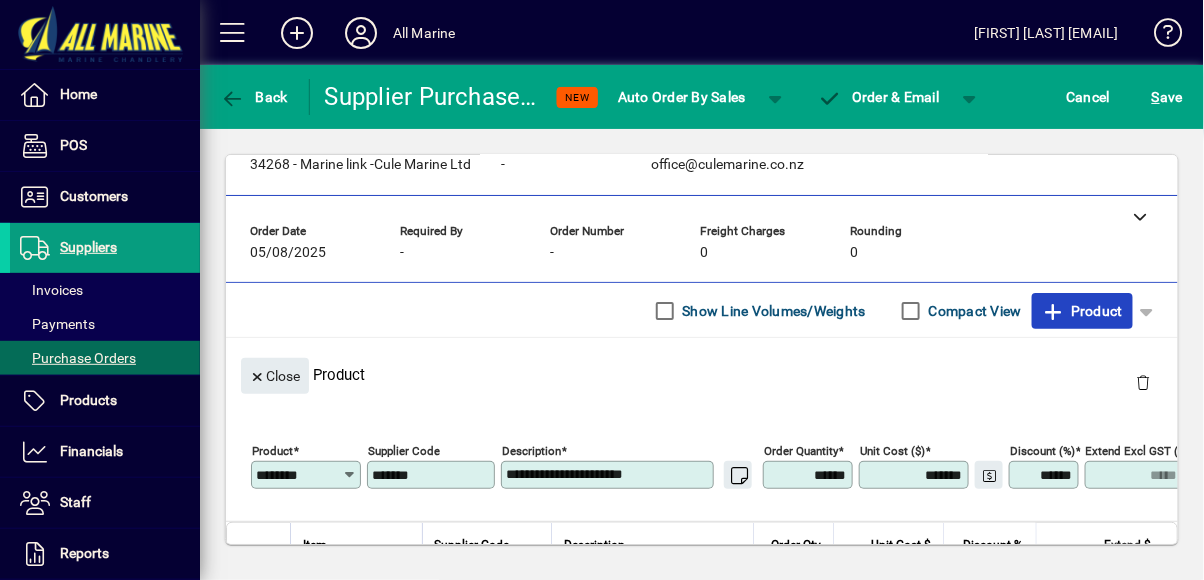 click on "Product" 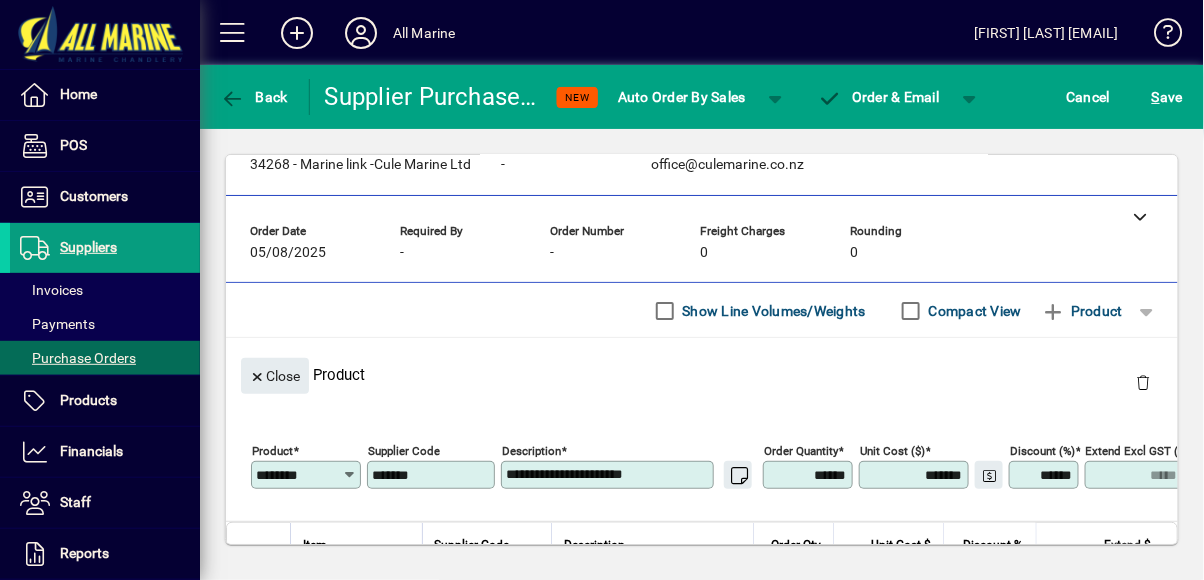 type 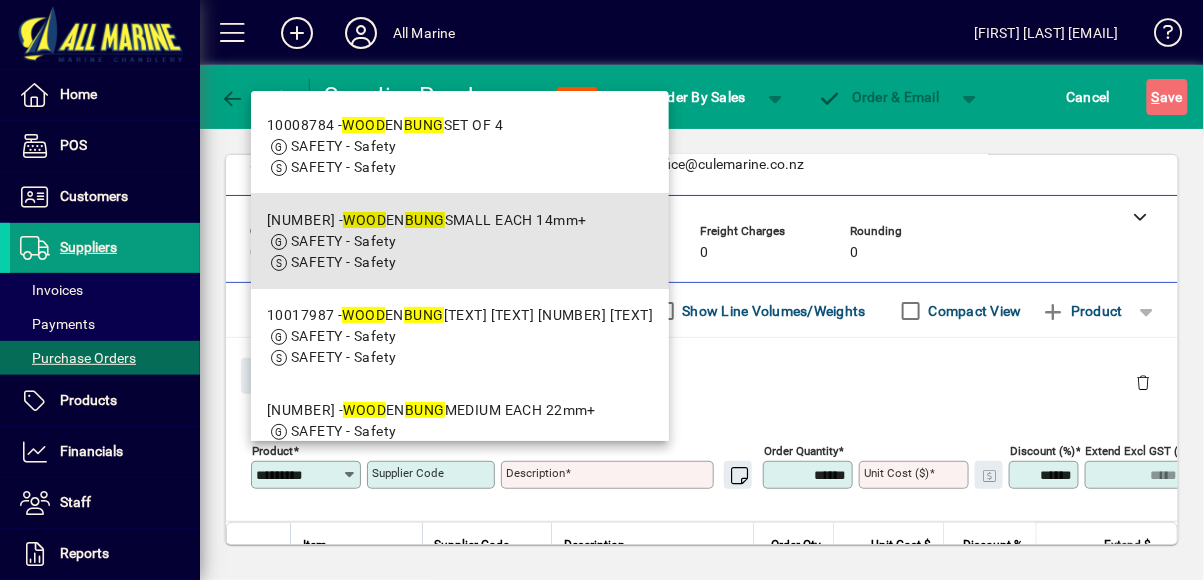 click on "10017986 -  WOOD EN  BUNG  SMALL EACH 14mm+" at bounding box center (427, 220) 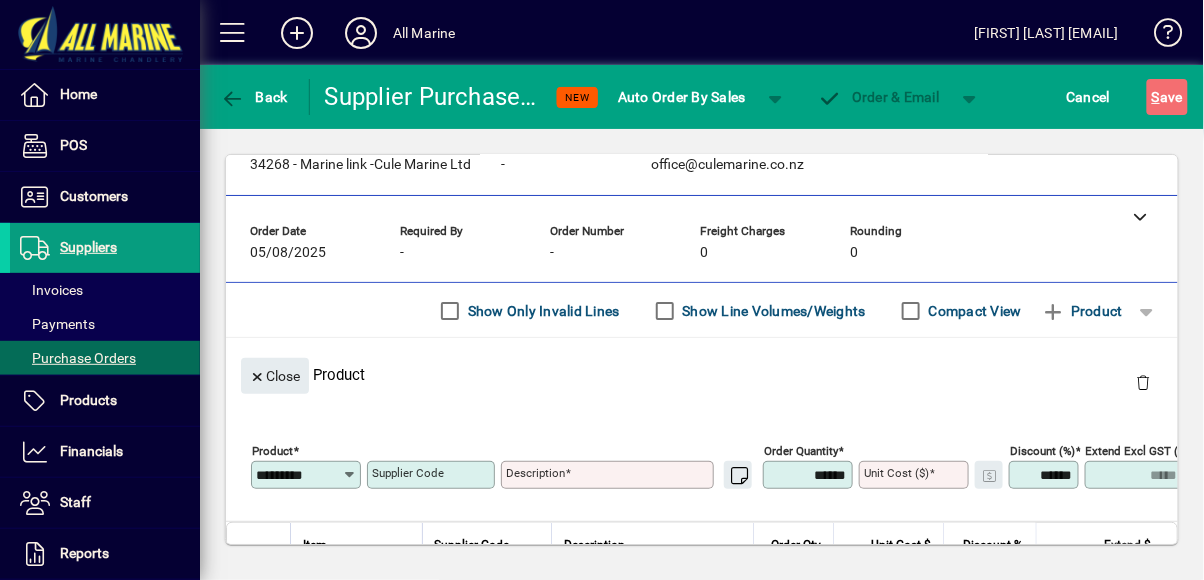 type on "********" 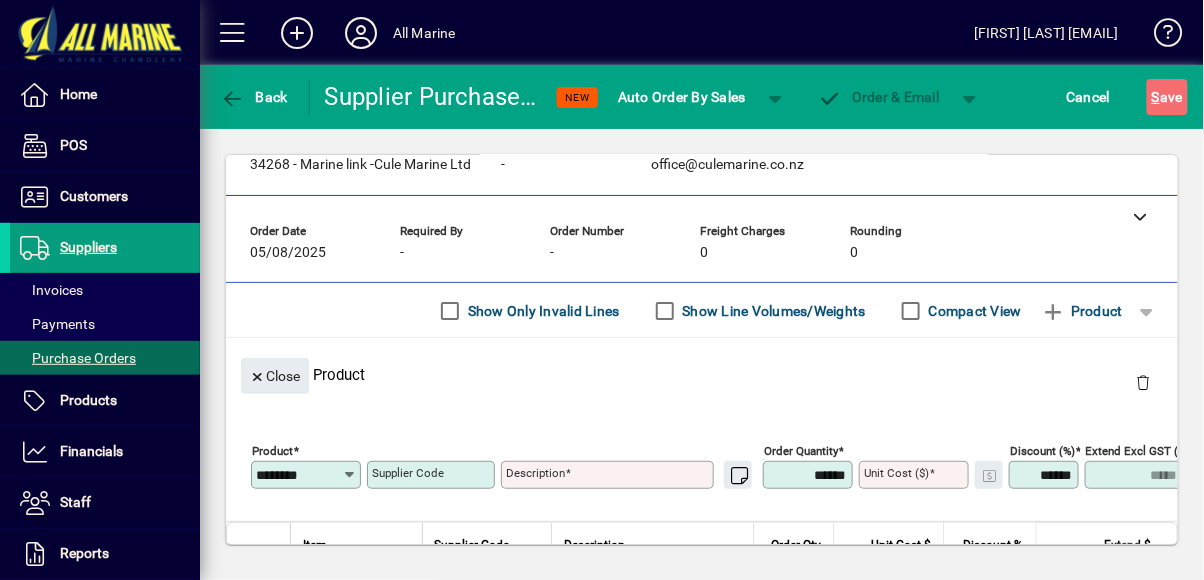 type on "**********" 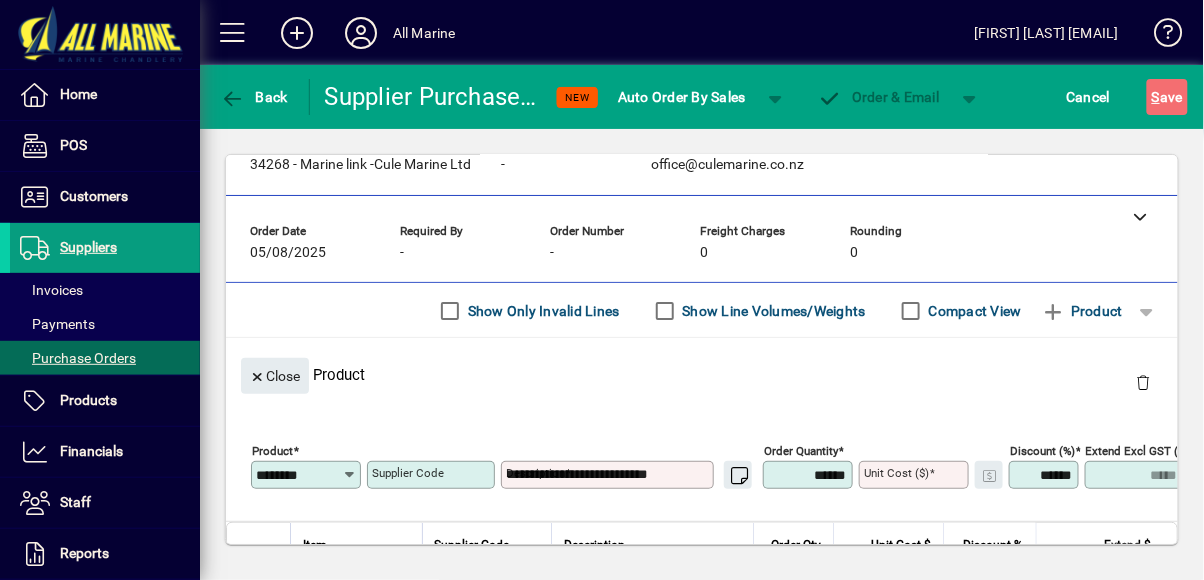 type on "******" 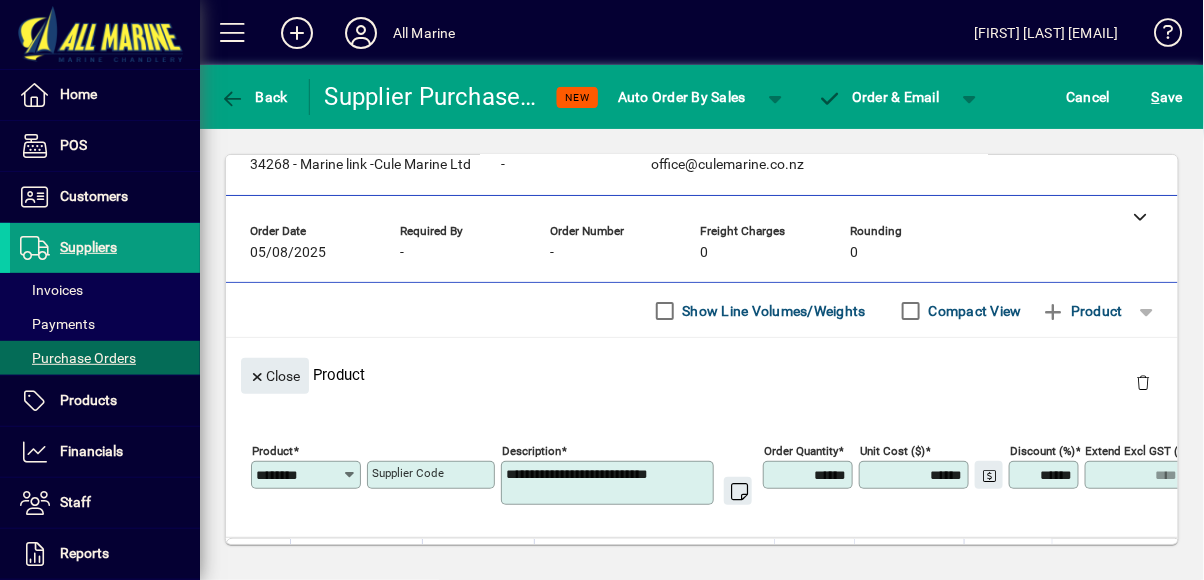 click on "******" at bounding box center [810, 475] 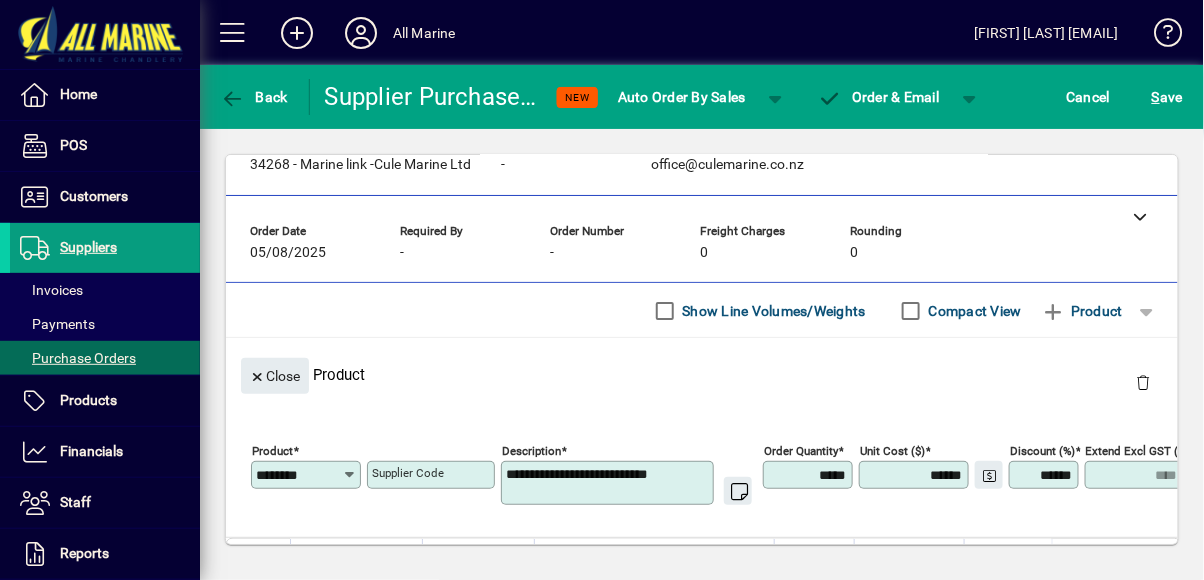 type on "******" 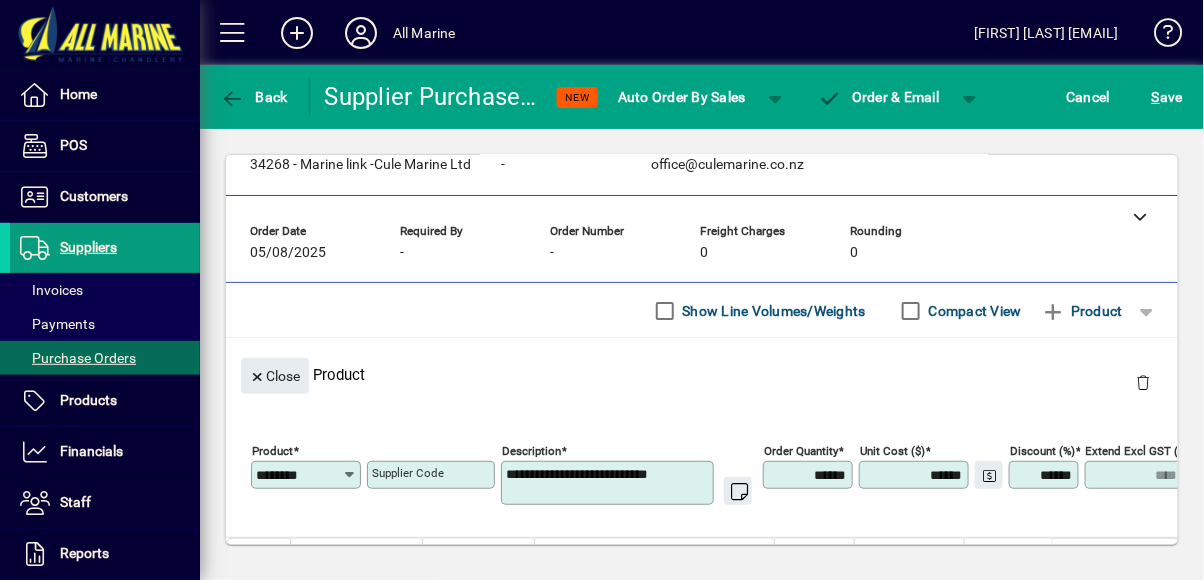 type on "*****" 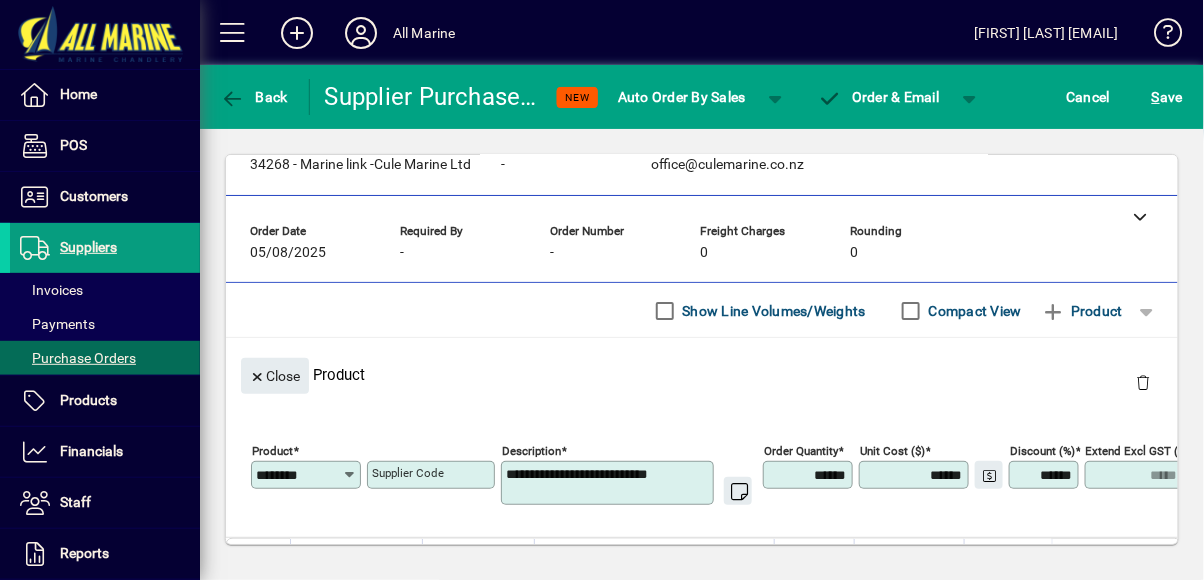 type on "******" 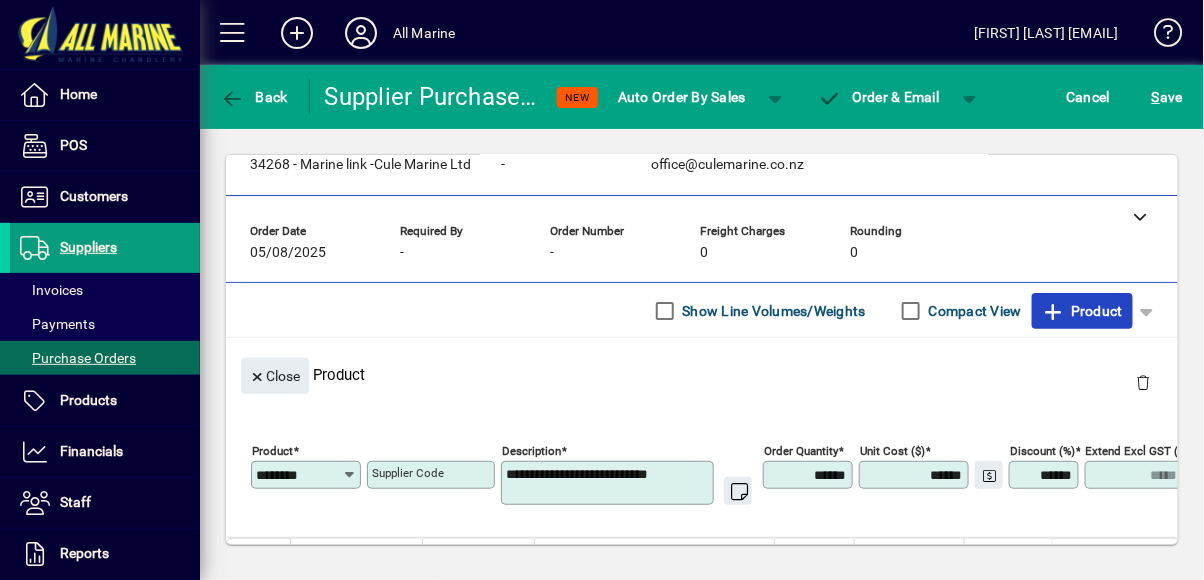 click on "Product" 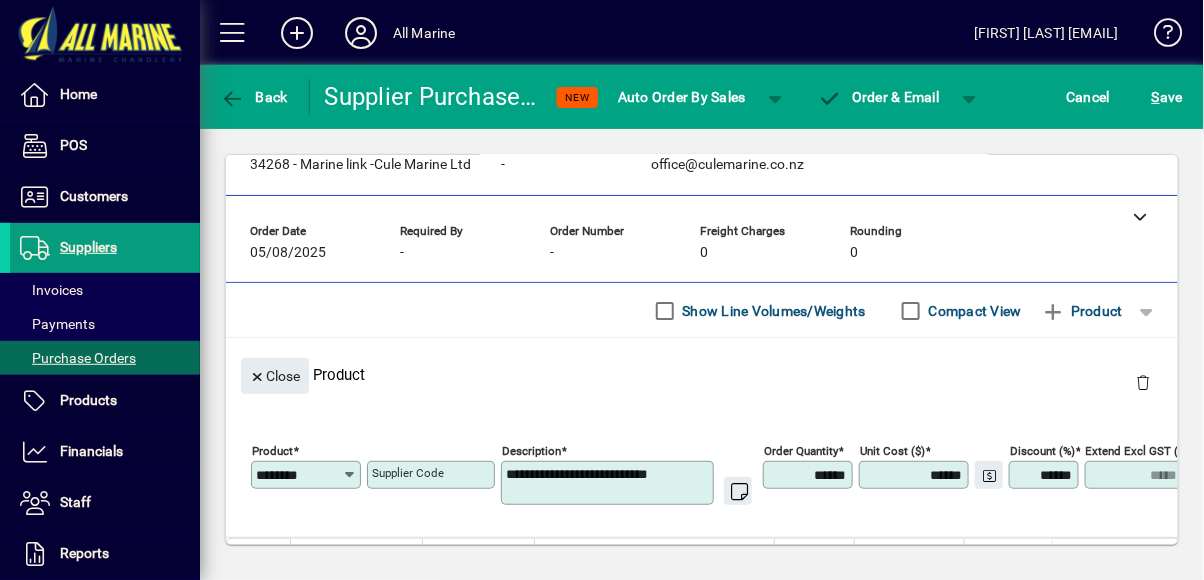 type 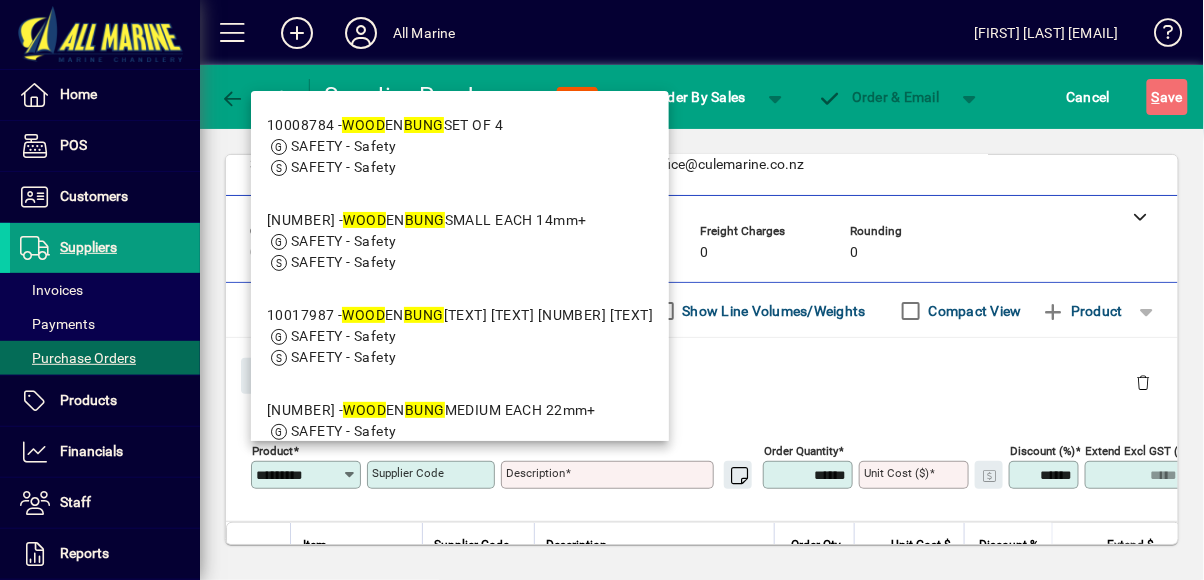 click on "[NUMBER] - [TEXT] [TEXT] [TEXT] [NUMBER] [TEXT]" at bounding box center (431, 410) 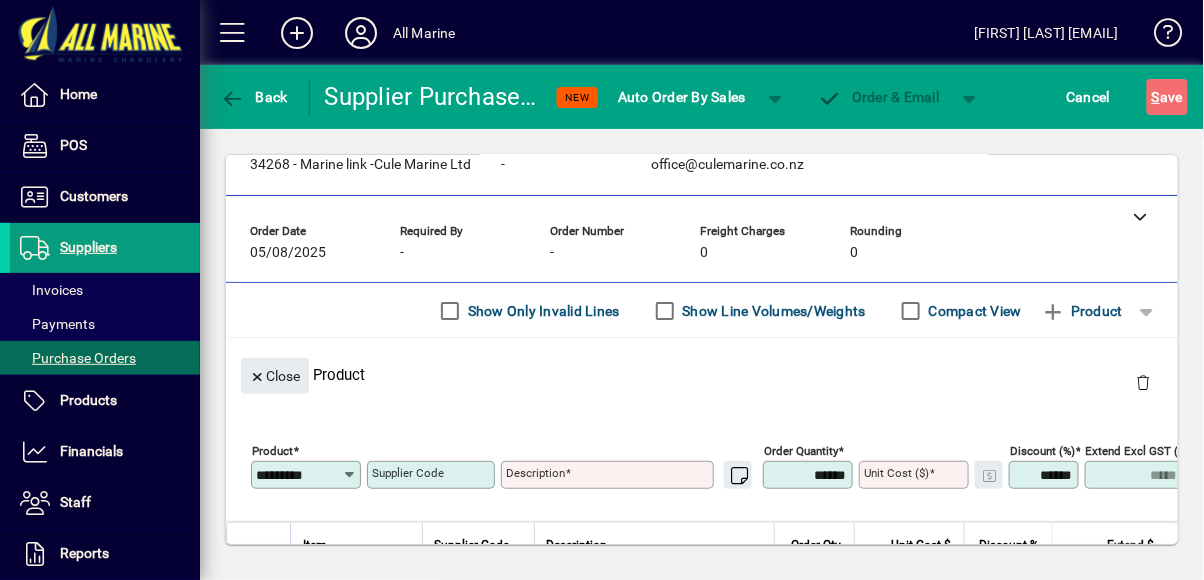 type on "********" 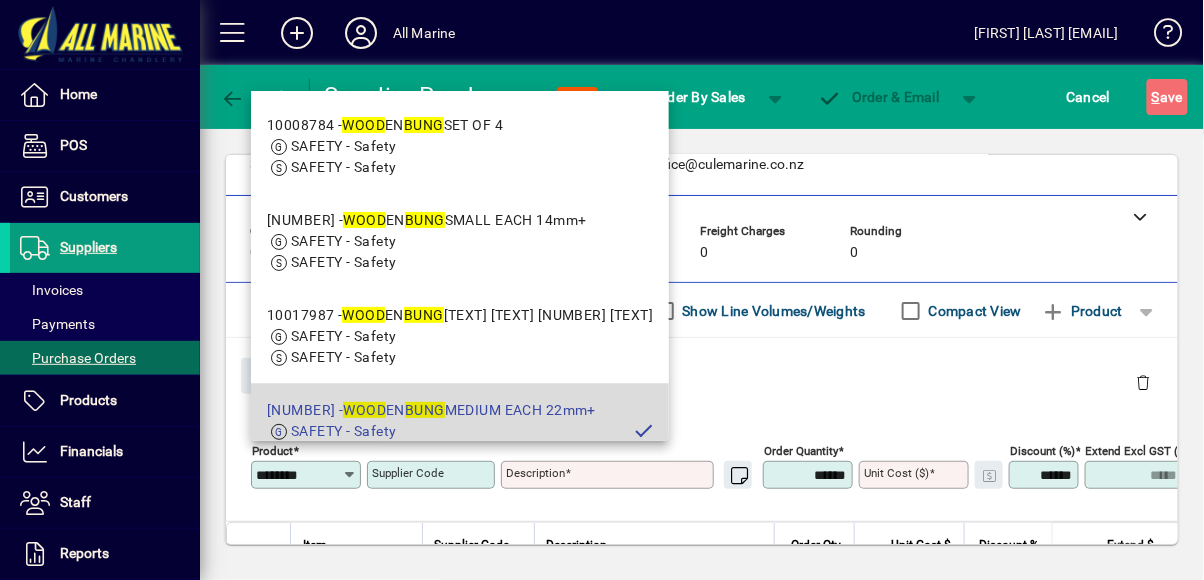 type on "**********" 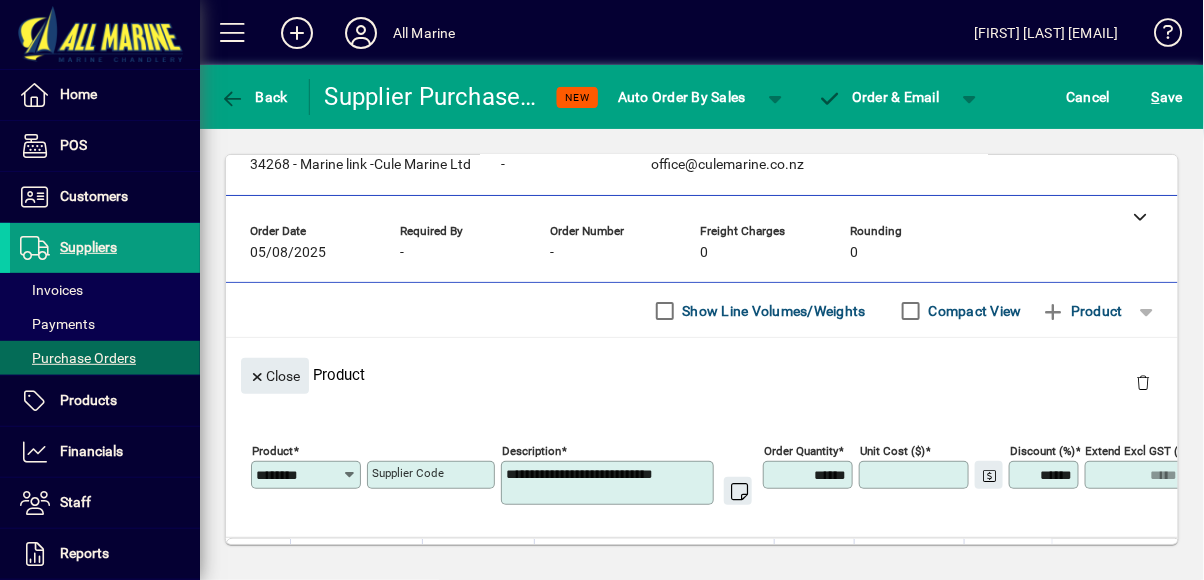 type on "******" 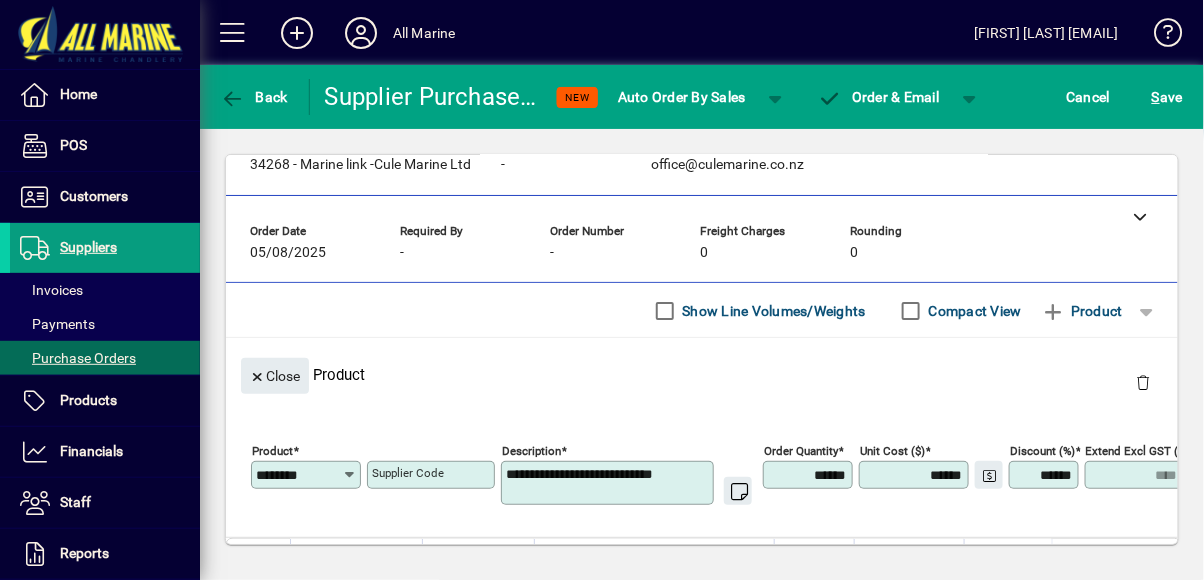 click on "******" at bounding box center [810, 475] 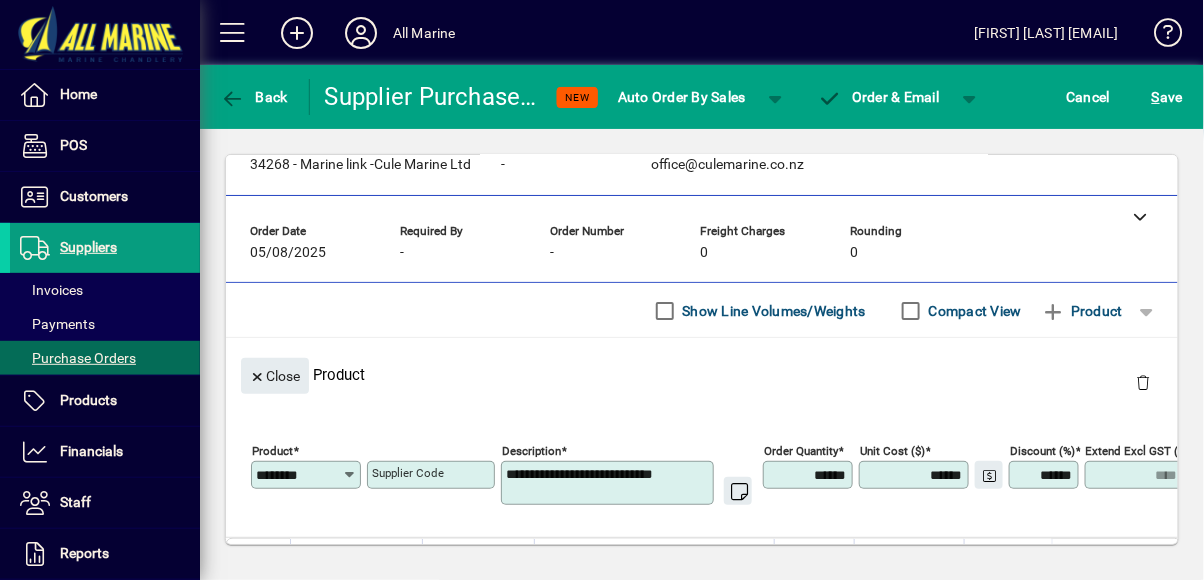 type on "*****" 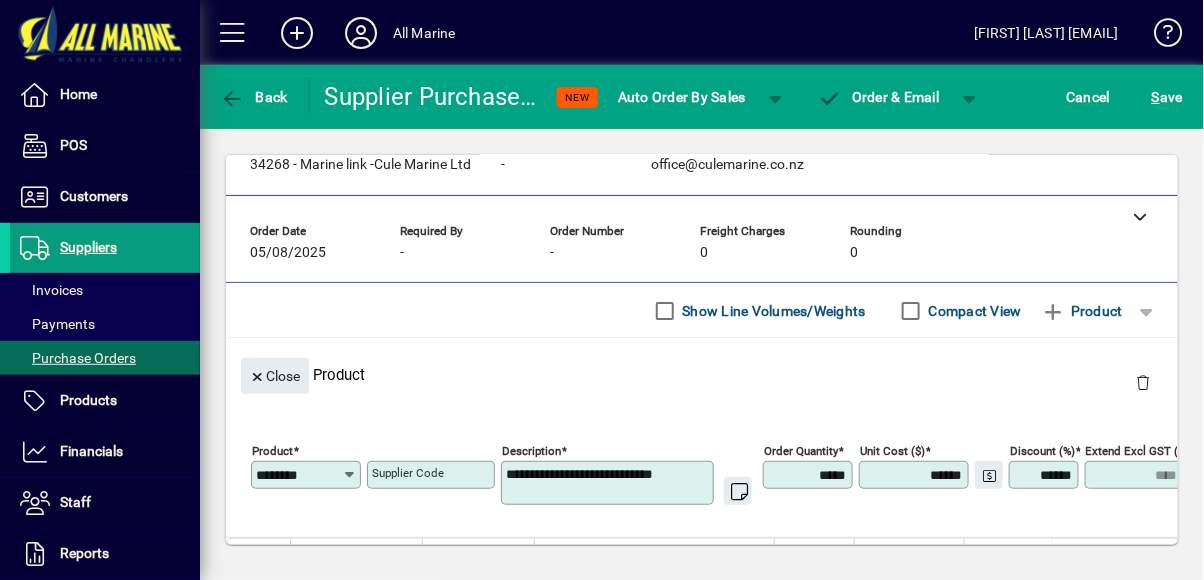 type on "****" 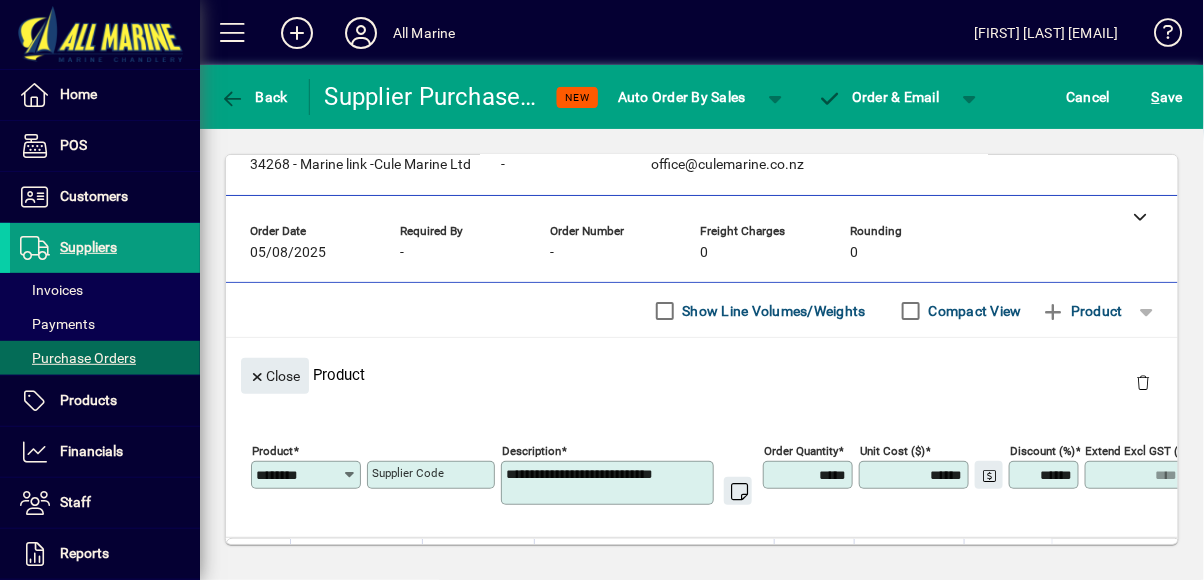 type on "******" 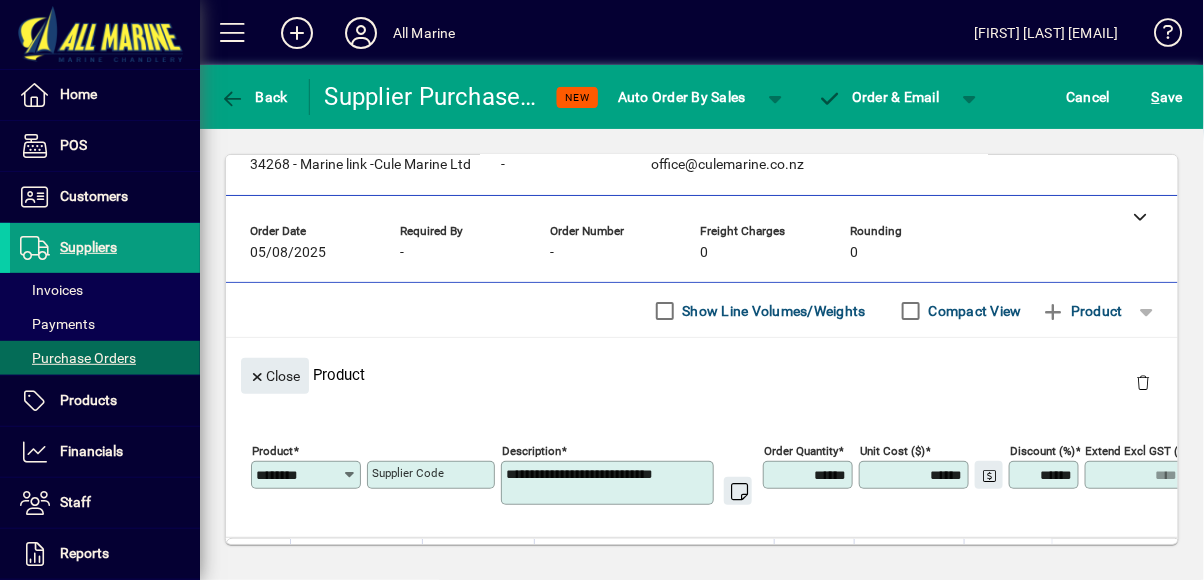 type on "*****" 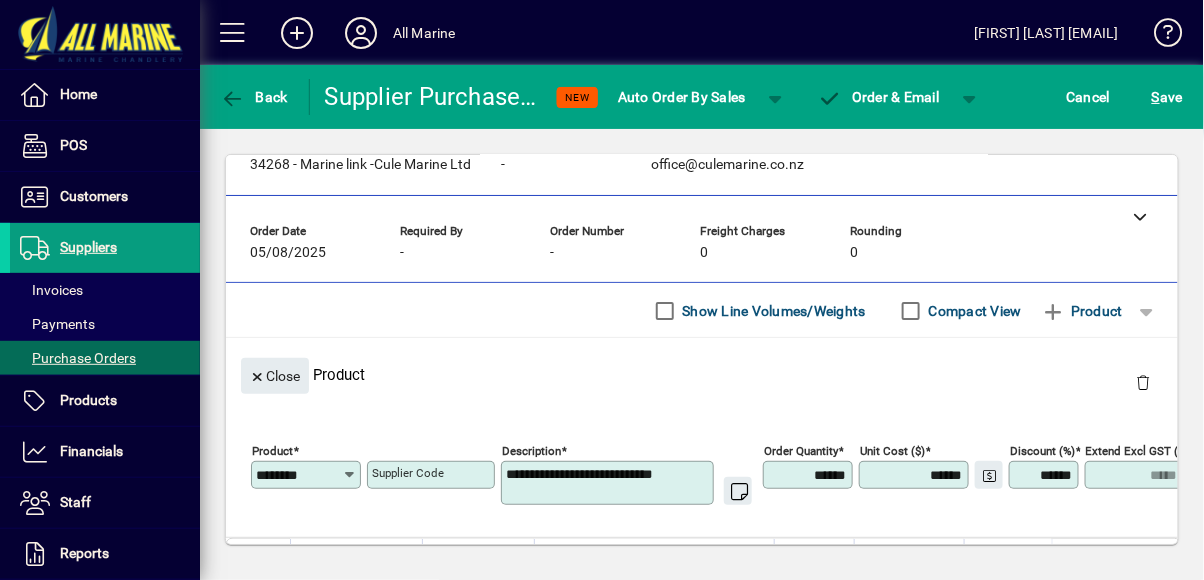 type on "******" 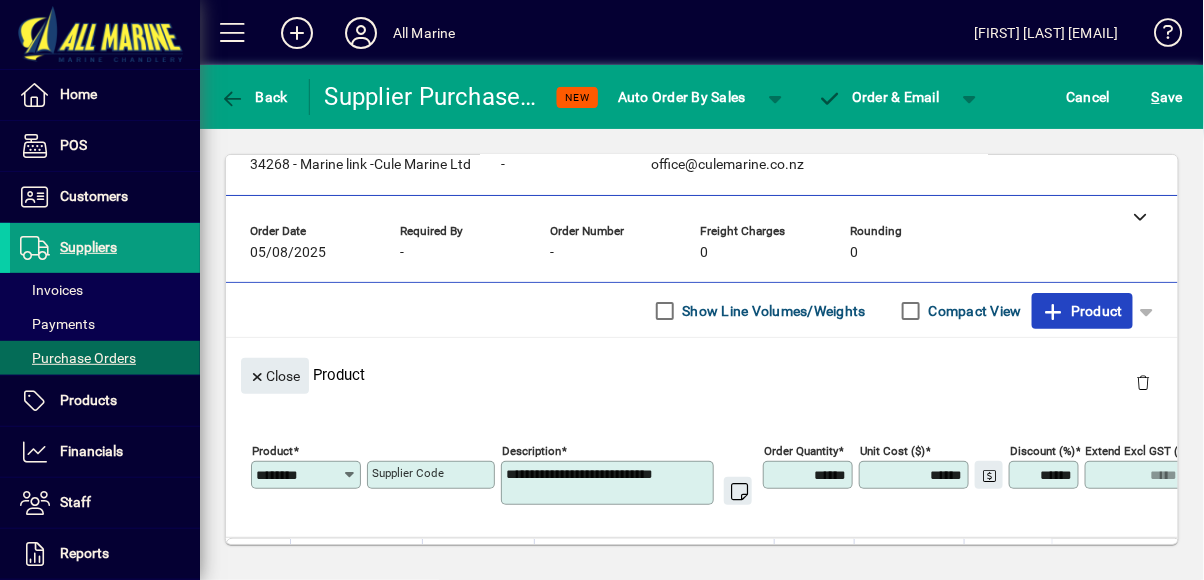 click on "Product" 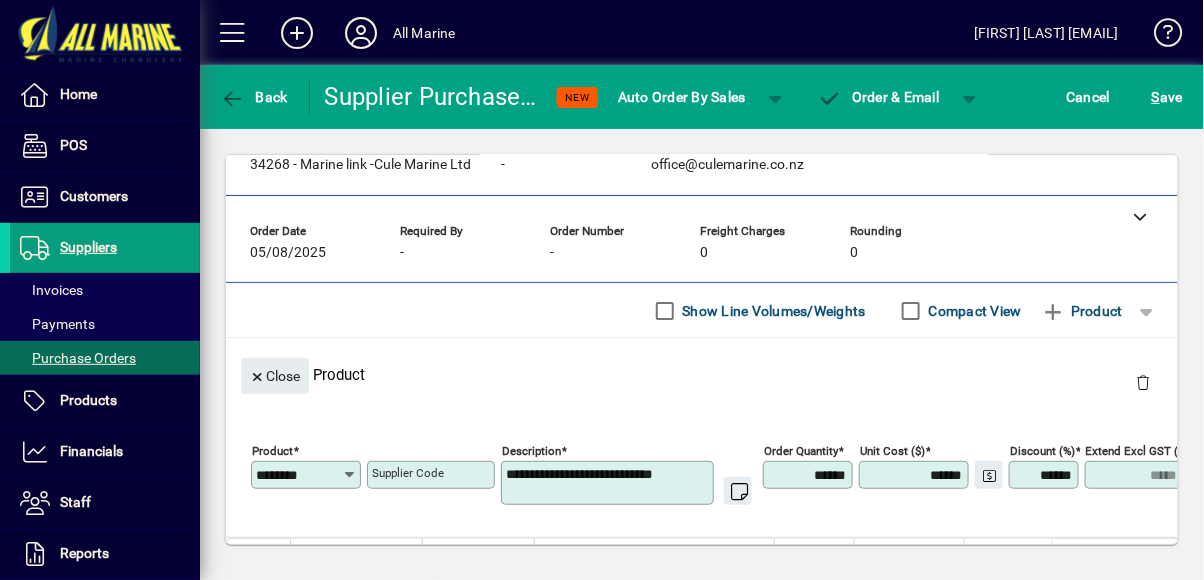 type 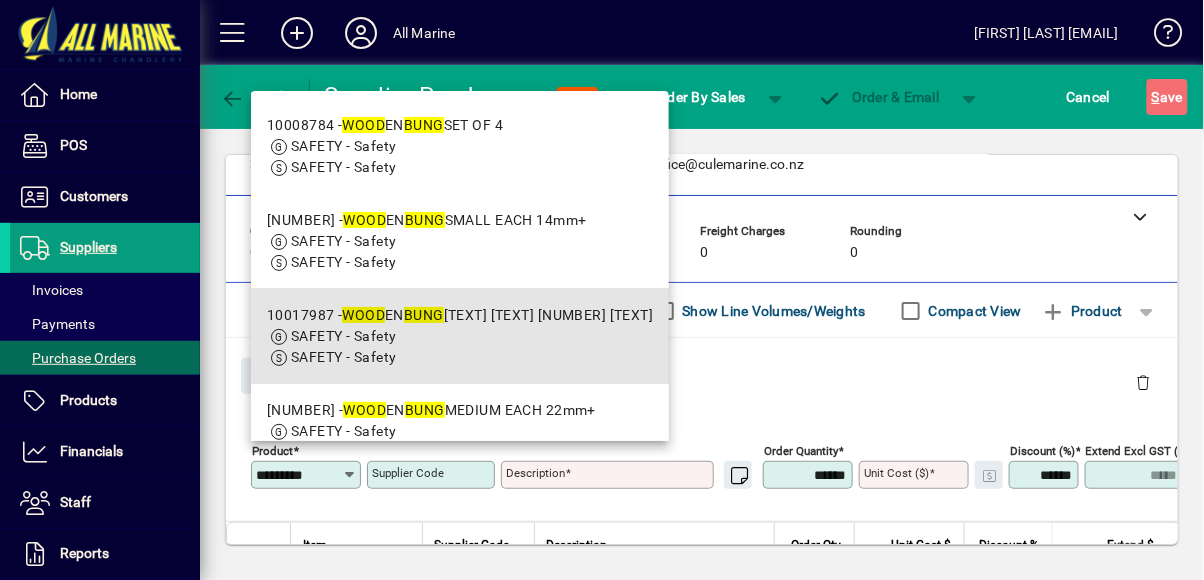 click on "SAFETY - Safety" at bounding box center (460, 336) 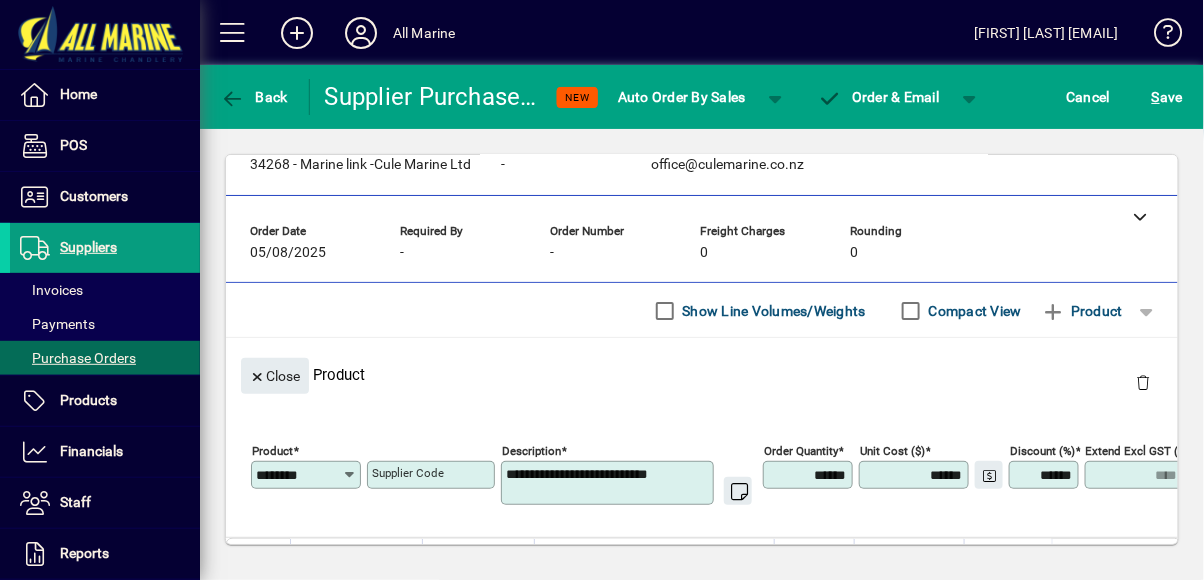 click on "******" at bounding box center (810, 475) 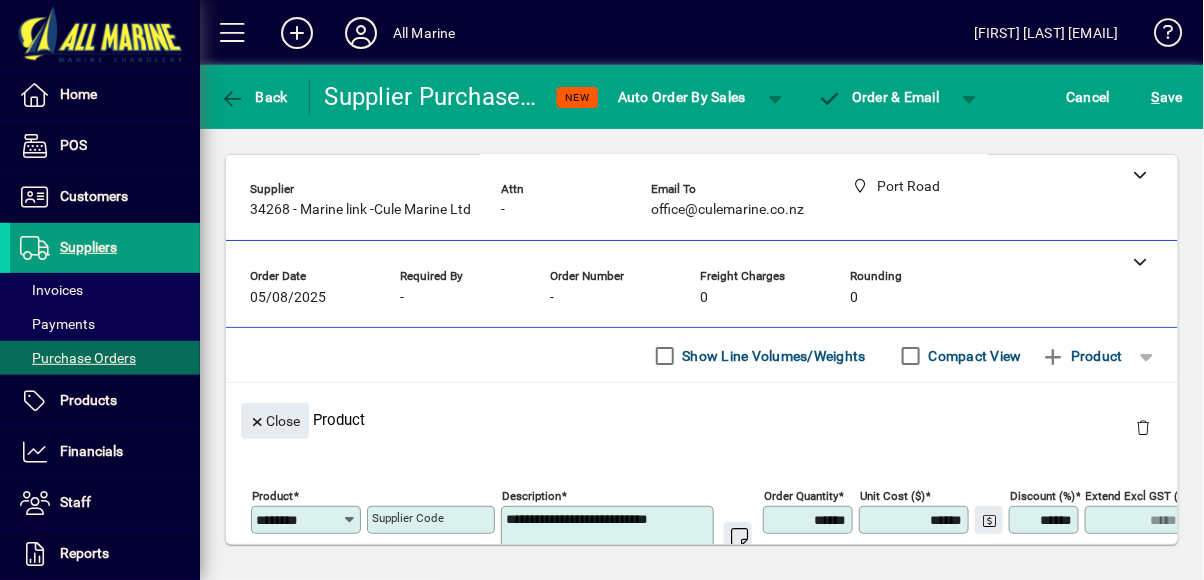 scroll, scrollTop: 0, scrollLeft: 0, axis: both 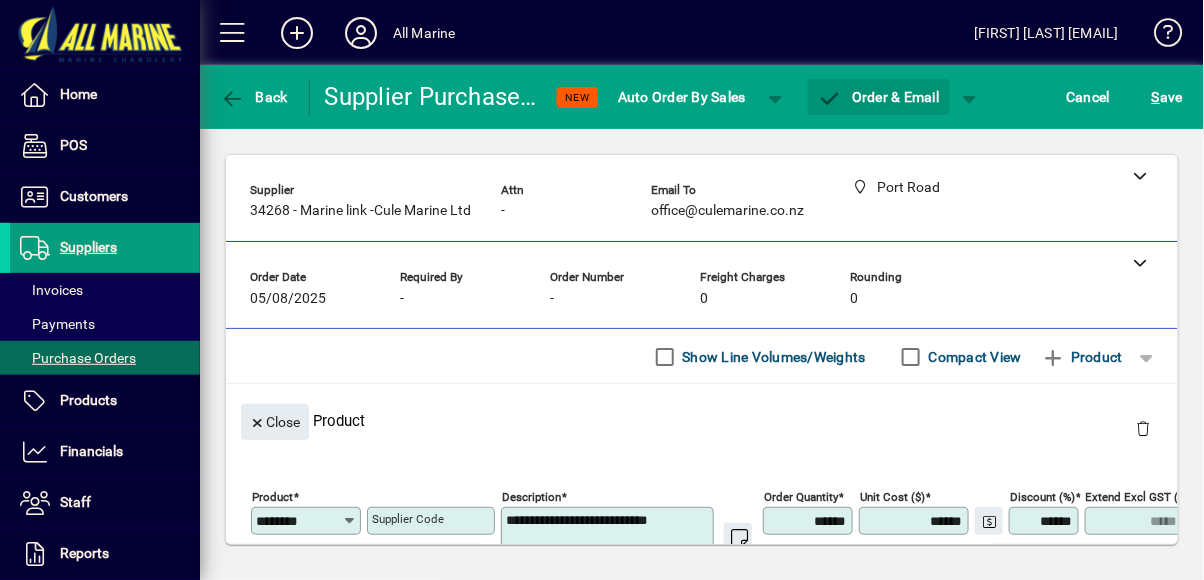 click on "Order & Email" 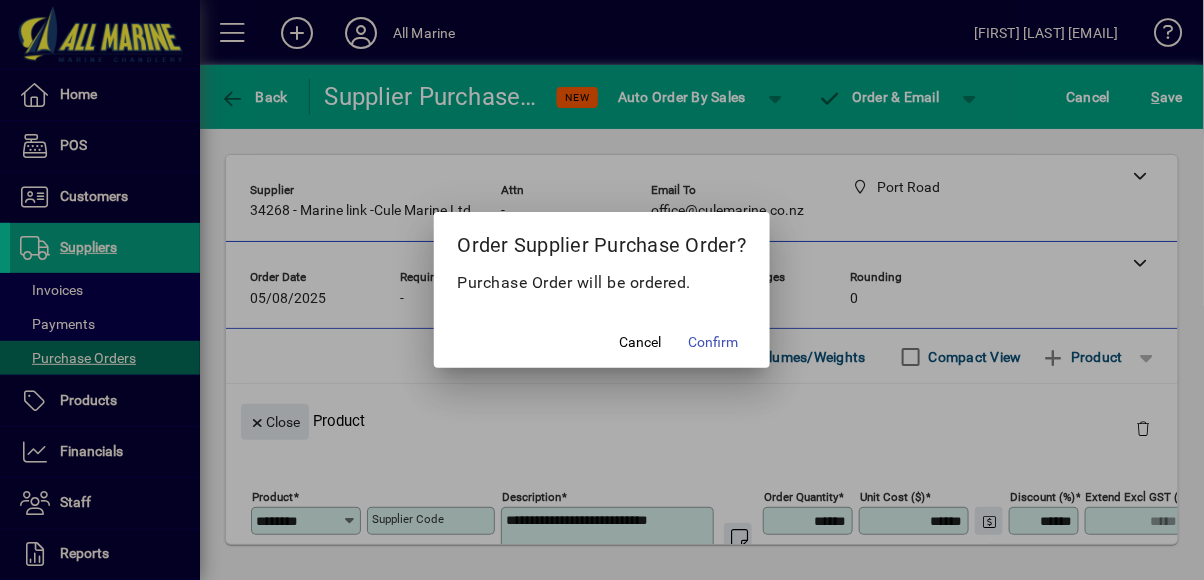 click on "Confirm" 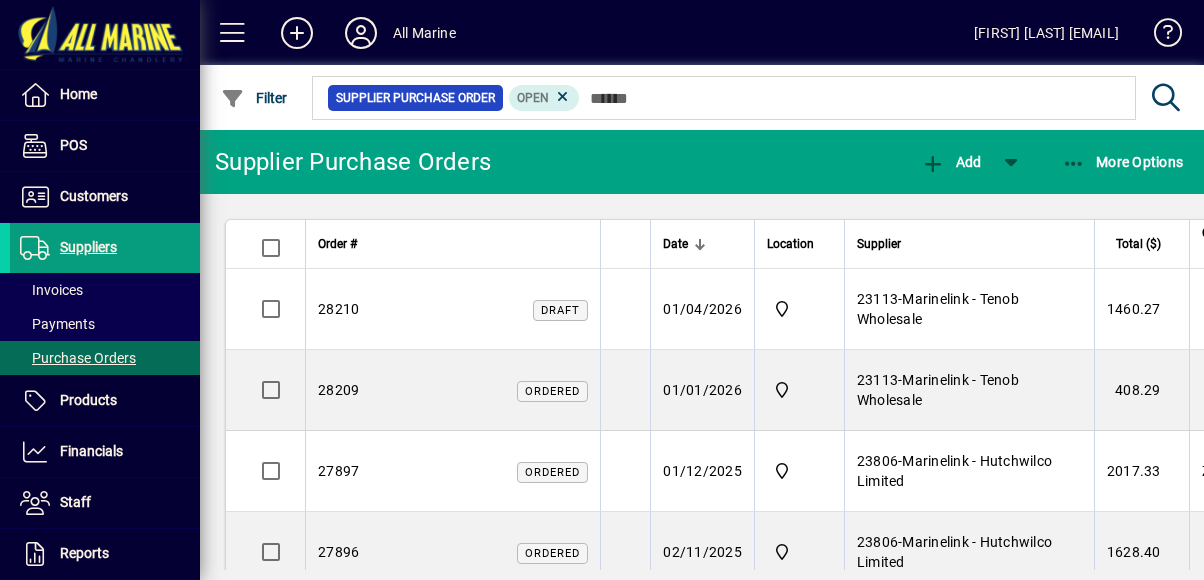 scroll, scrollTop: 0, scrollLeft: 0, axis: both 